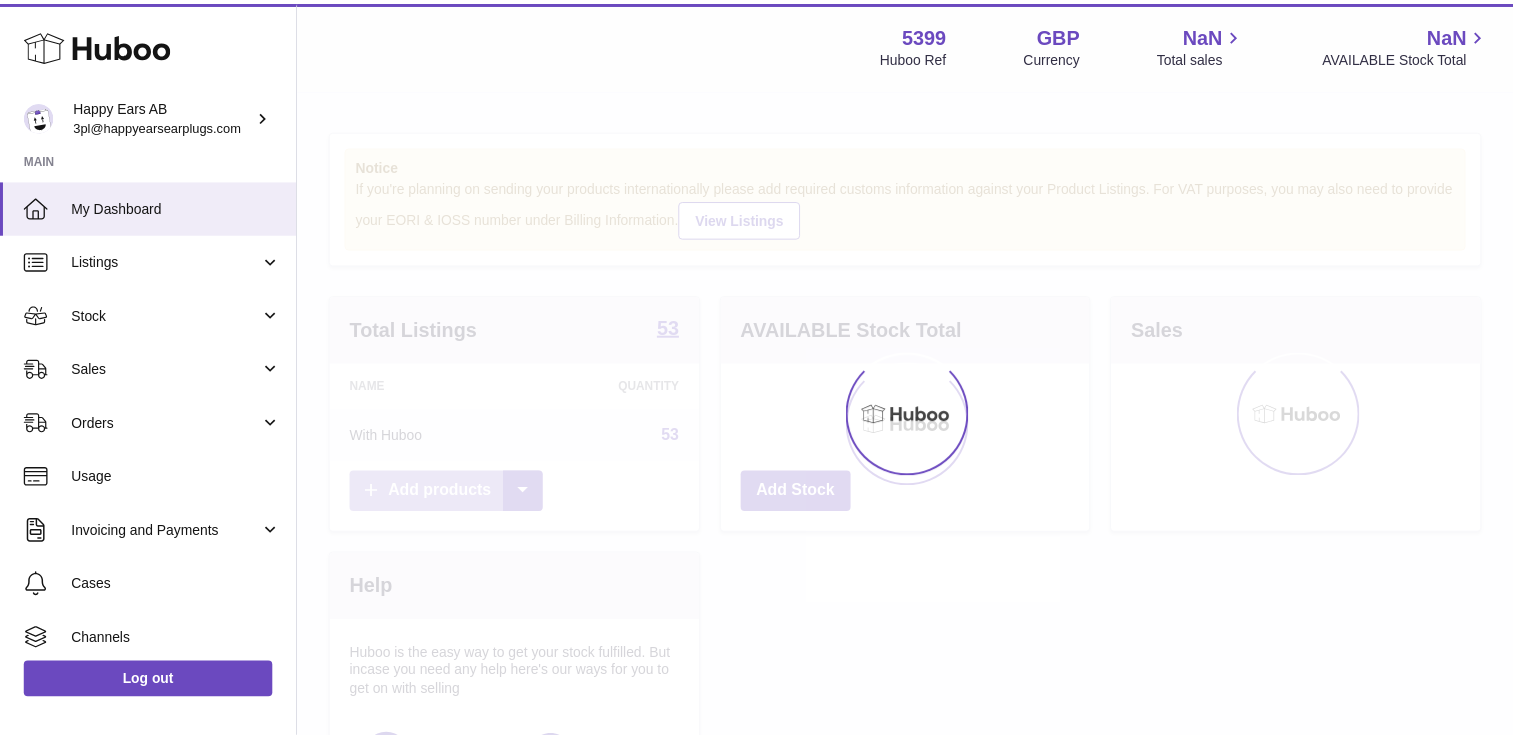 scroll, scrollTop: 0, scrollLeft: 0, axis: both 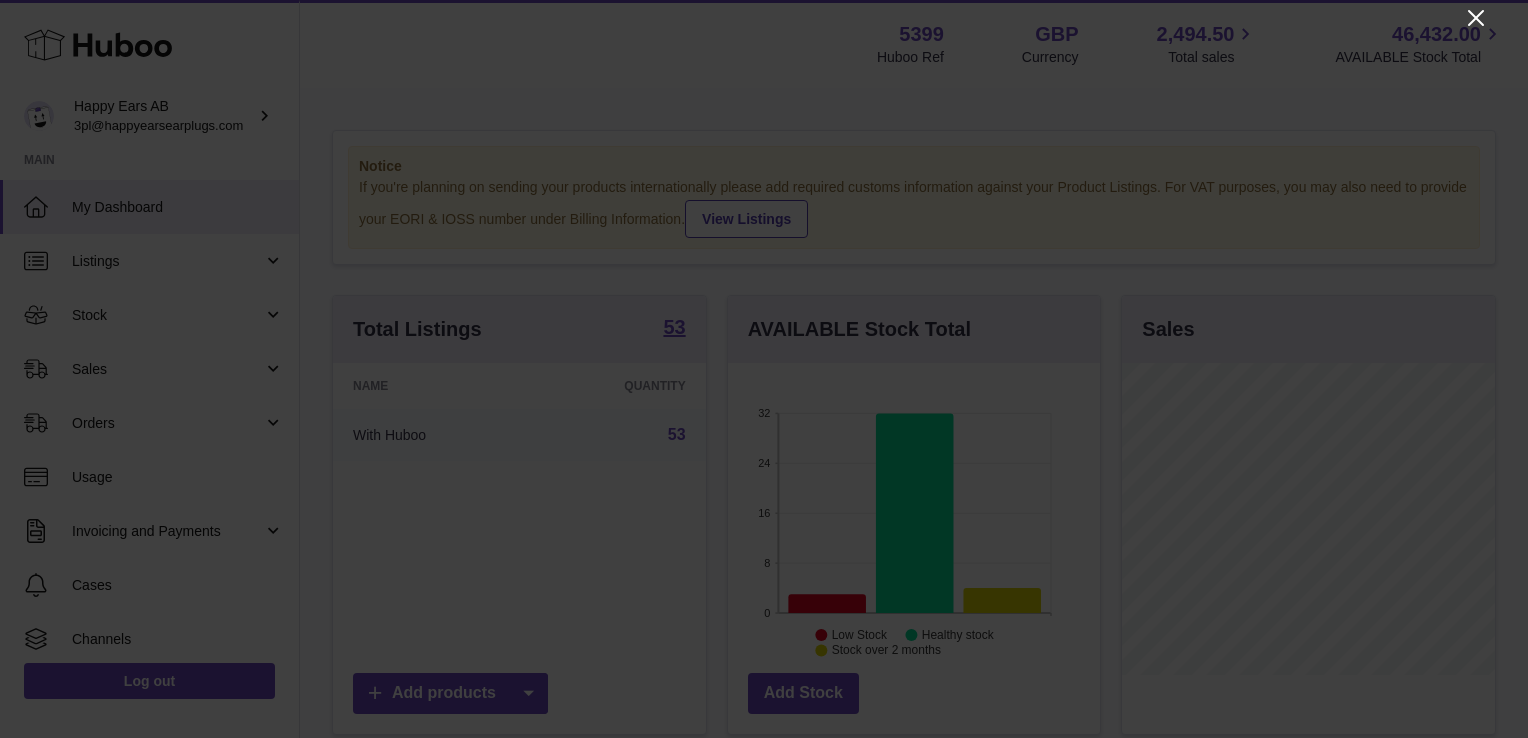 click 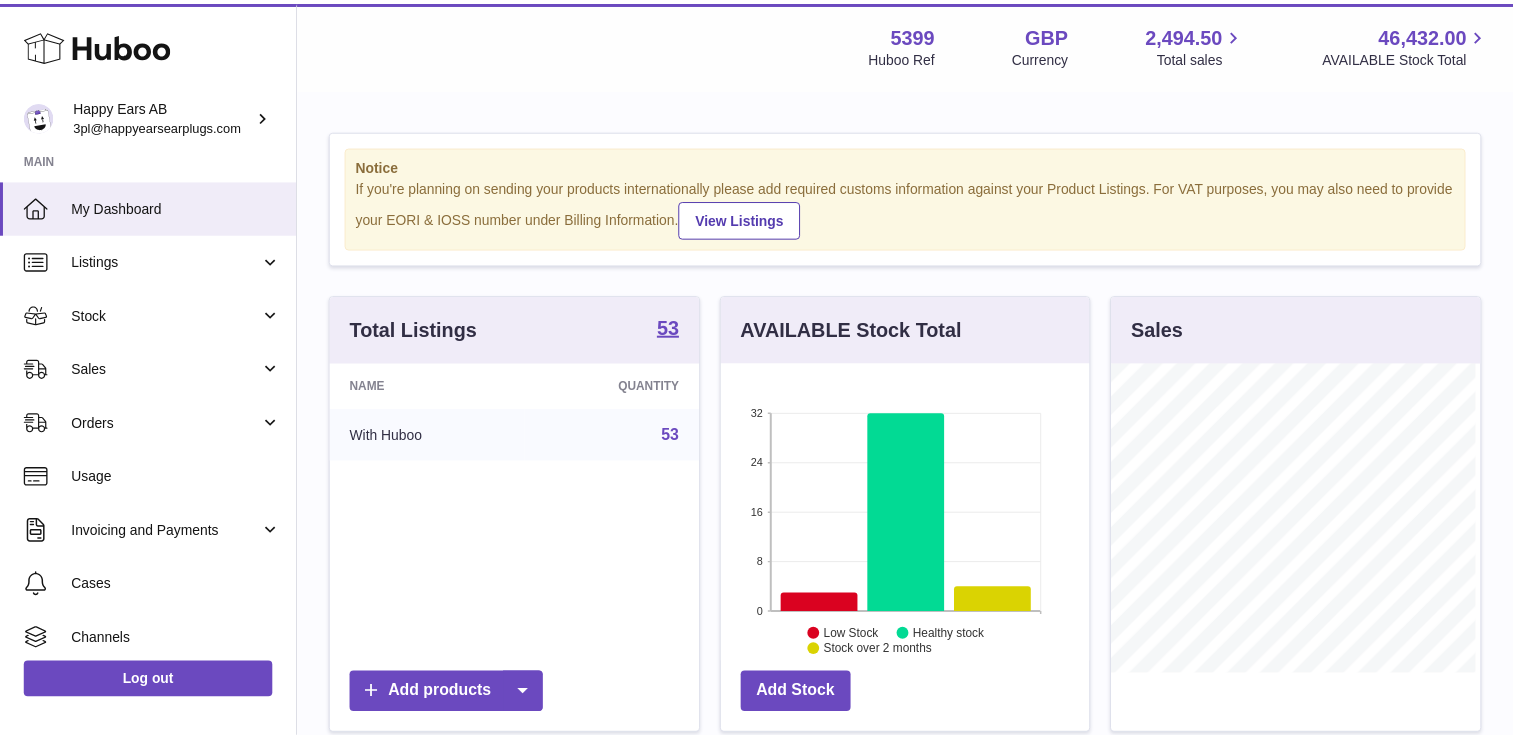 scroll, scrollTop: 312, scrollLeft: 368, axis: both 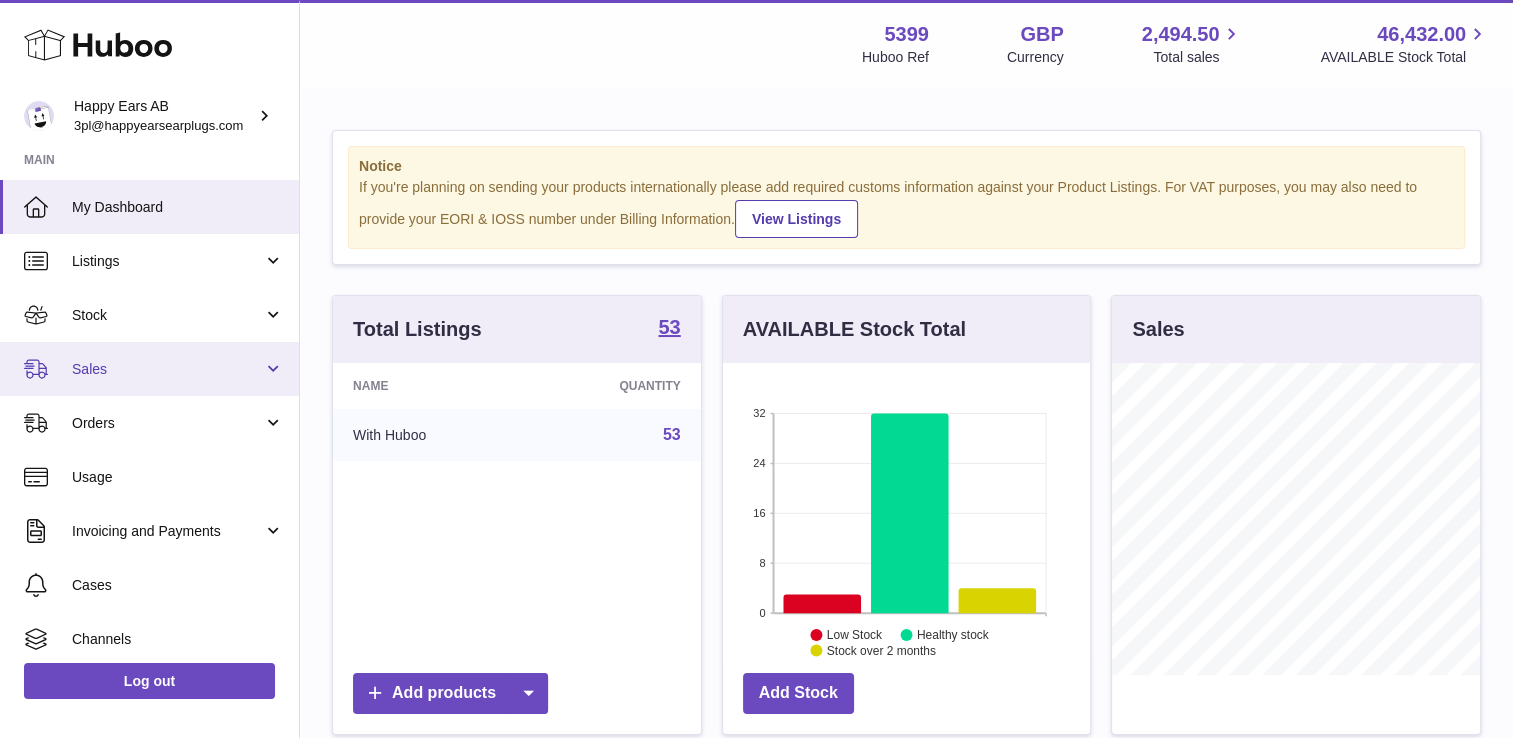 drag, startPoint x: 112, startPoint y: 371, endPoint x: 111, endPoint y: 382, distance: 11.045361 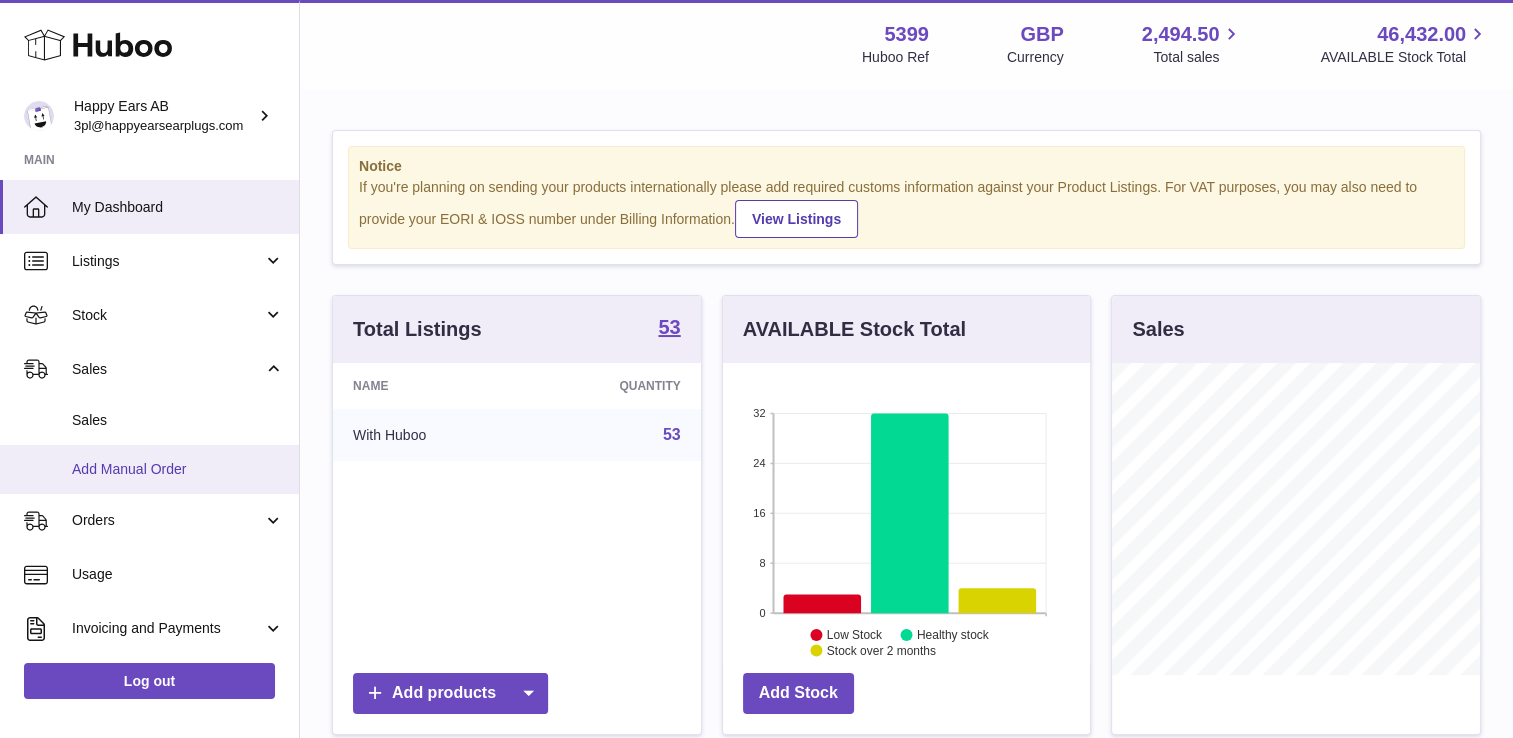 click on "Add Manual Order" at bounding box center [178, 469] 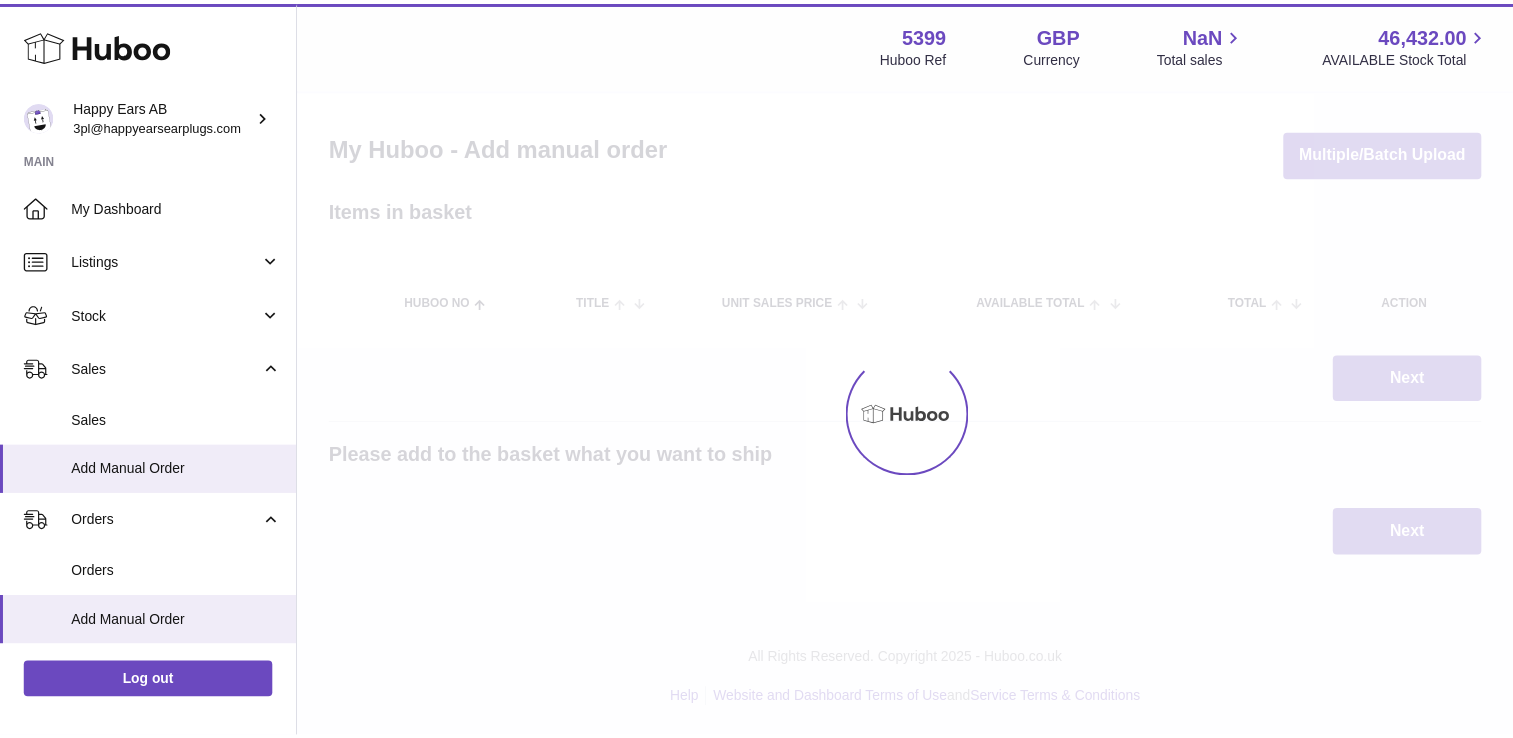 scroll, scrollTop: 0, scrollLeft: 0, axis: both 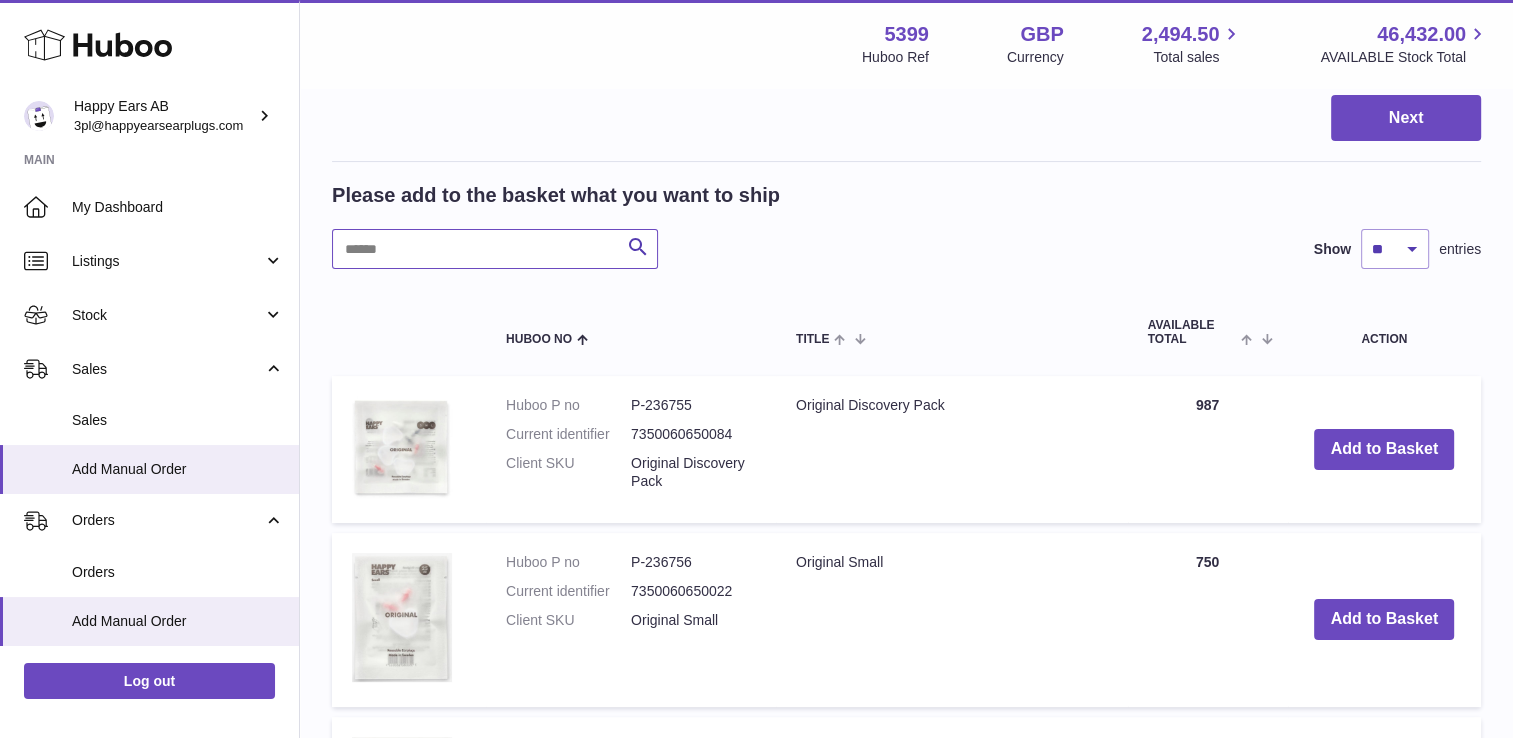 click at bounding box center (495, 249) 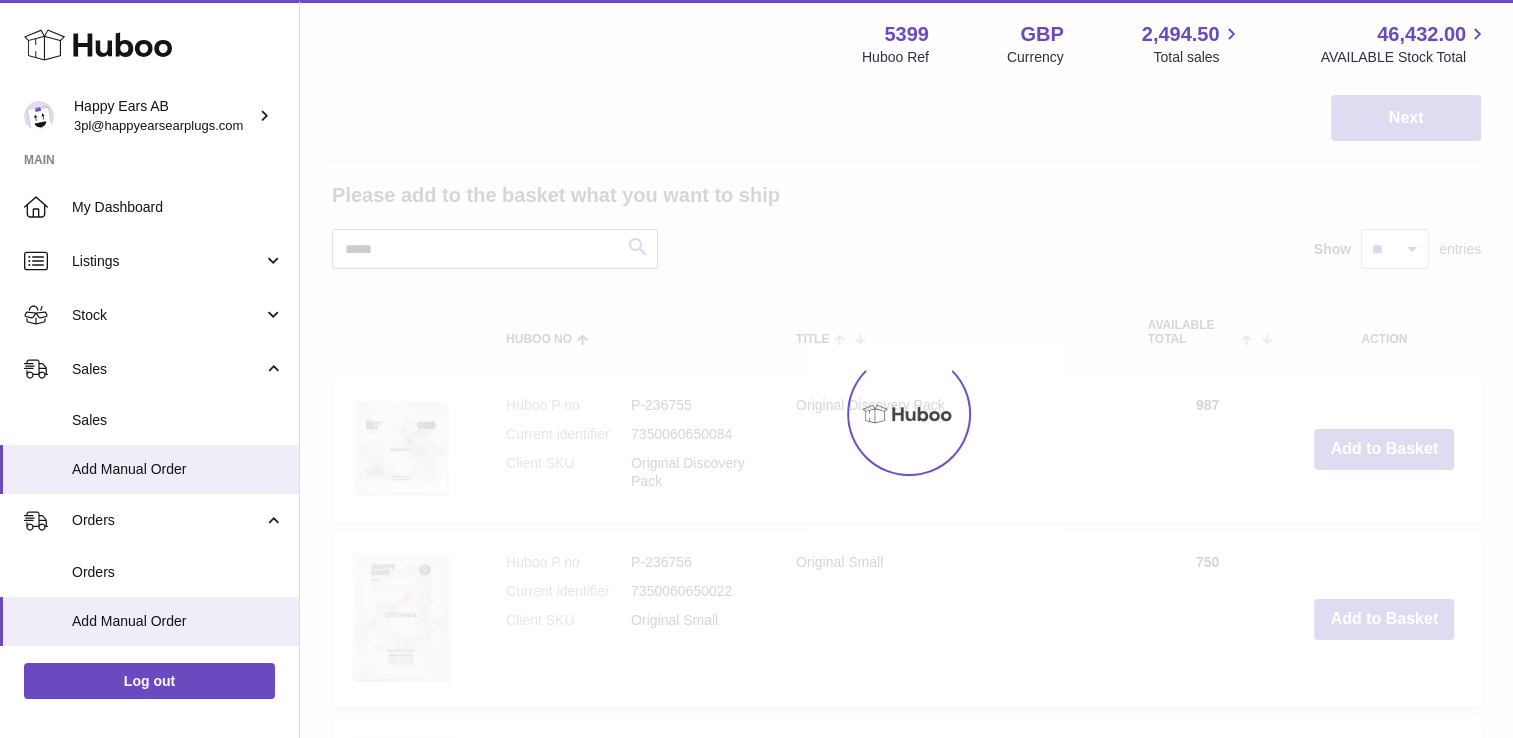 type on "*****" 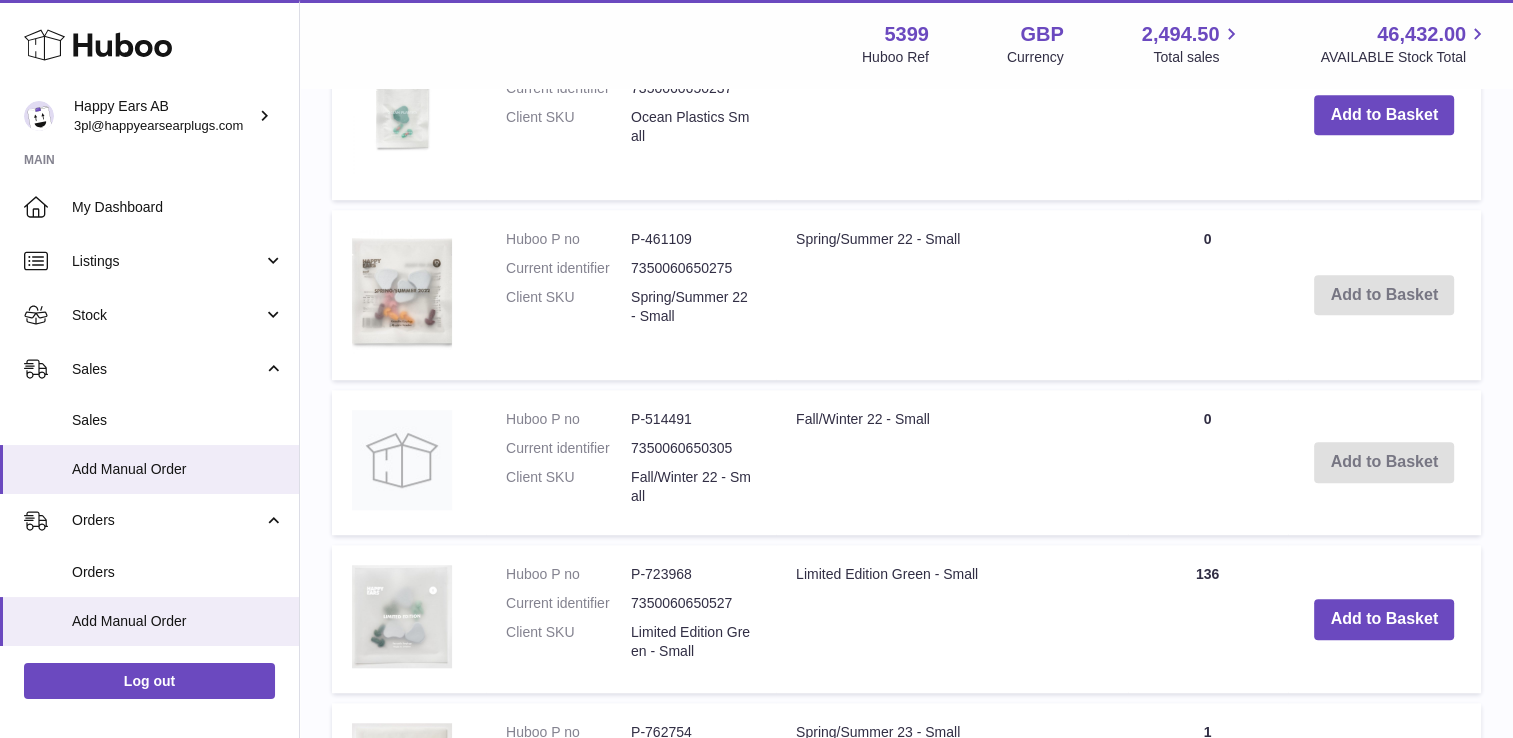 scroll, scrollTop: 1700, scrollLeft: 0, axis: vertical 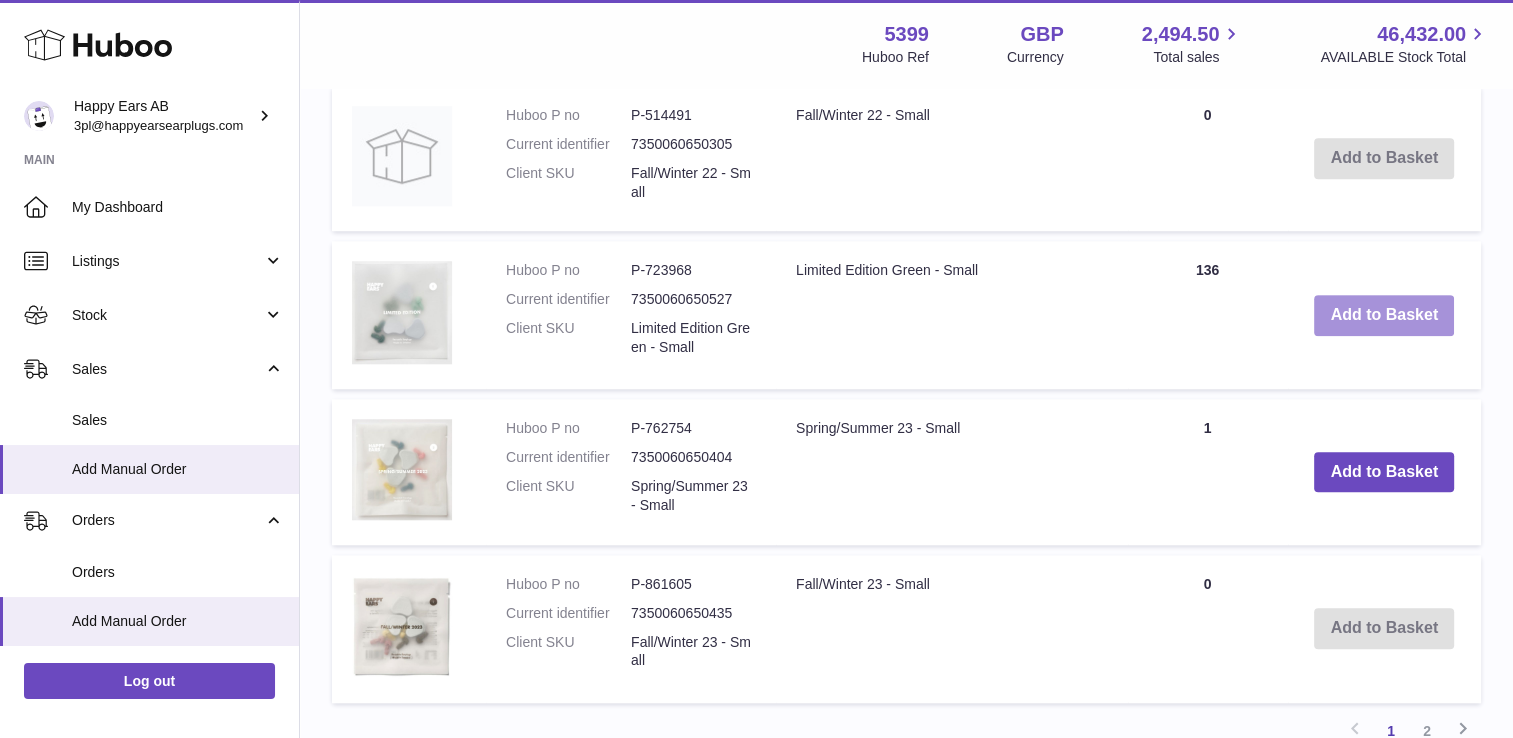 click on "Add to Basket" at bounding box center (1384, 315) 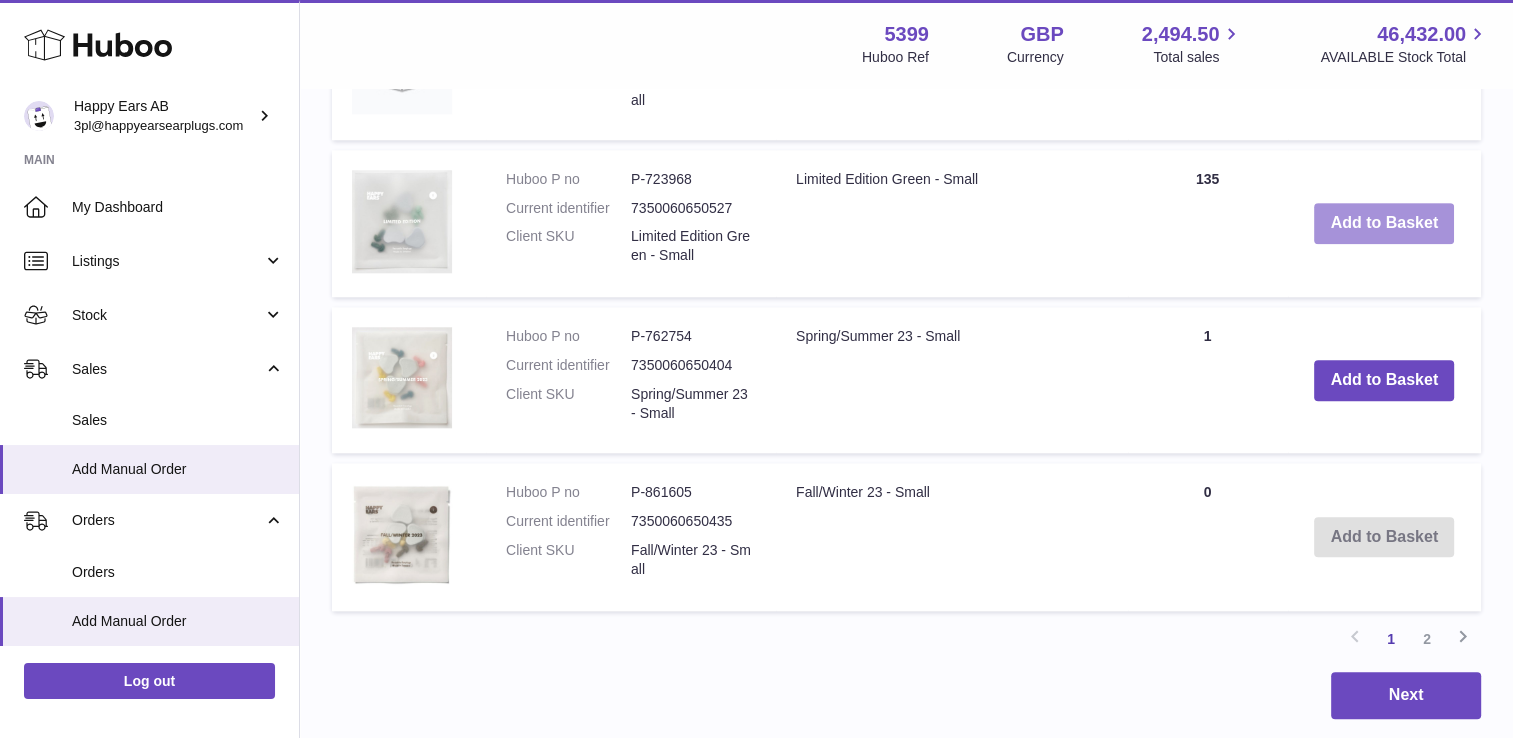 scroll, scrollTop: 2095, scrollLeft: 0, axis: vertical 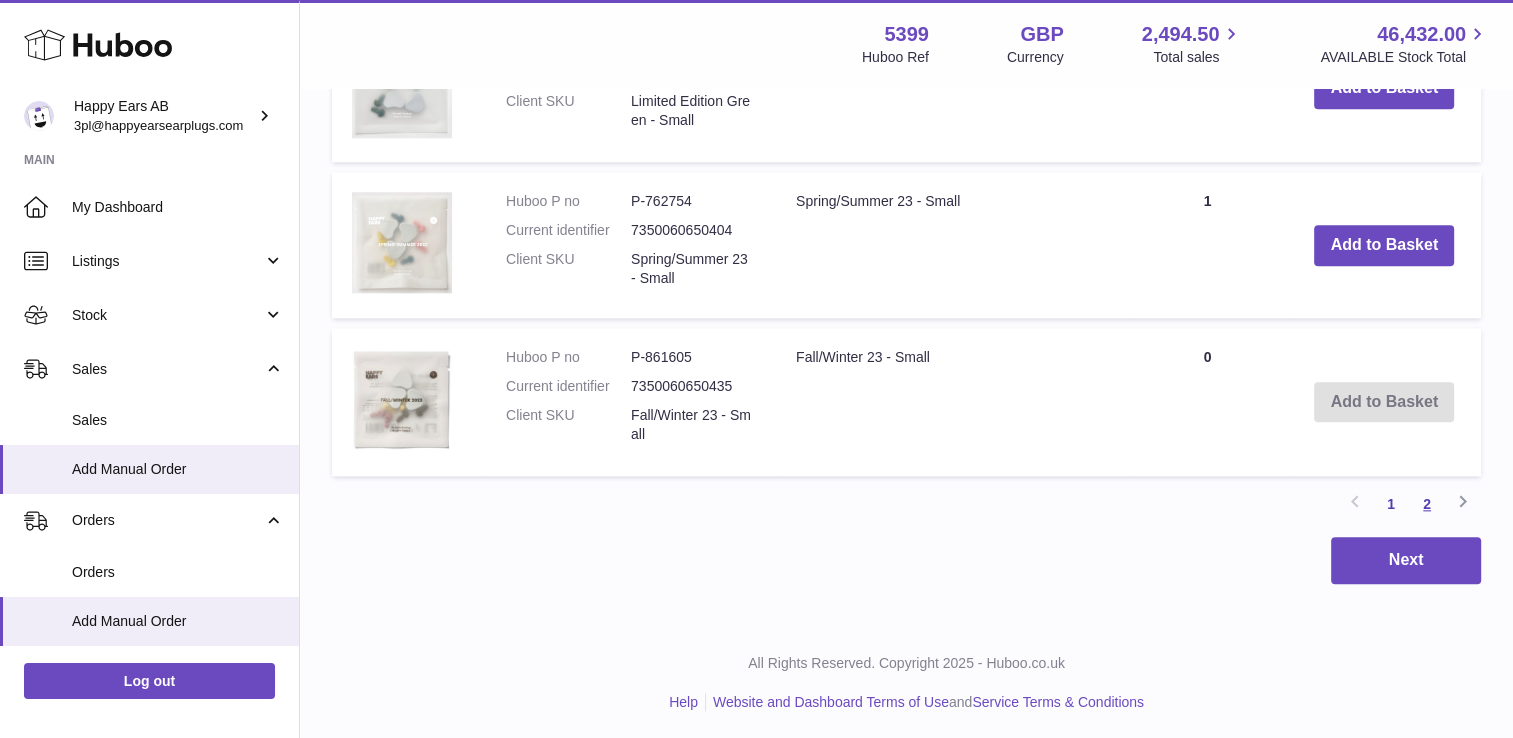 click on "2" at bounding box center (1427, 504) 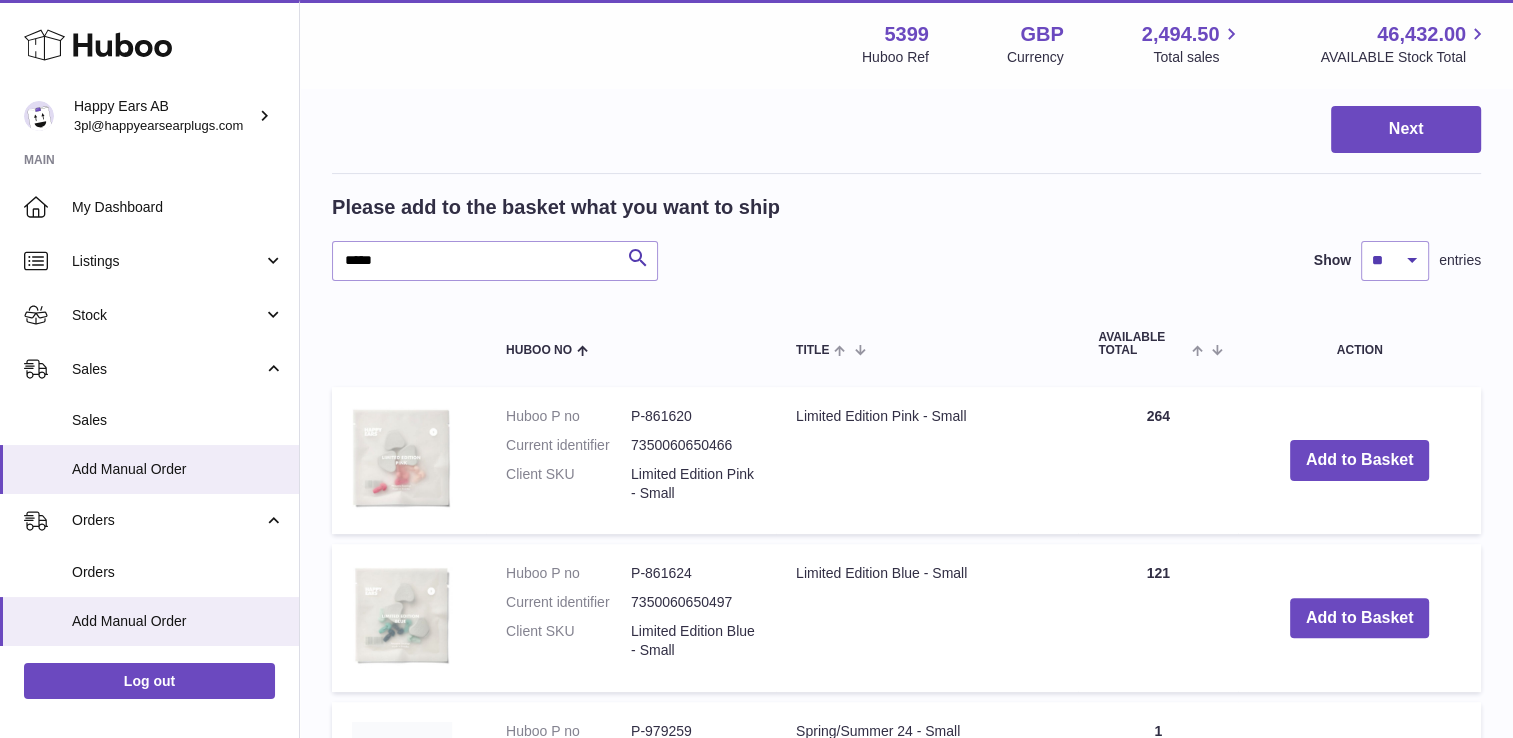 scroll, scrollTop: 590, scrollLeft: 0, axis: vertical 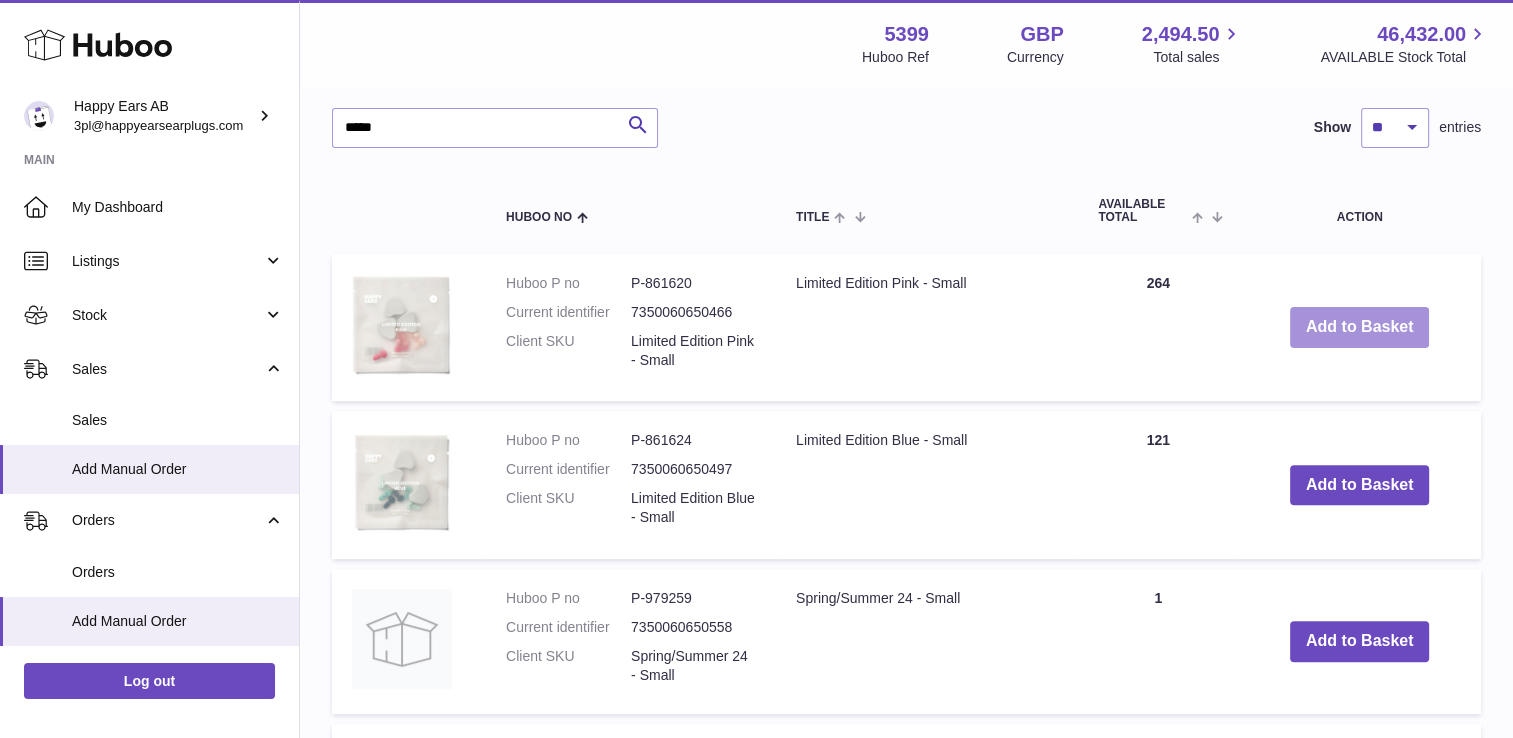 click on "Add to Basket" at bounding box center [1360, 327] 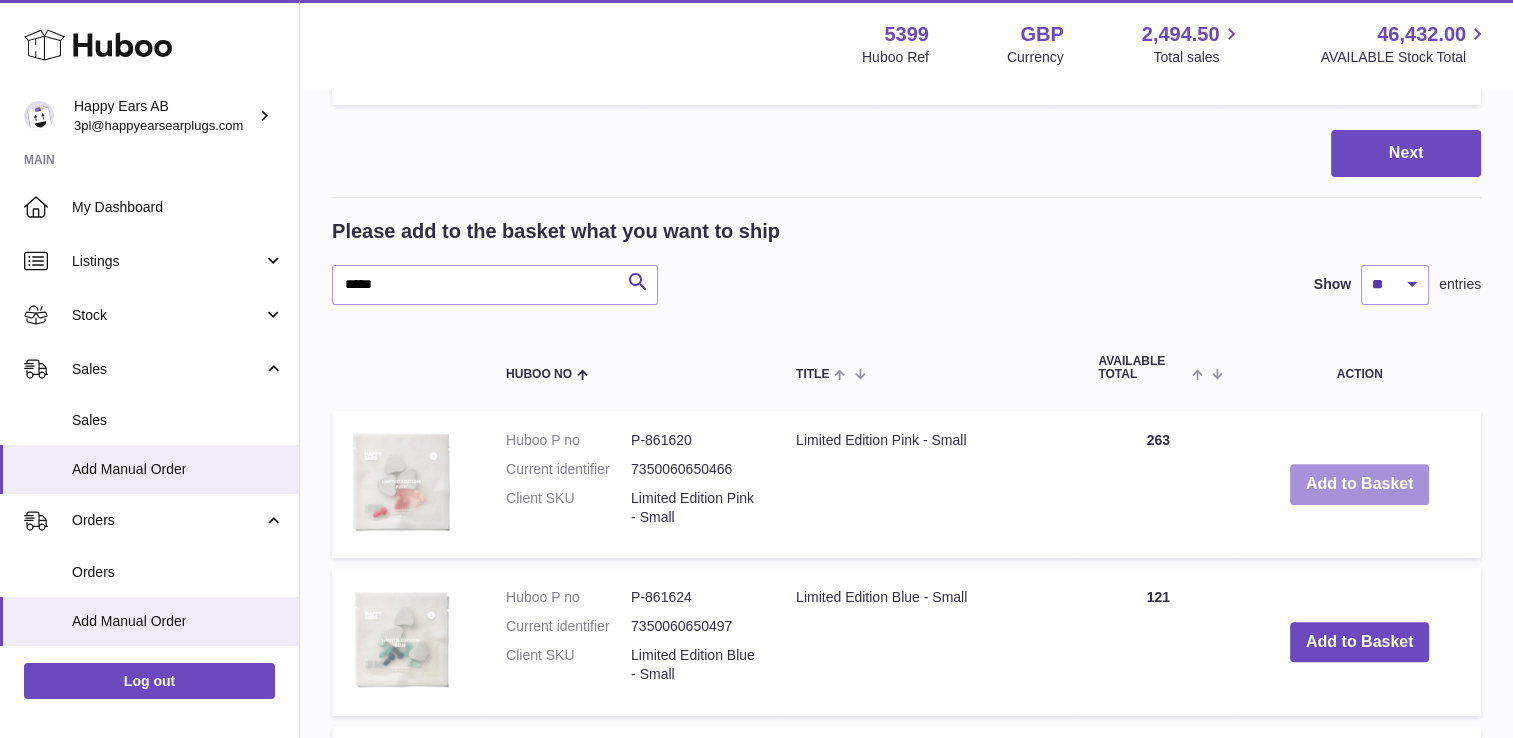 scroll, scrollTop: 747, scrollLeft: 0, axis: vertical 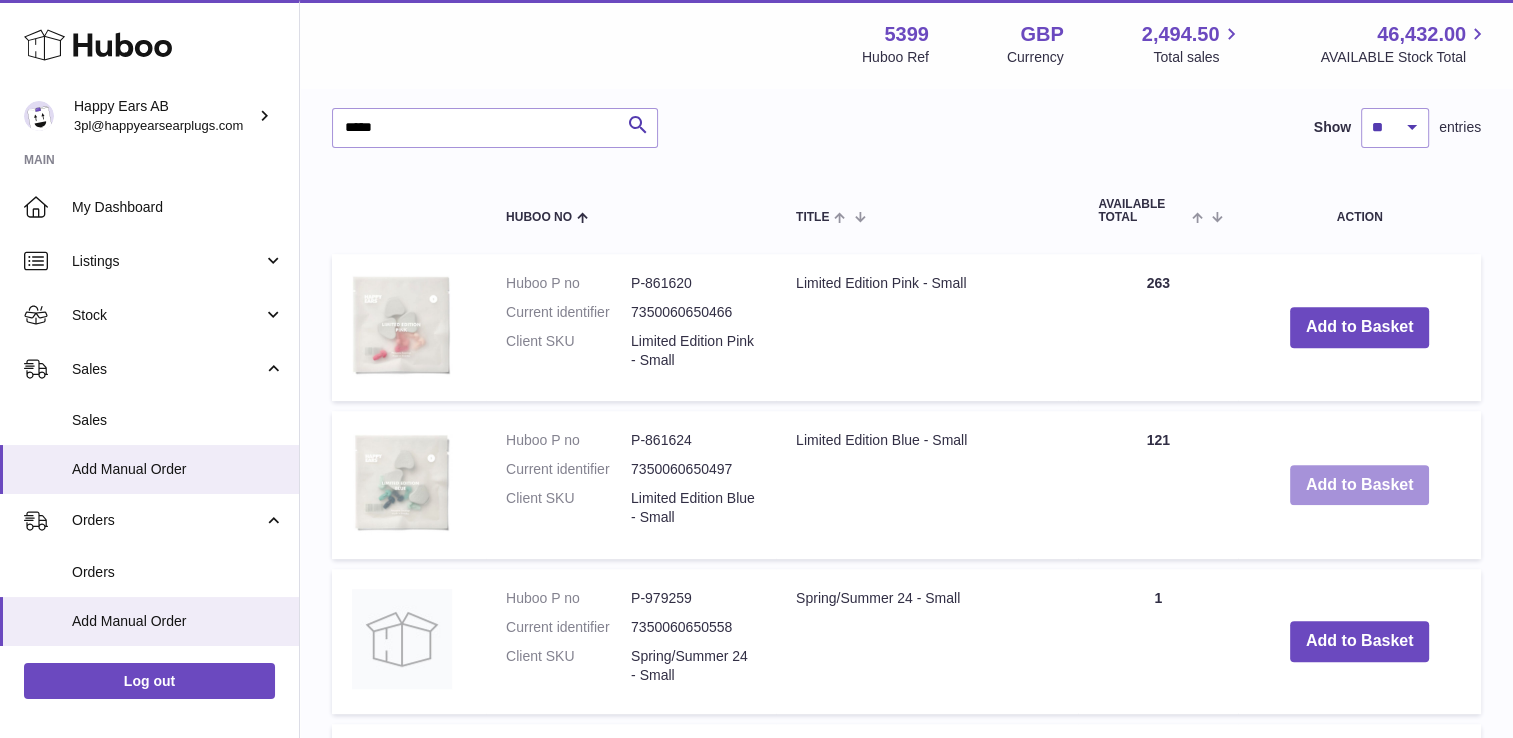 click on "Add to Basket" at bounding box center (1360, 485) 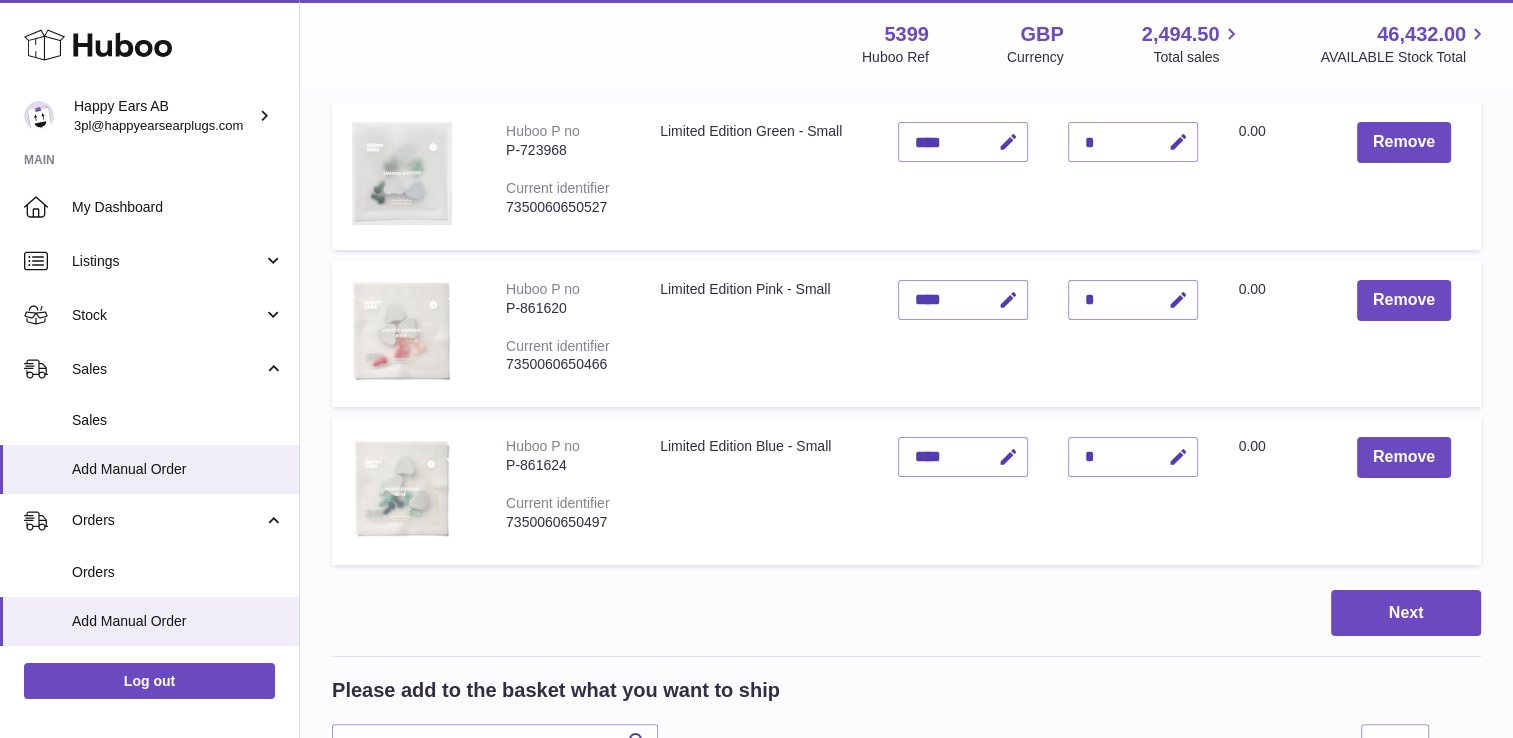 scroll, scrollTop: 500, scrollLeft: 0, axis: vertical 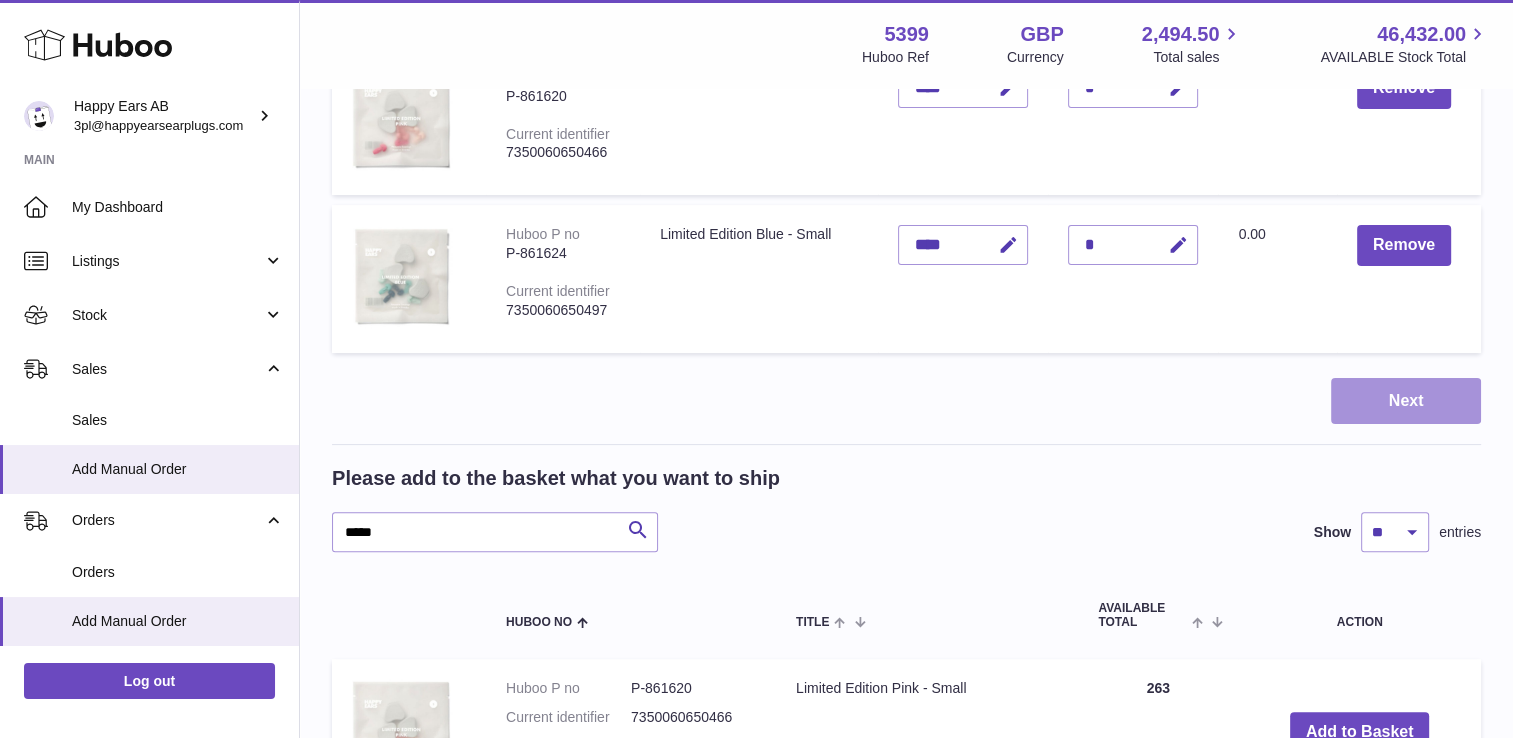 click on "Next" at bounding box center [1406, 401] 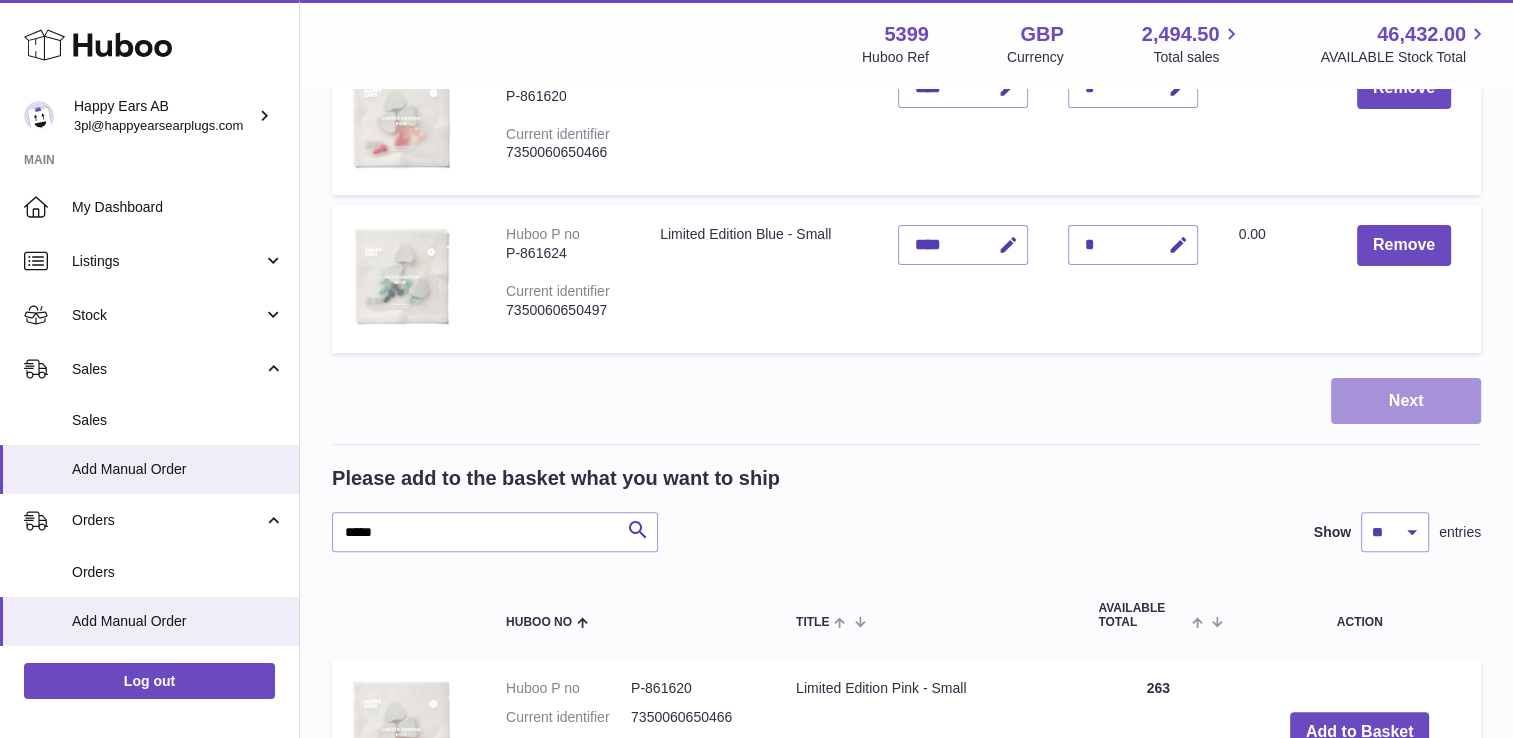 scroll, scrollTop: 0, scrollLeft: 0, axis: both 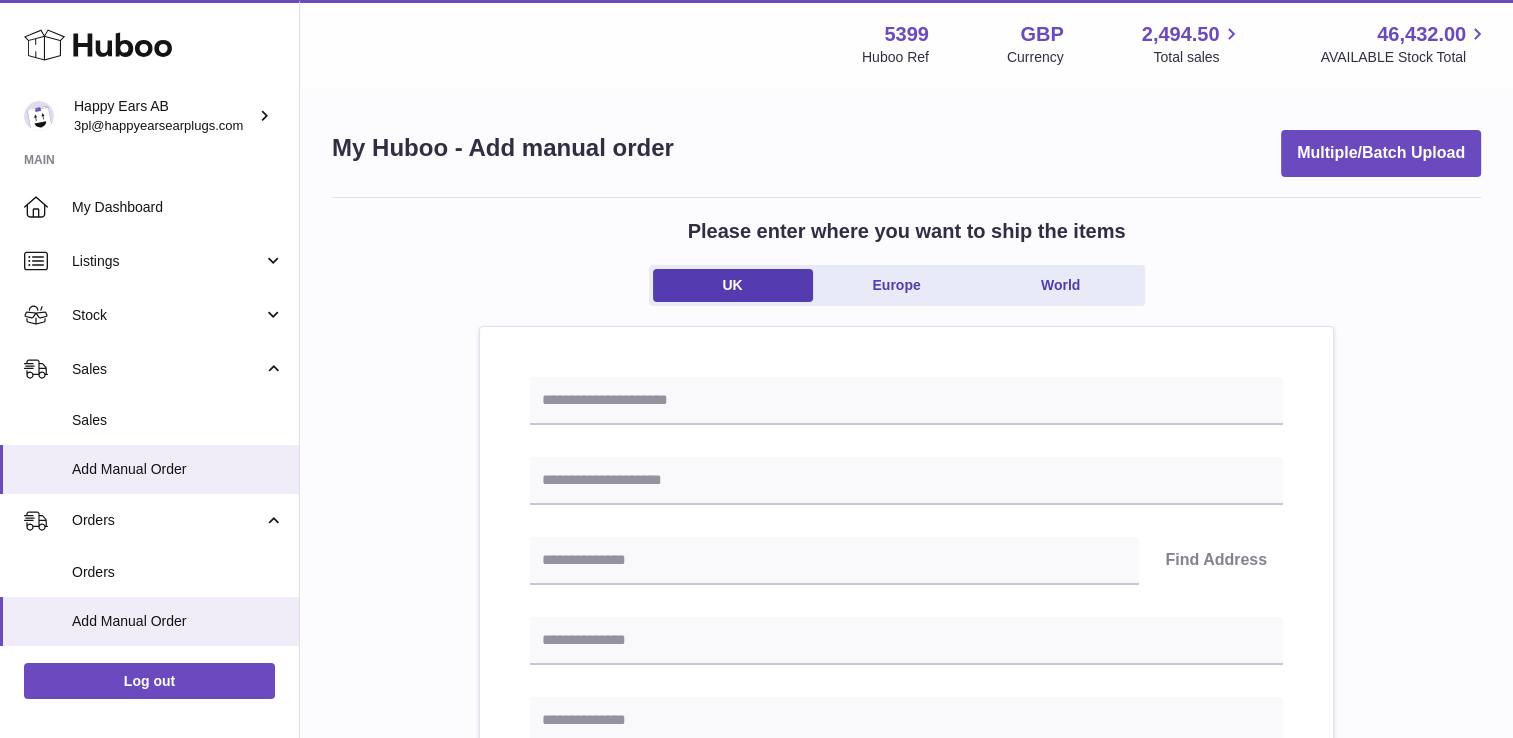 drag, startPoint x: 908, startPoint y: 322, endPoint x: 918, endPoint y: 266, distance: 56.88585 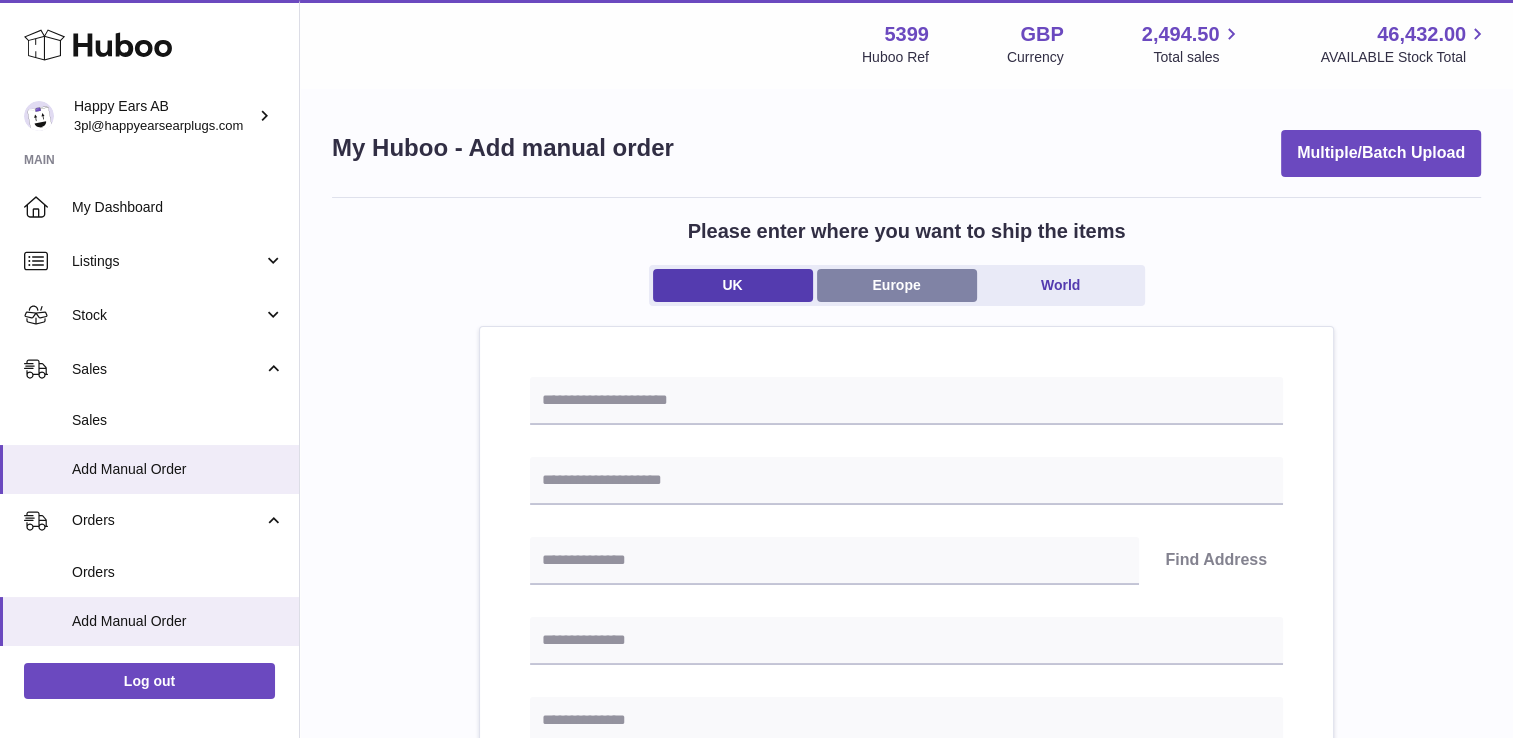 click on "Europe" at bounding box center [897, 285] 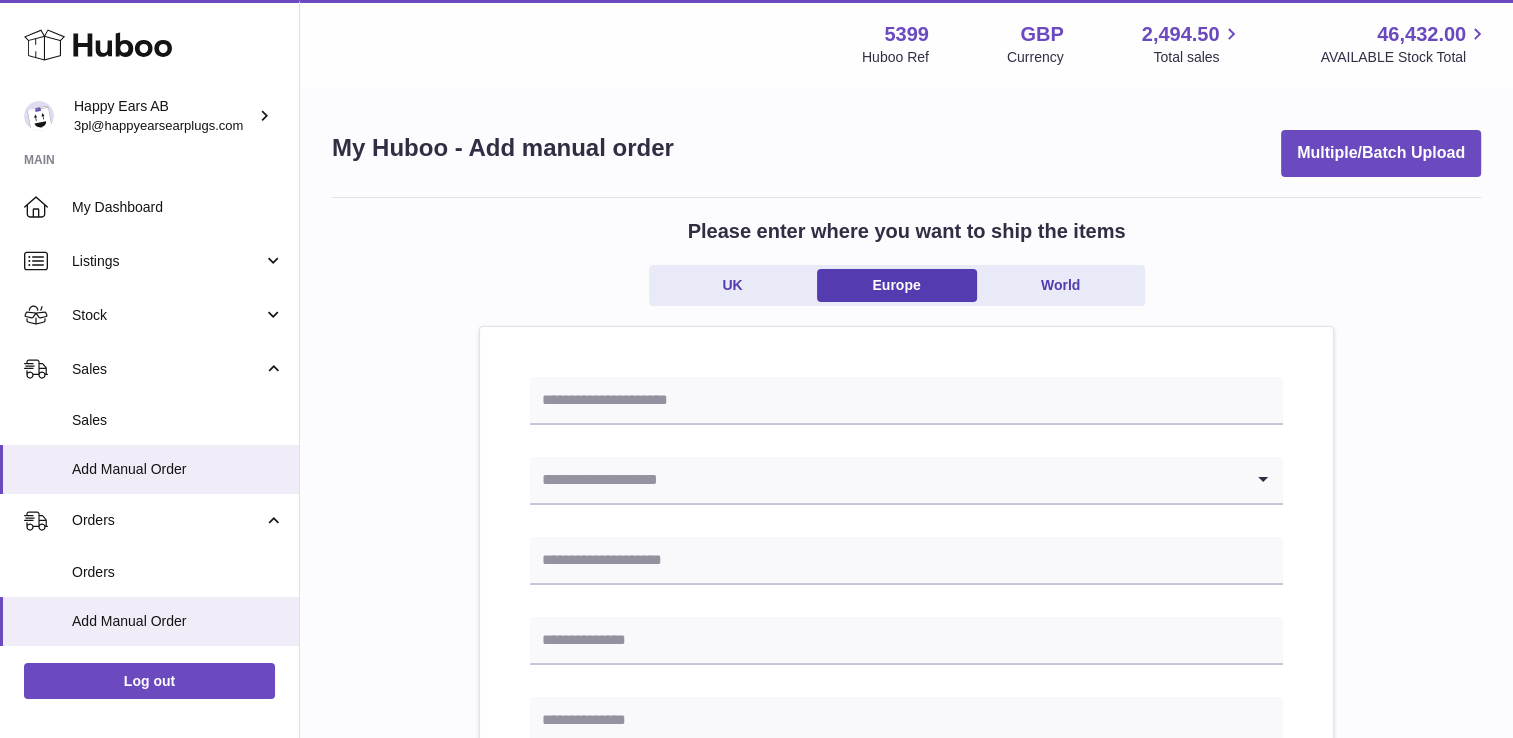 click at bounding box center [886, 480] 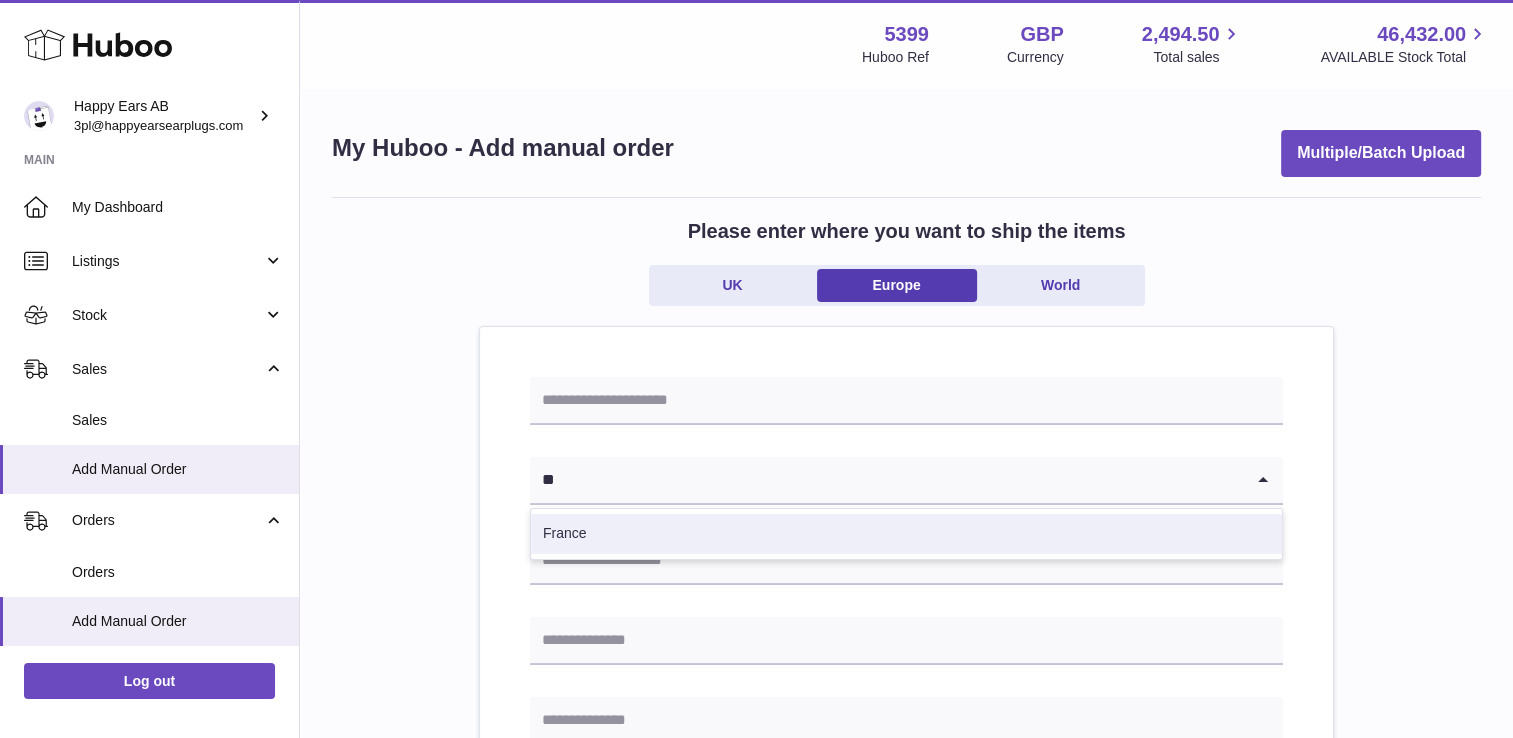 click on "France" at bounding box center [906, 534] 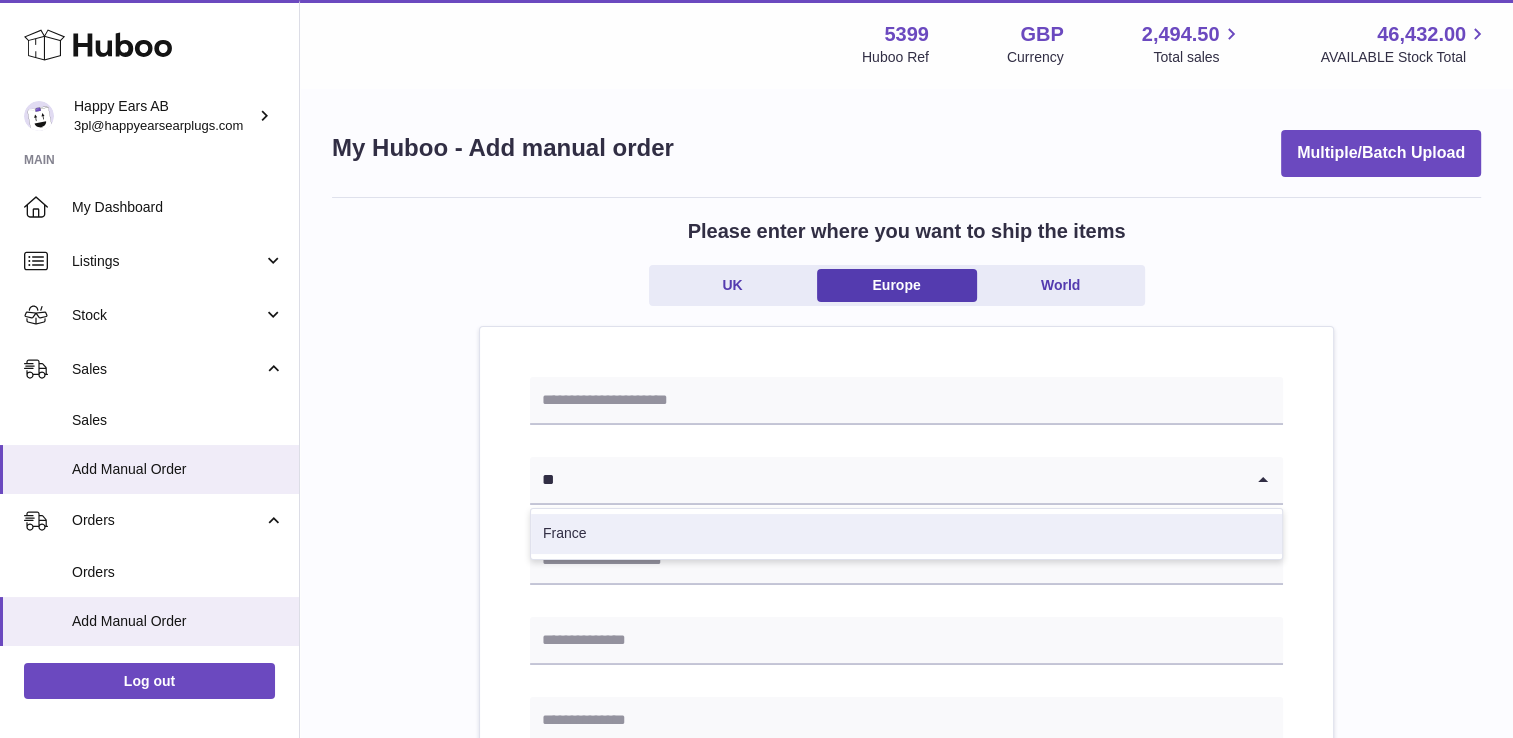 type on "**" 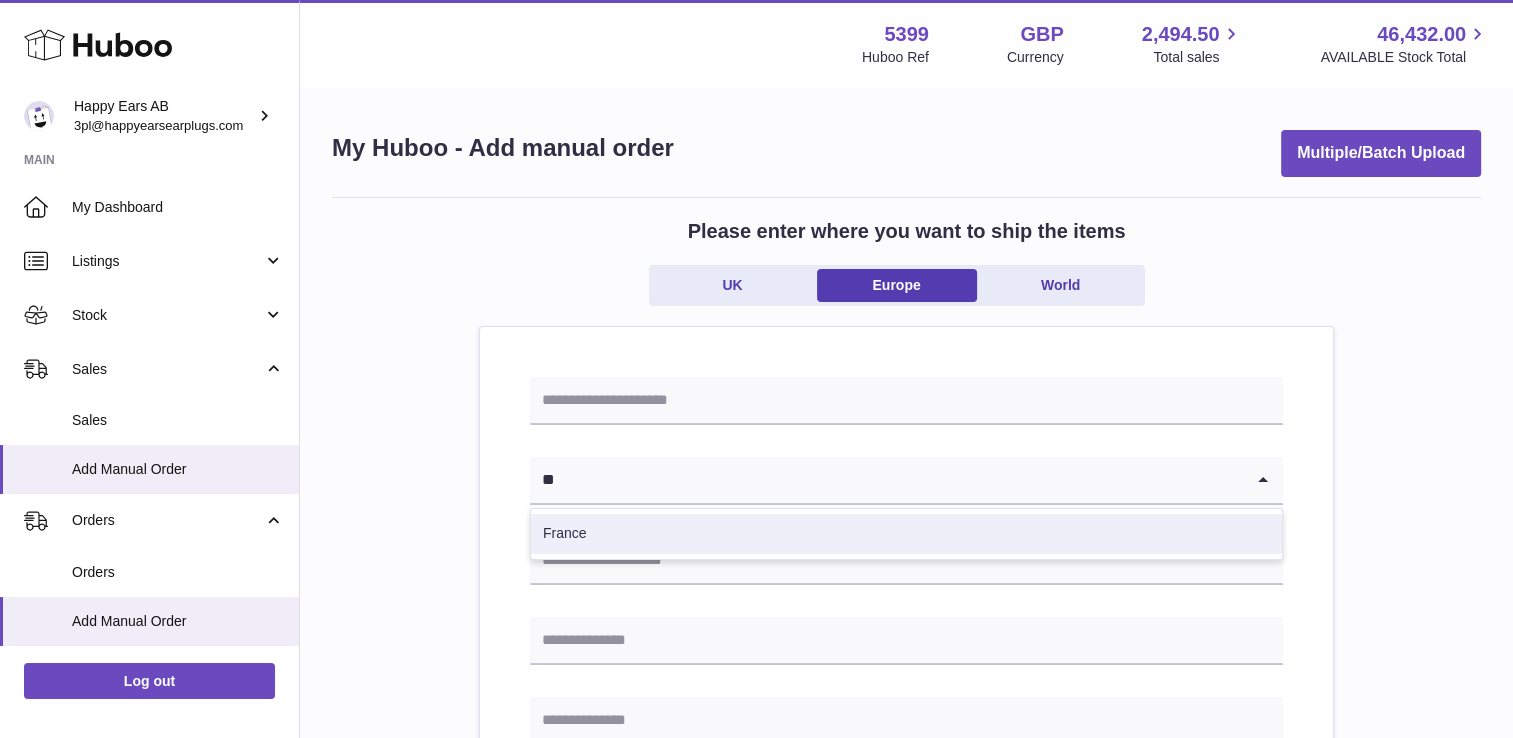 type 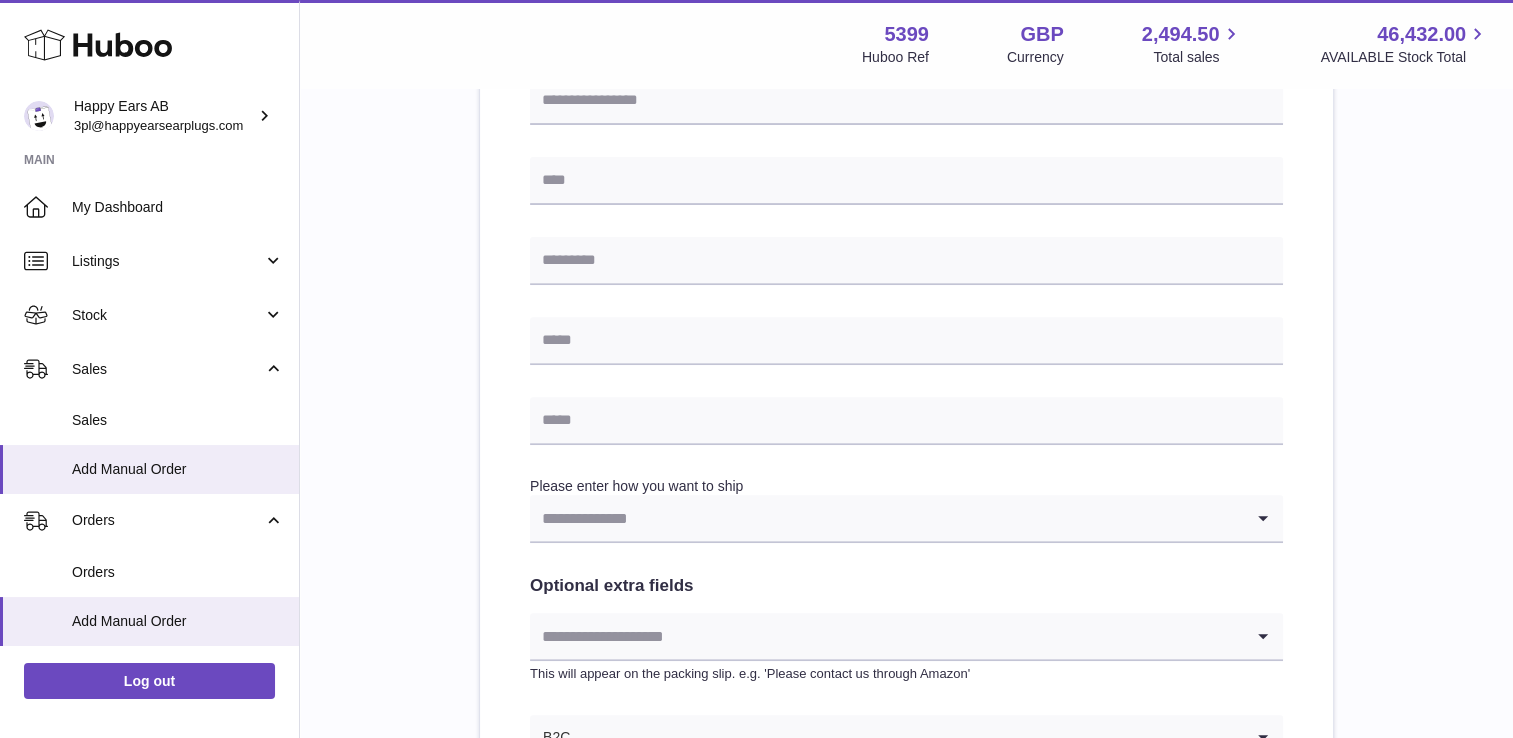 scroll, scrollTop: 0, scrollLeft: 0, axis: both 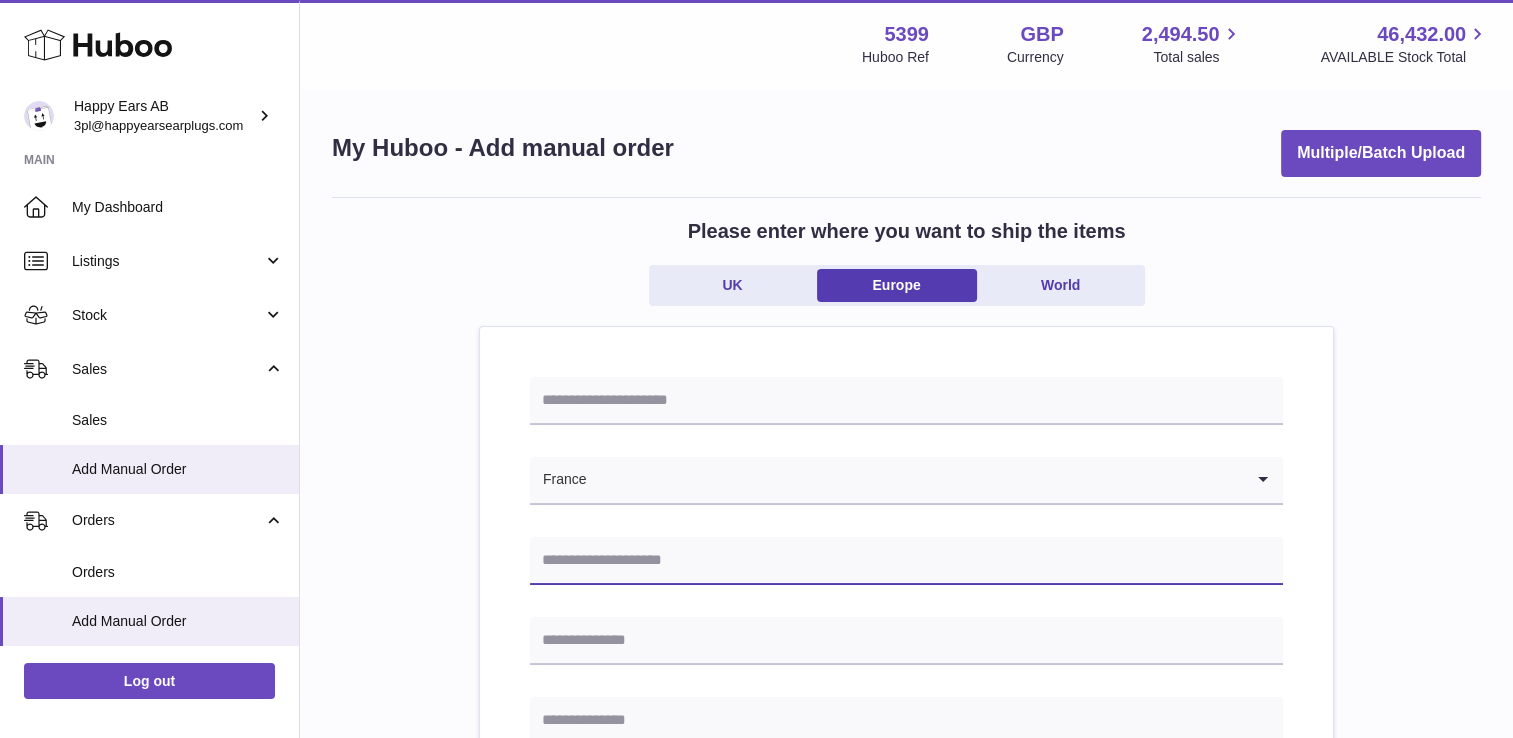 click at bounding box center (906, 561) 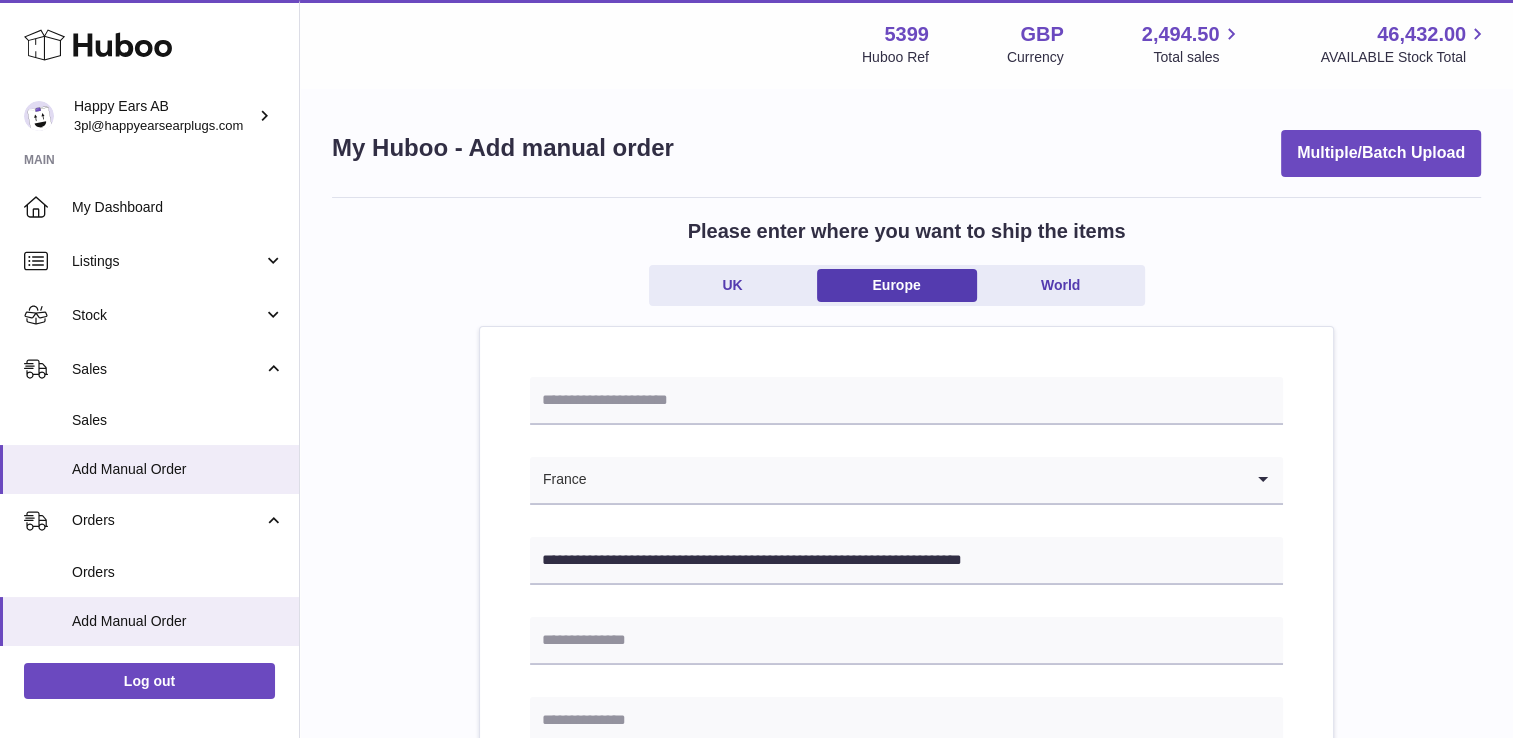 click on "**********" at bounding box center (906, 981) 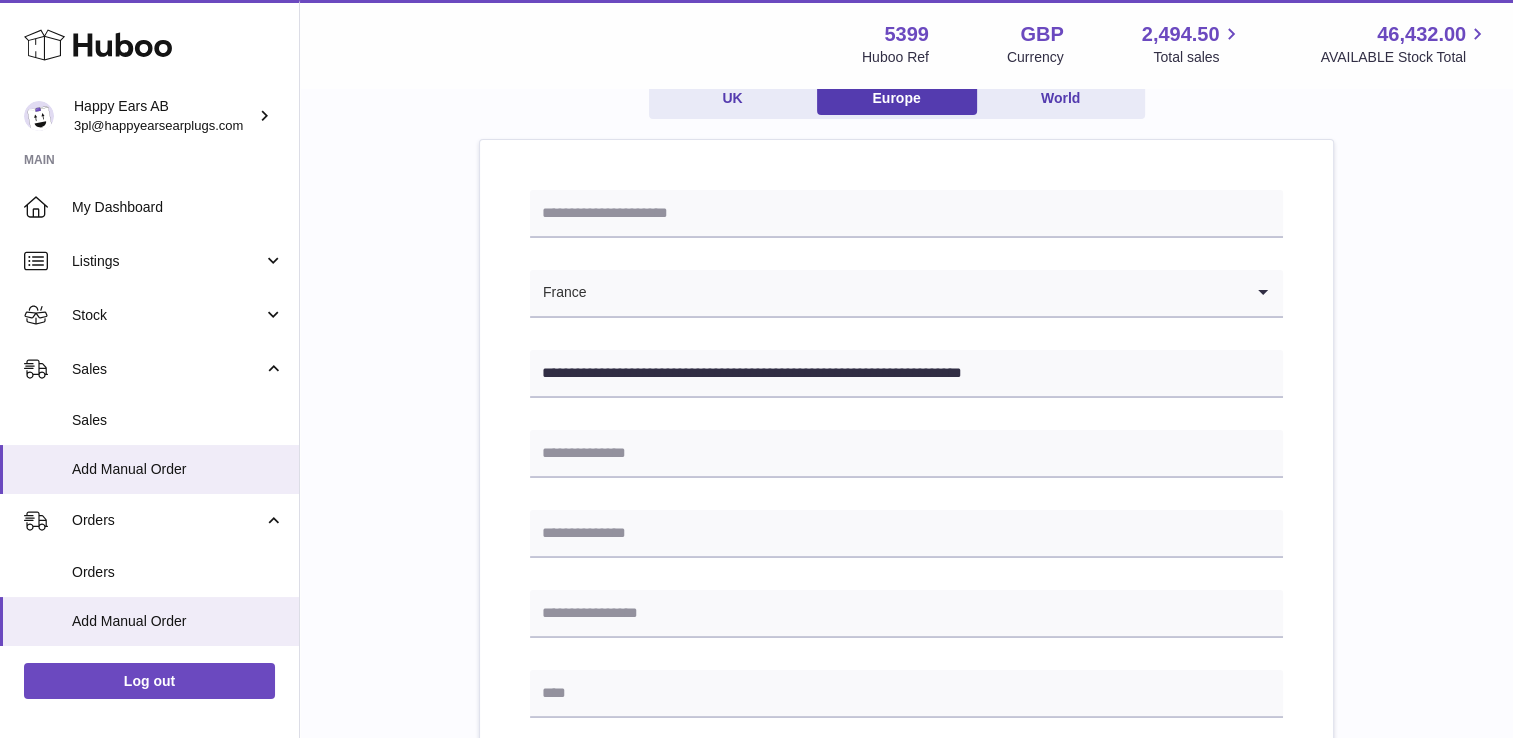 scroll, scrollTop: 200, scrollLeft: 0, axis: vertical 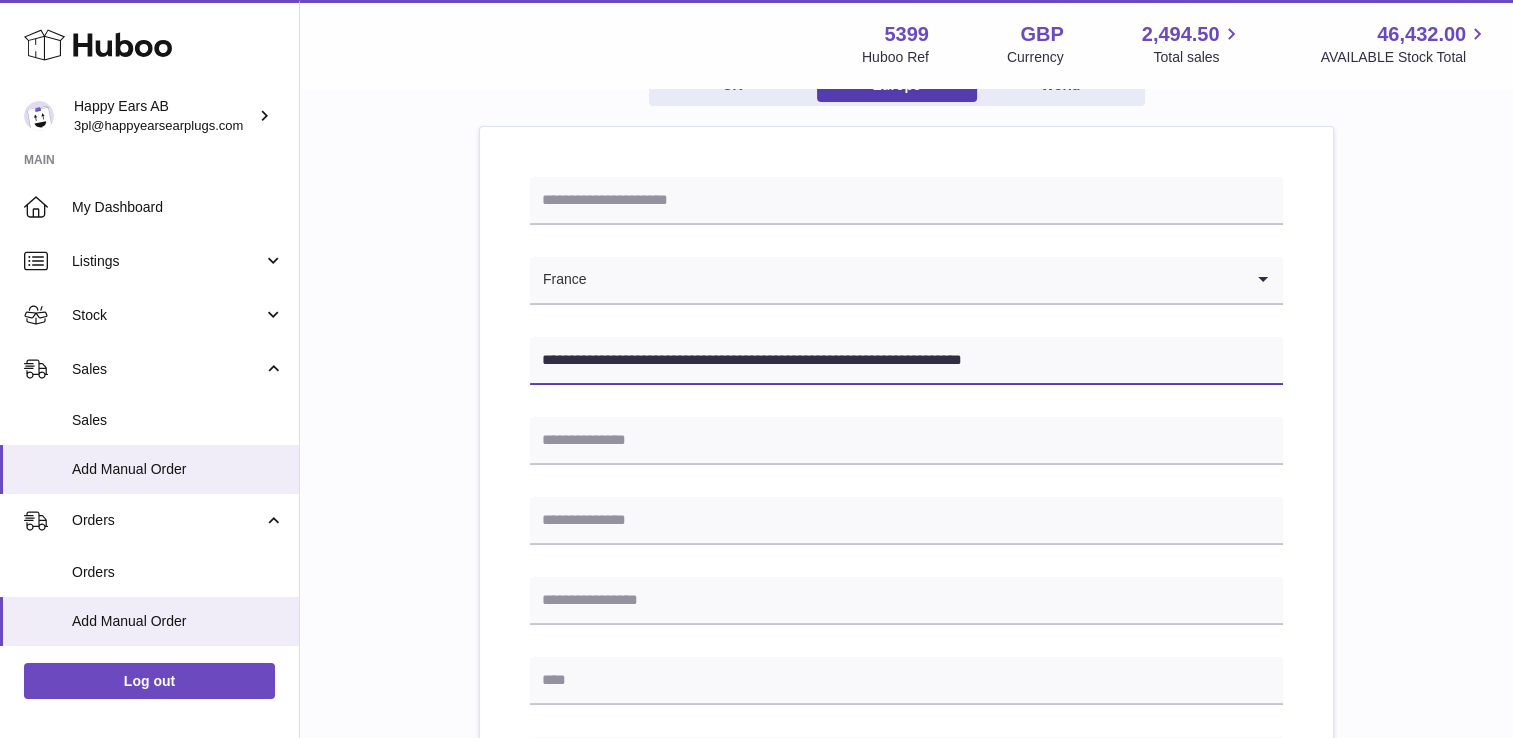 drag, startPoint x: 655, startPoint y: 358, endPoint x: 885, endPoint y: 371, distance: 230.3671 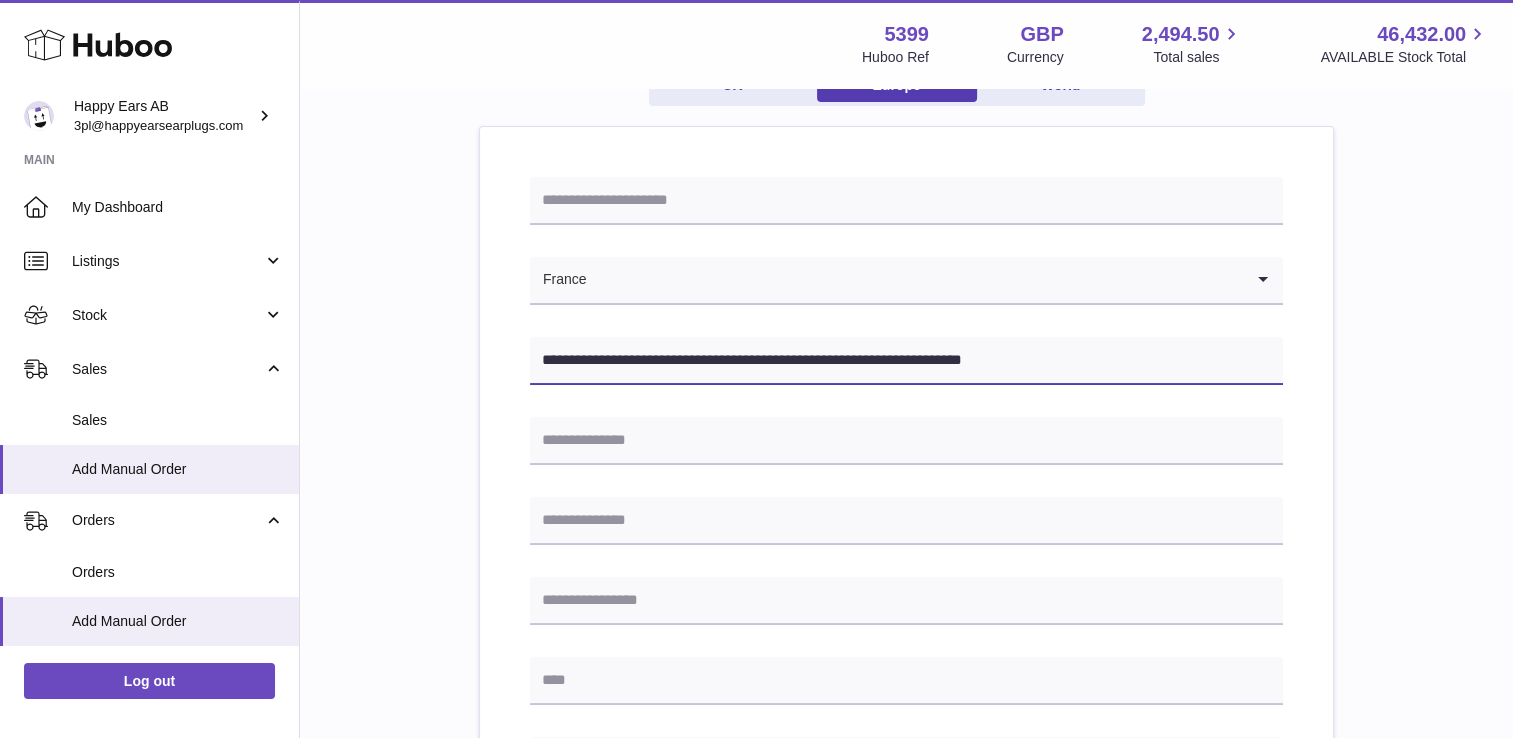 click on "**********" at bounding box center (906, 361) 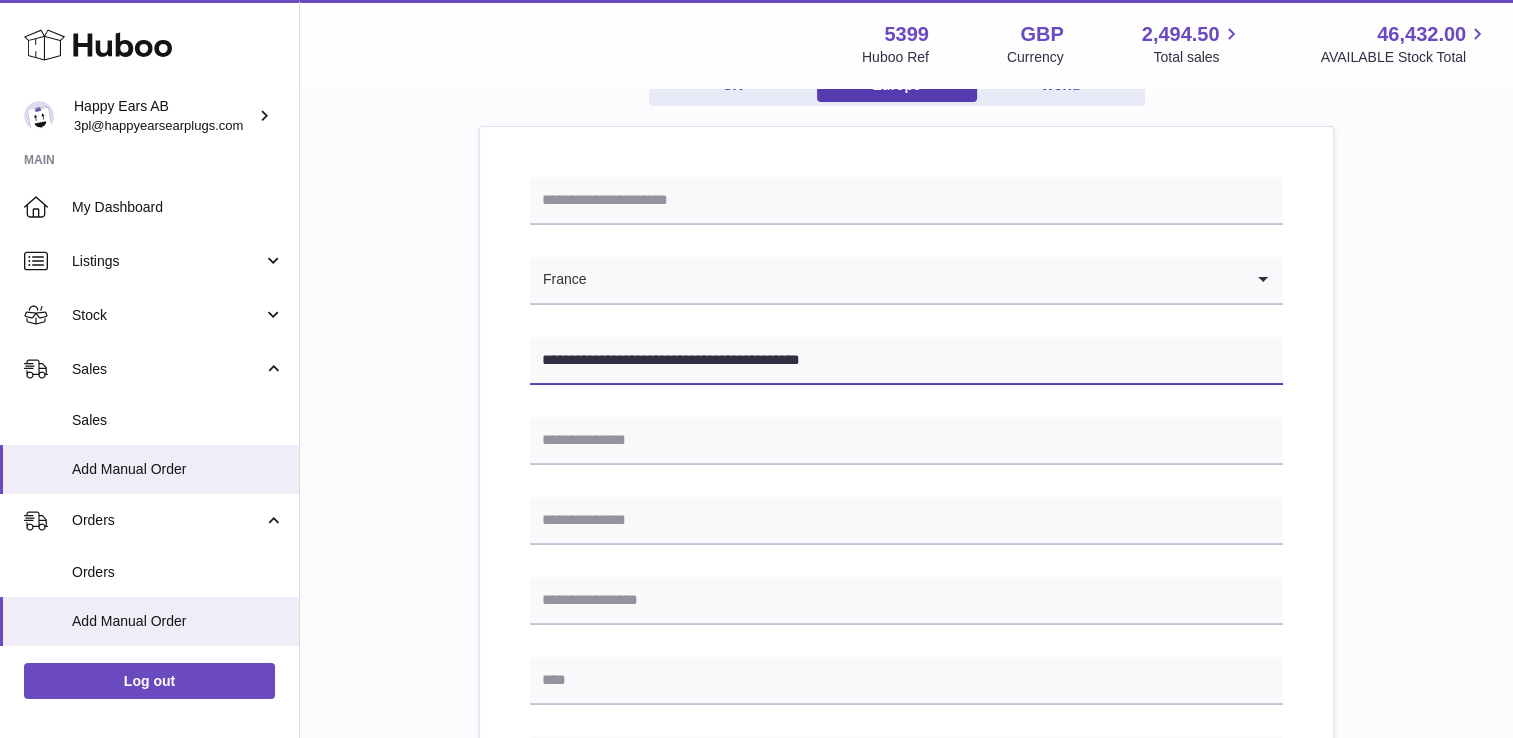 scroll, scrollTop: 300, scrollLeft: 0, axis: vertical 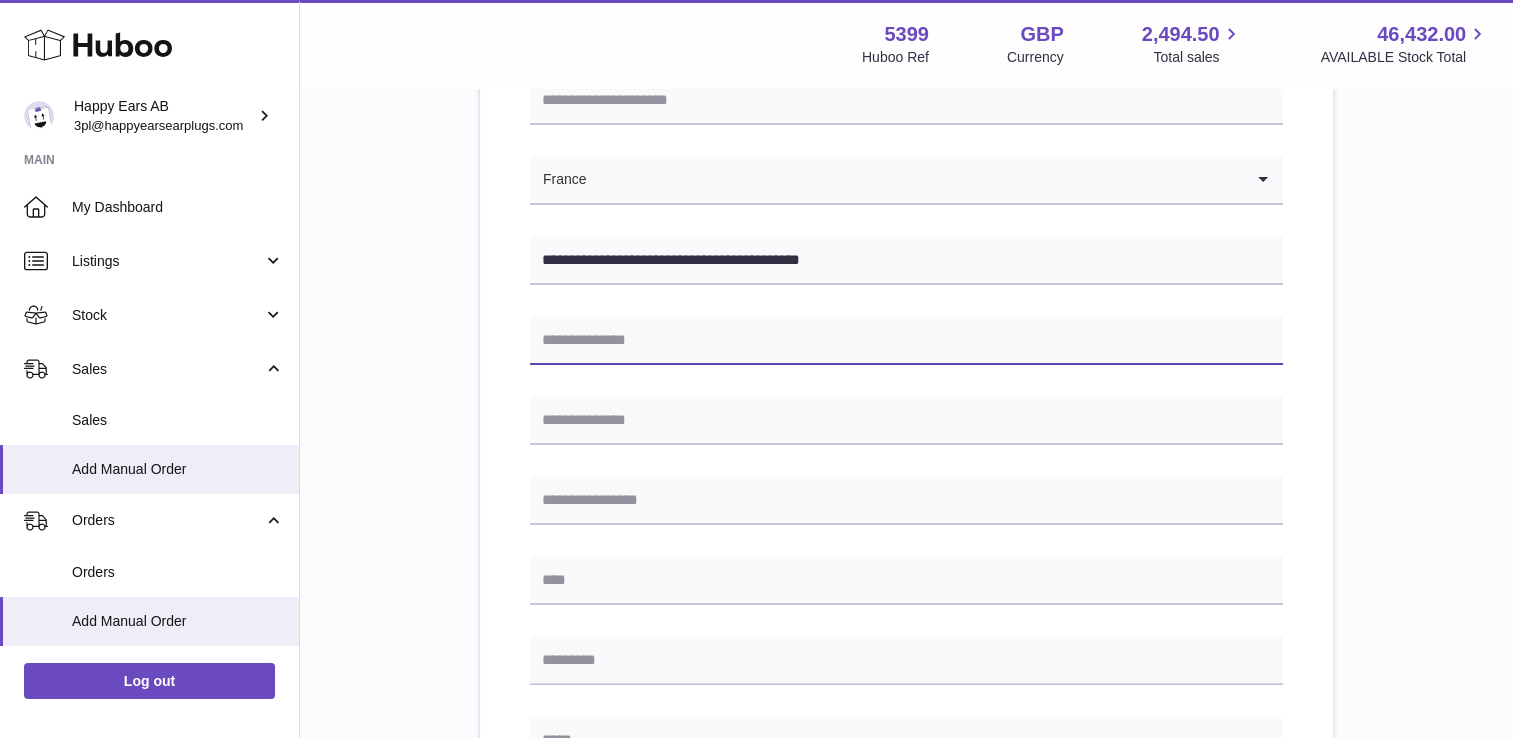 drag, startPoint x: 652, startPoint y: 254, endPoint x: 1188, endPoint y: 315, distance: 539.4599 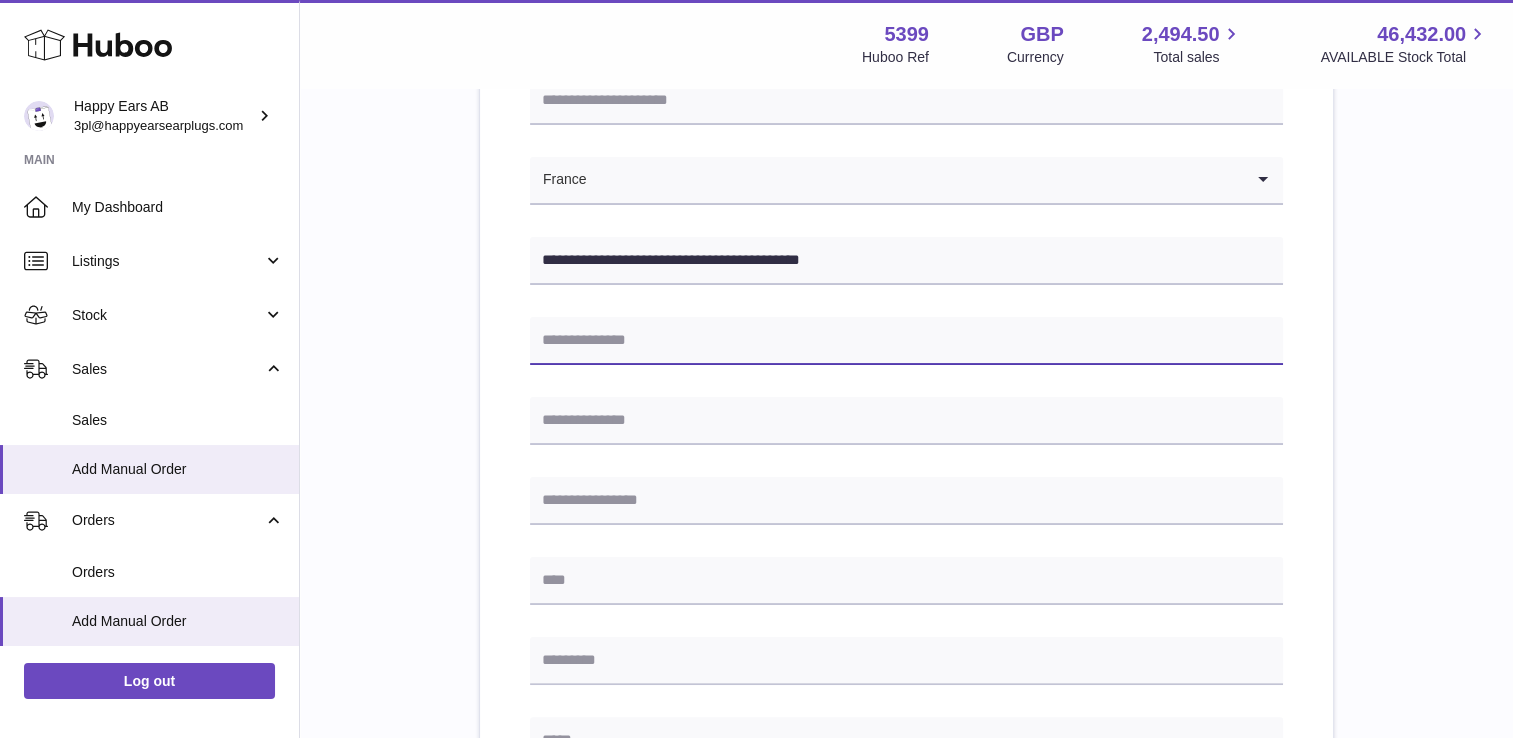click at bounding box center (906, 341) 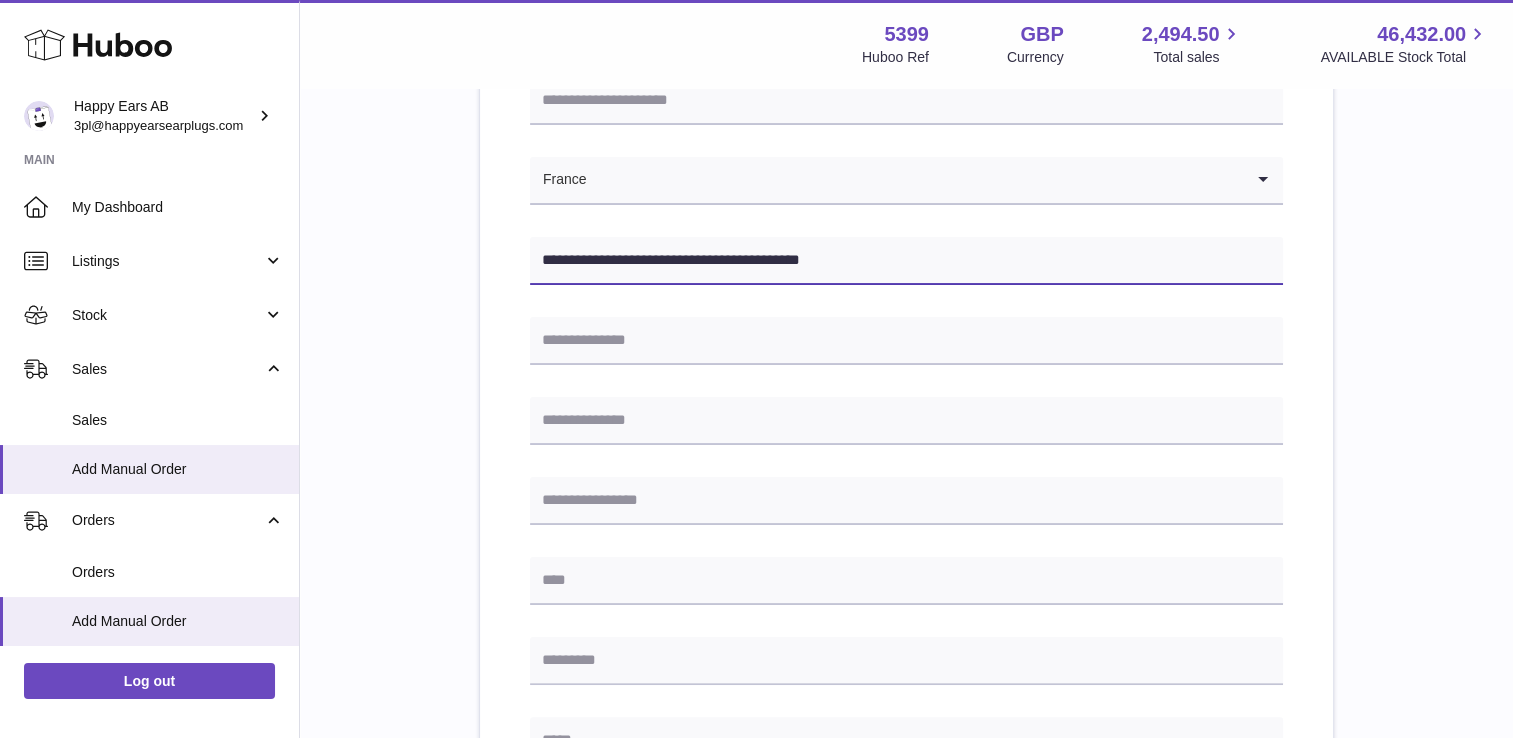 drag, startPoint x: 754, startPoint y: 260, endPoint x: 652, endPoint y: 265, distance: 102.122475 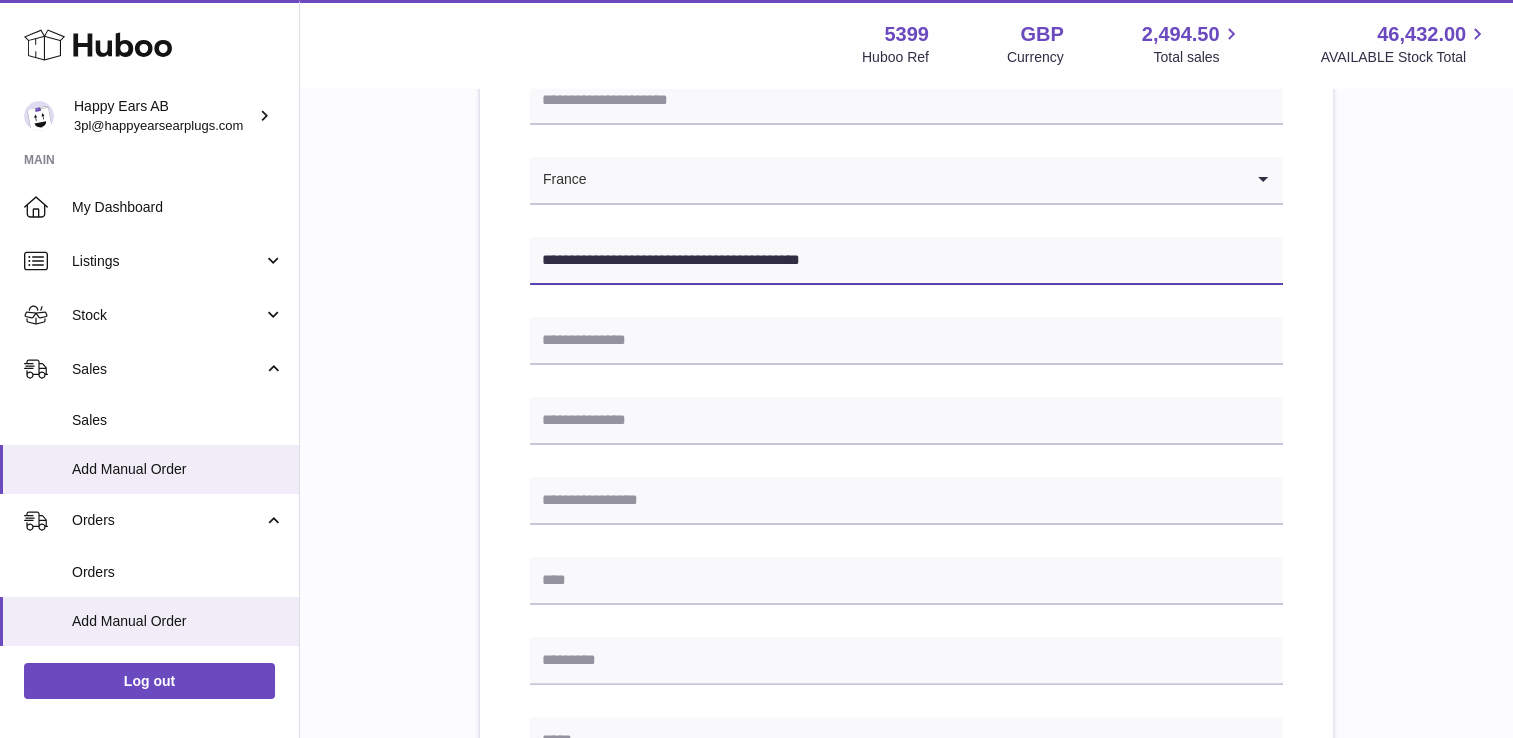 click on "**********" at bounding box center [906, 261] 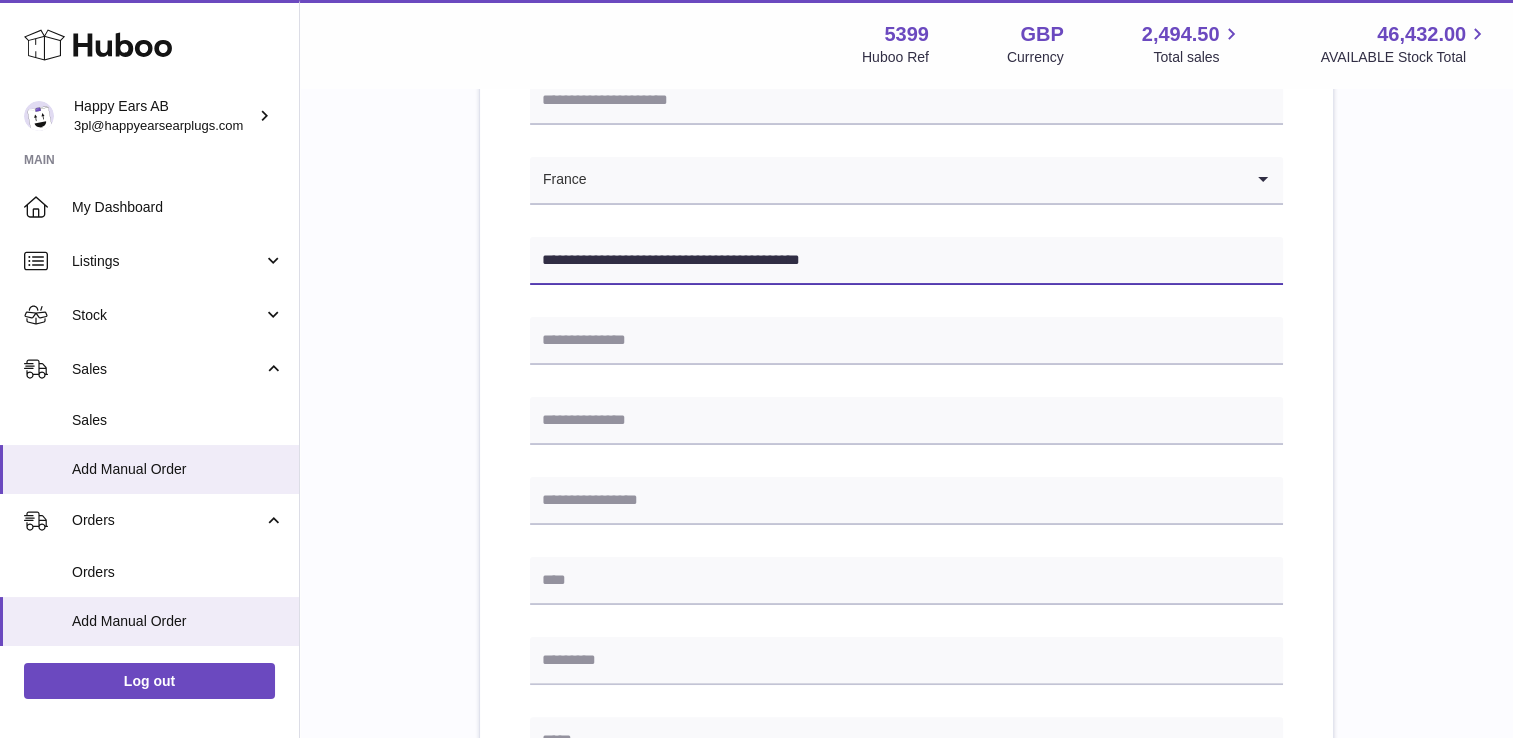 click on "**********" at bounding box center [906, 261] 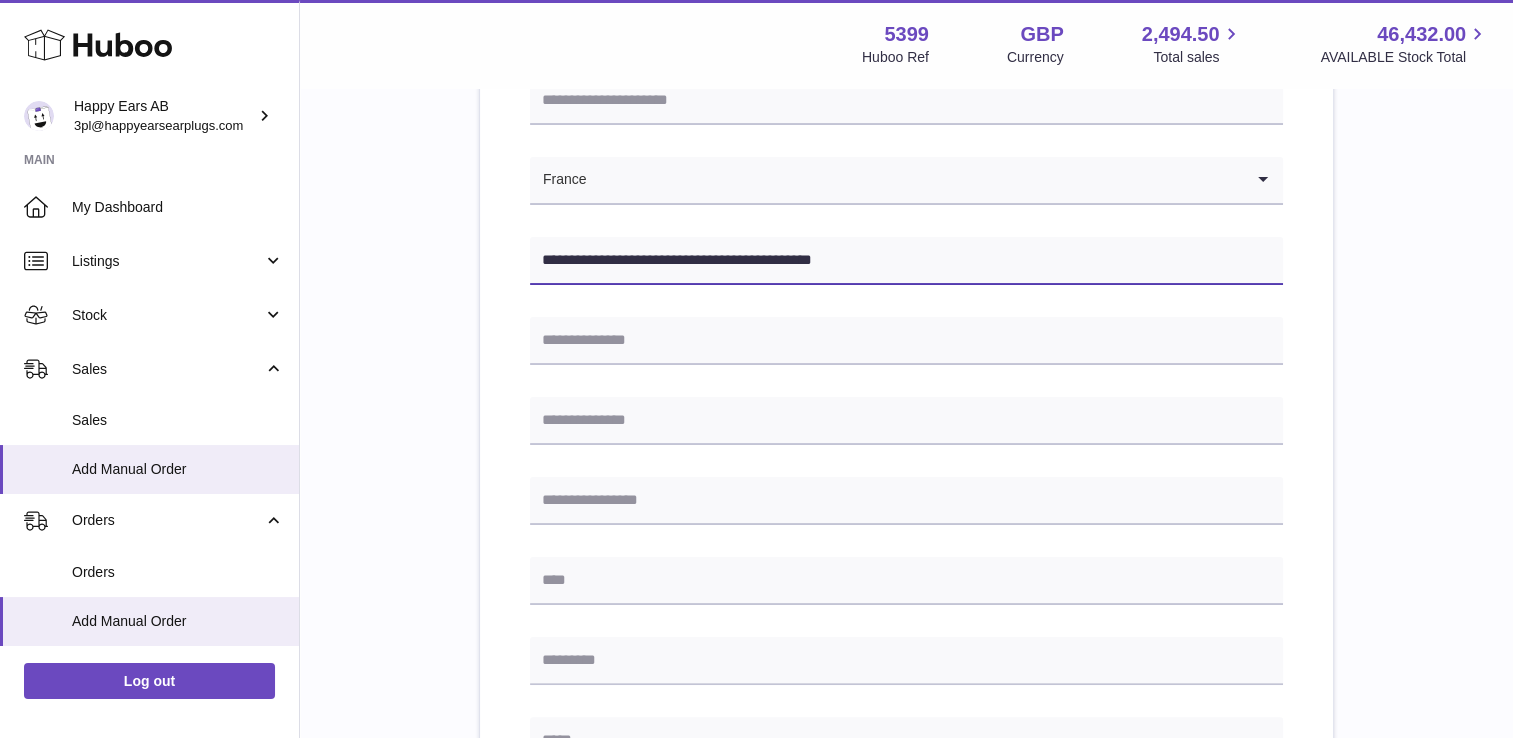 click on "**********" at bounding box center (906, 261) 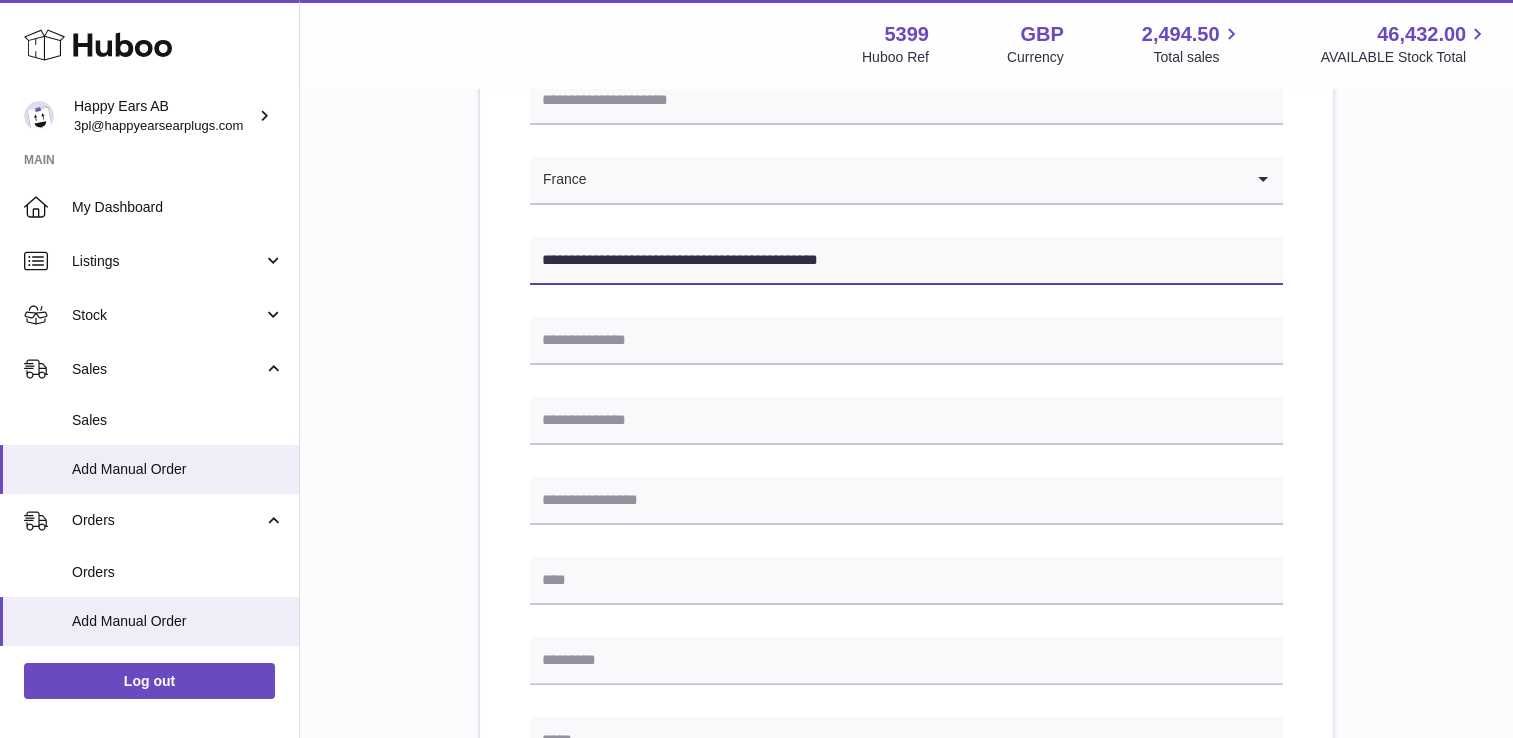 drag, startPoint x: 661, startPoint y: 263, endPoint x: 780, endPoint y: 267, distance: 119.06721 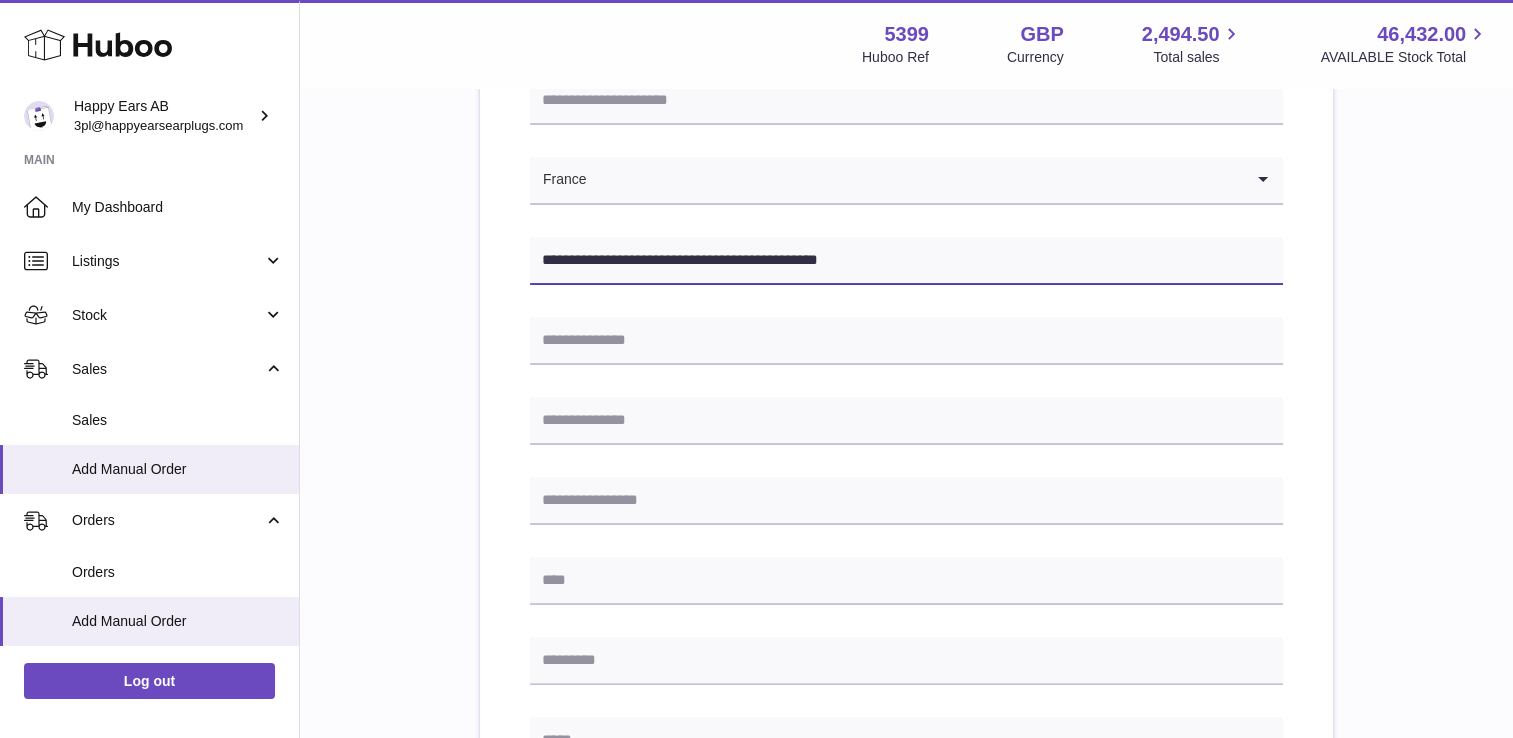 click on "**********" at bounding box center (906, 261) 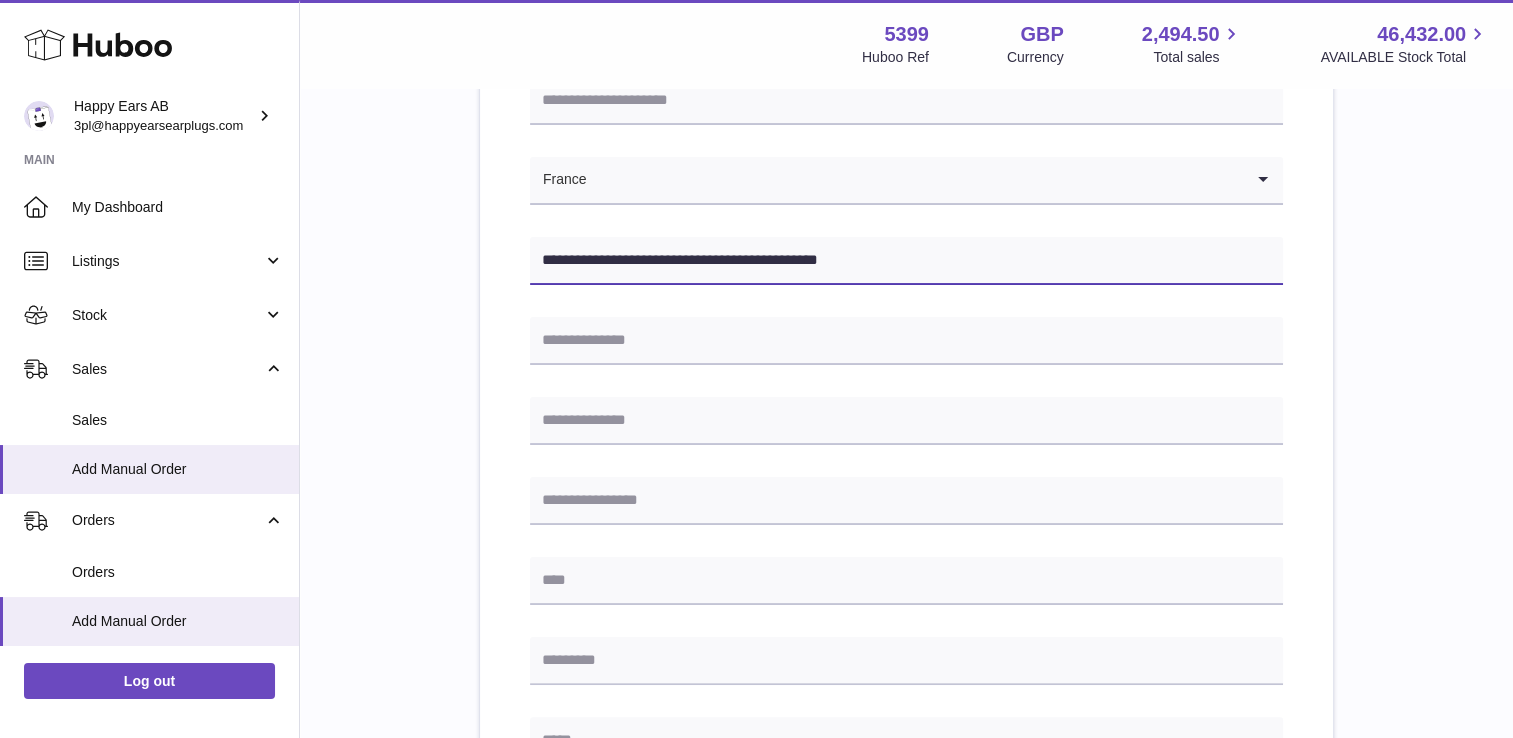 type on "**********" 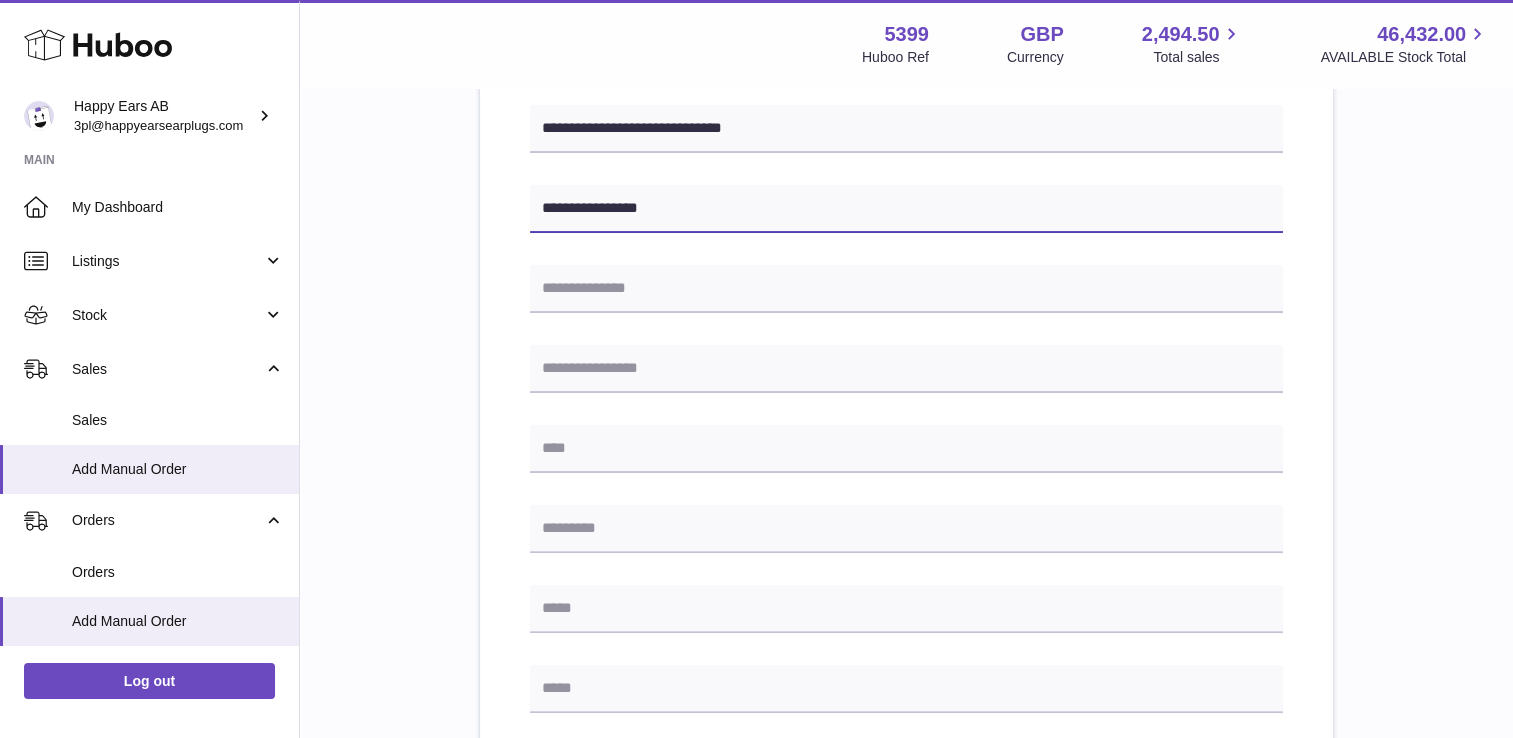 scroll, scrollTop: 300, scrollLeft: 0, axis: vertical 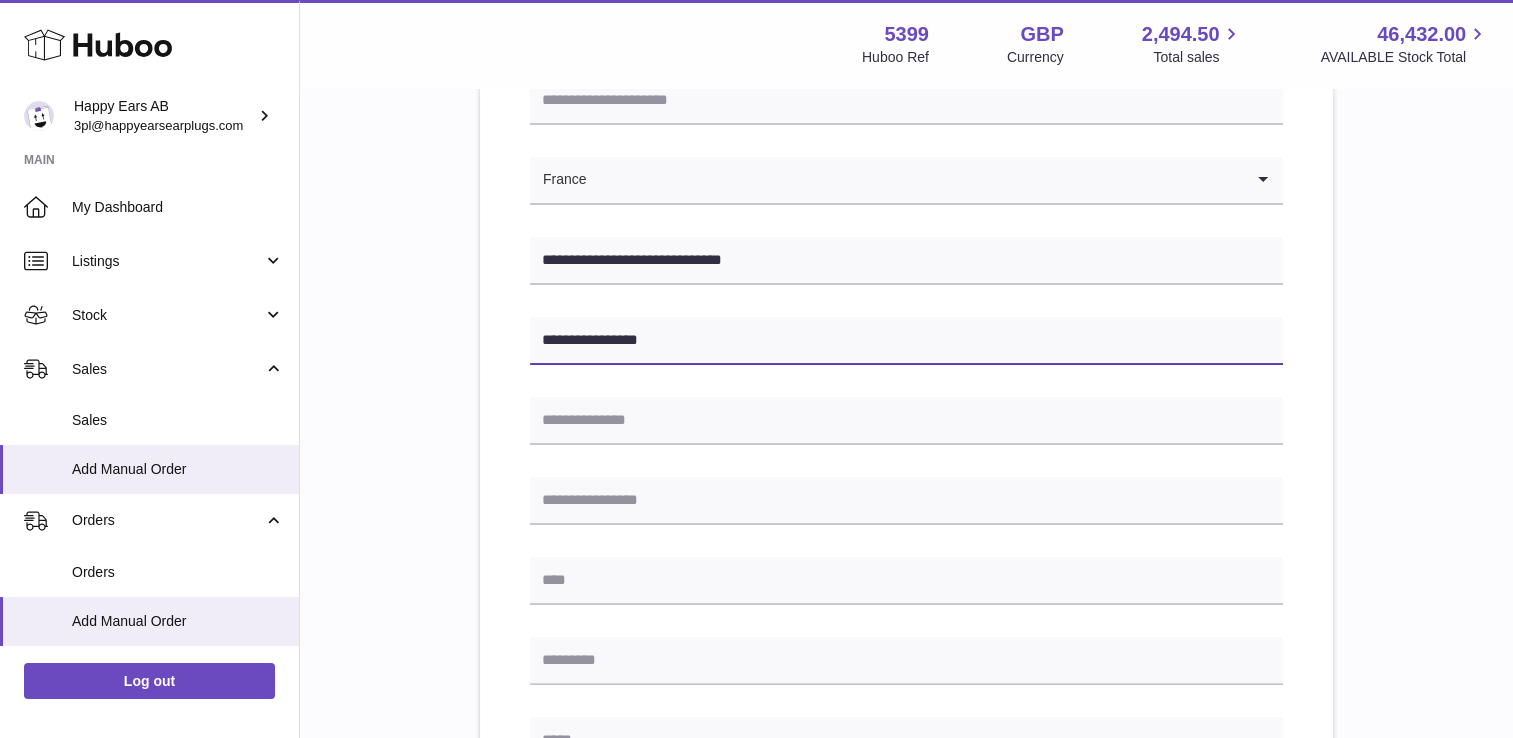 type on "**********" 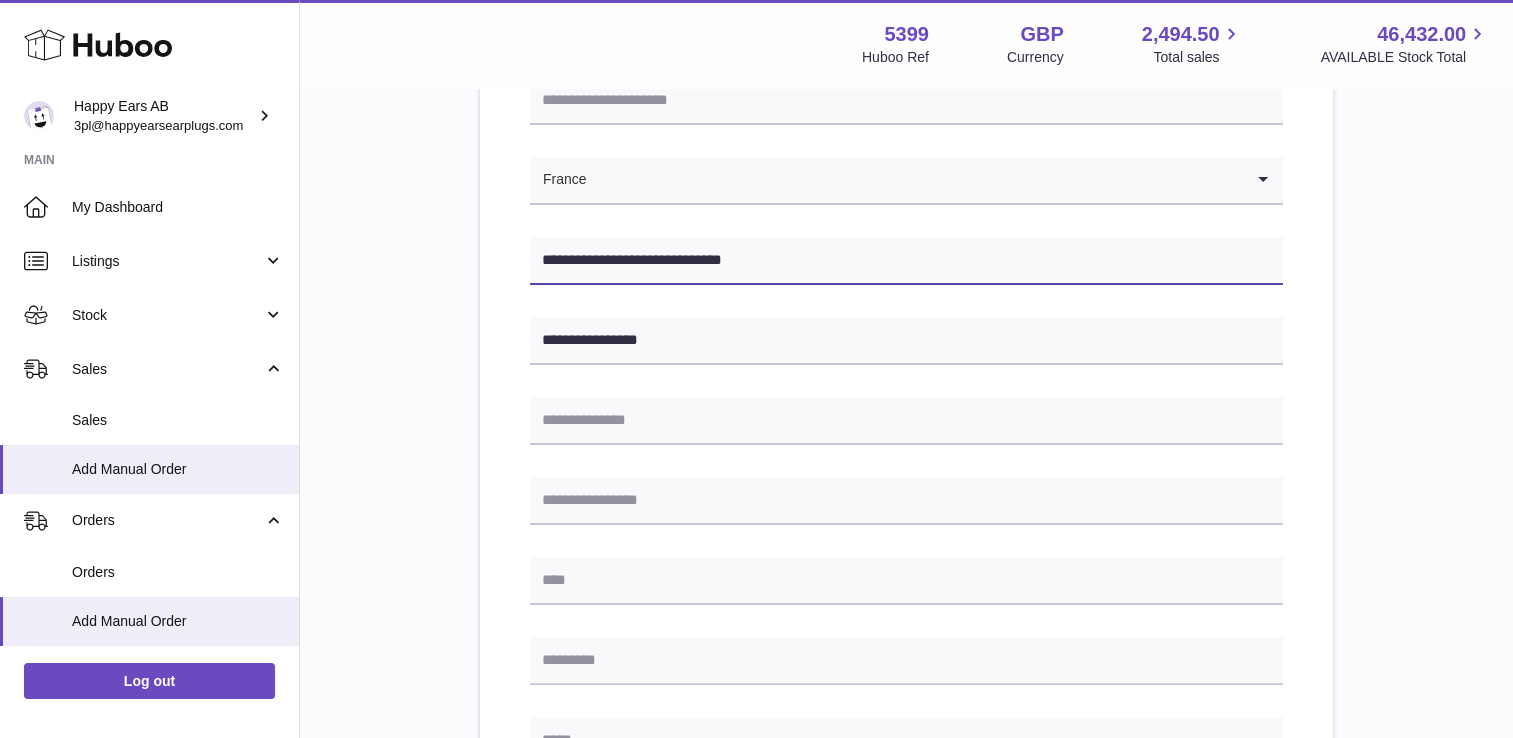 drag, startPoint x: 793, startPoint y: 256, endPoint x: 712, endPoint y: 258, distance: 81.02469 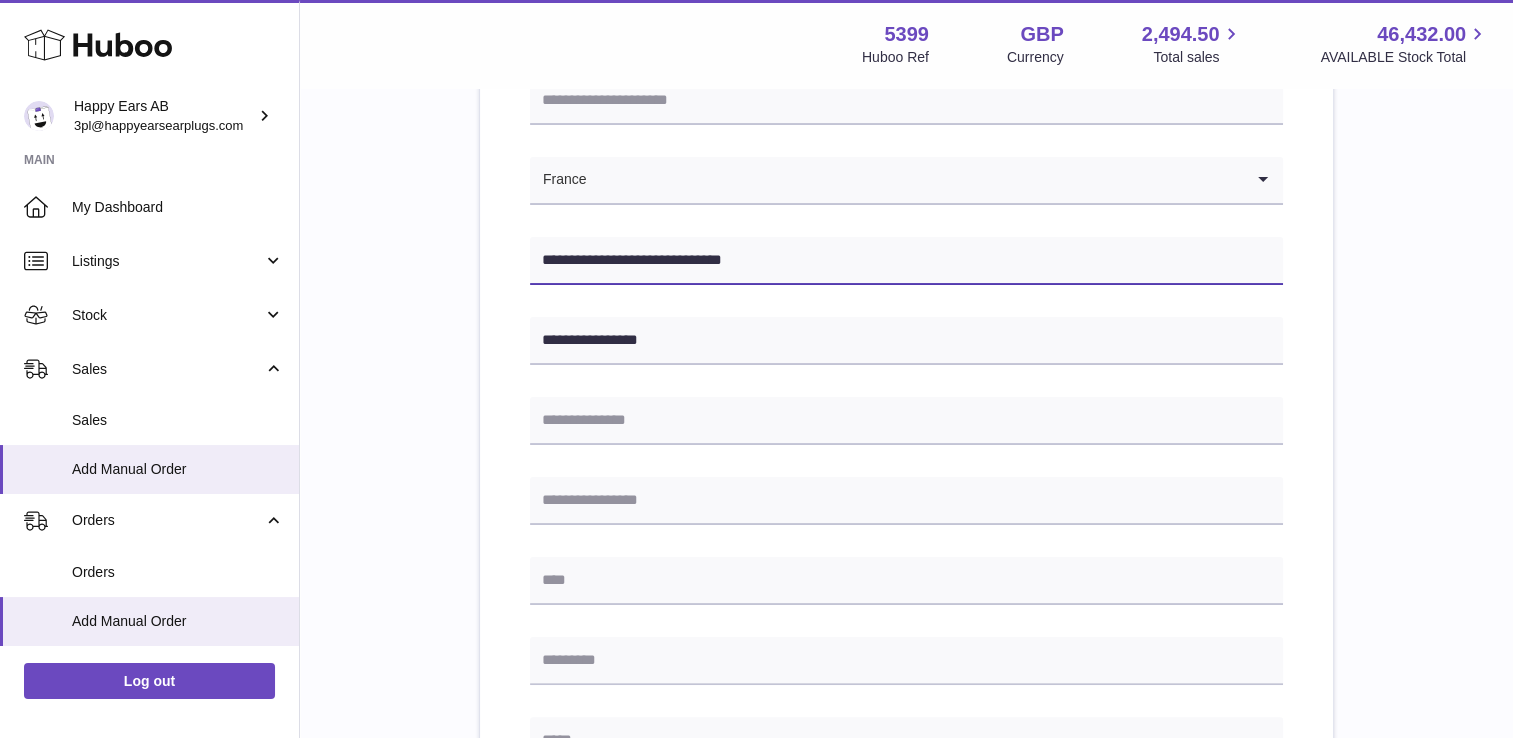 click on "**********" at bounding box center [906, 261] 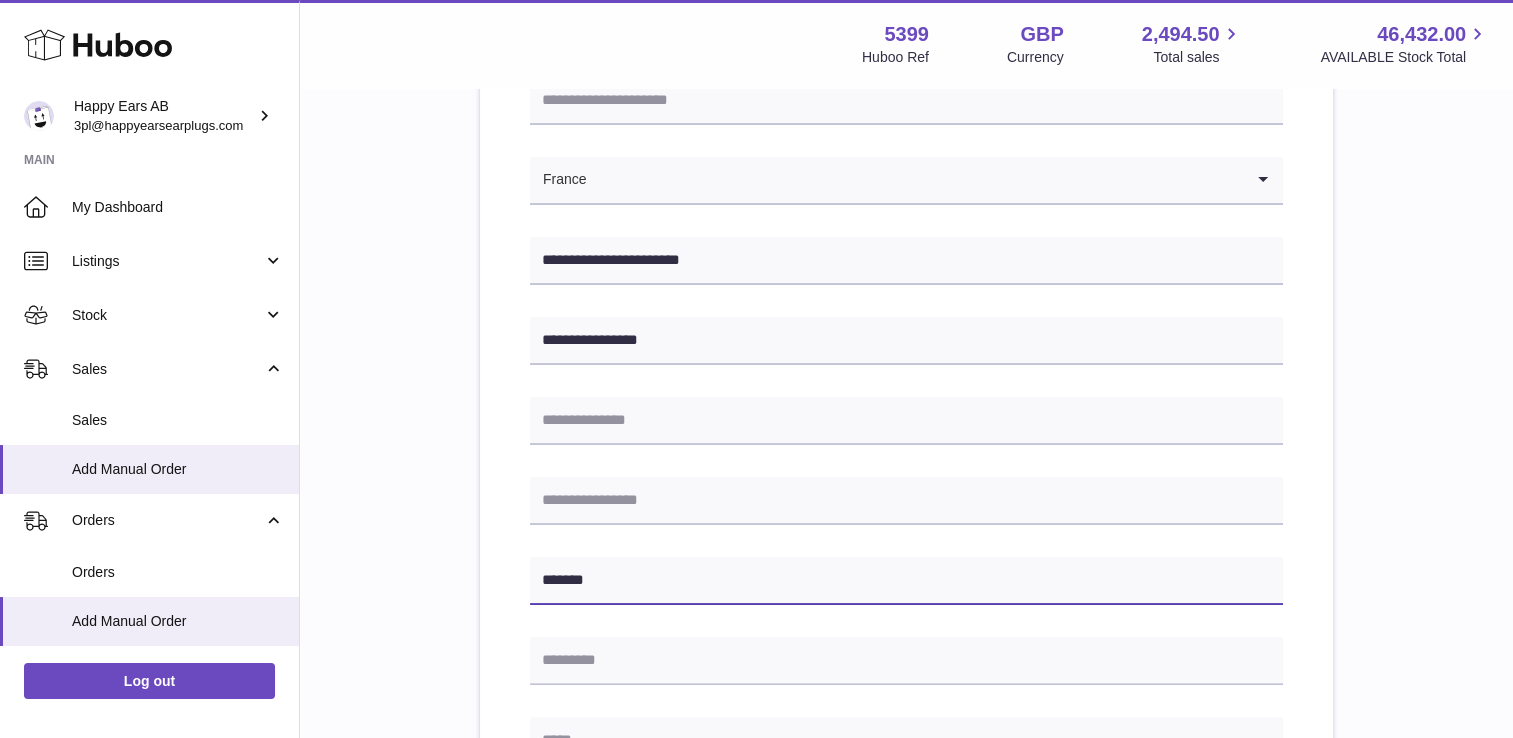 type on "*******" 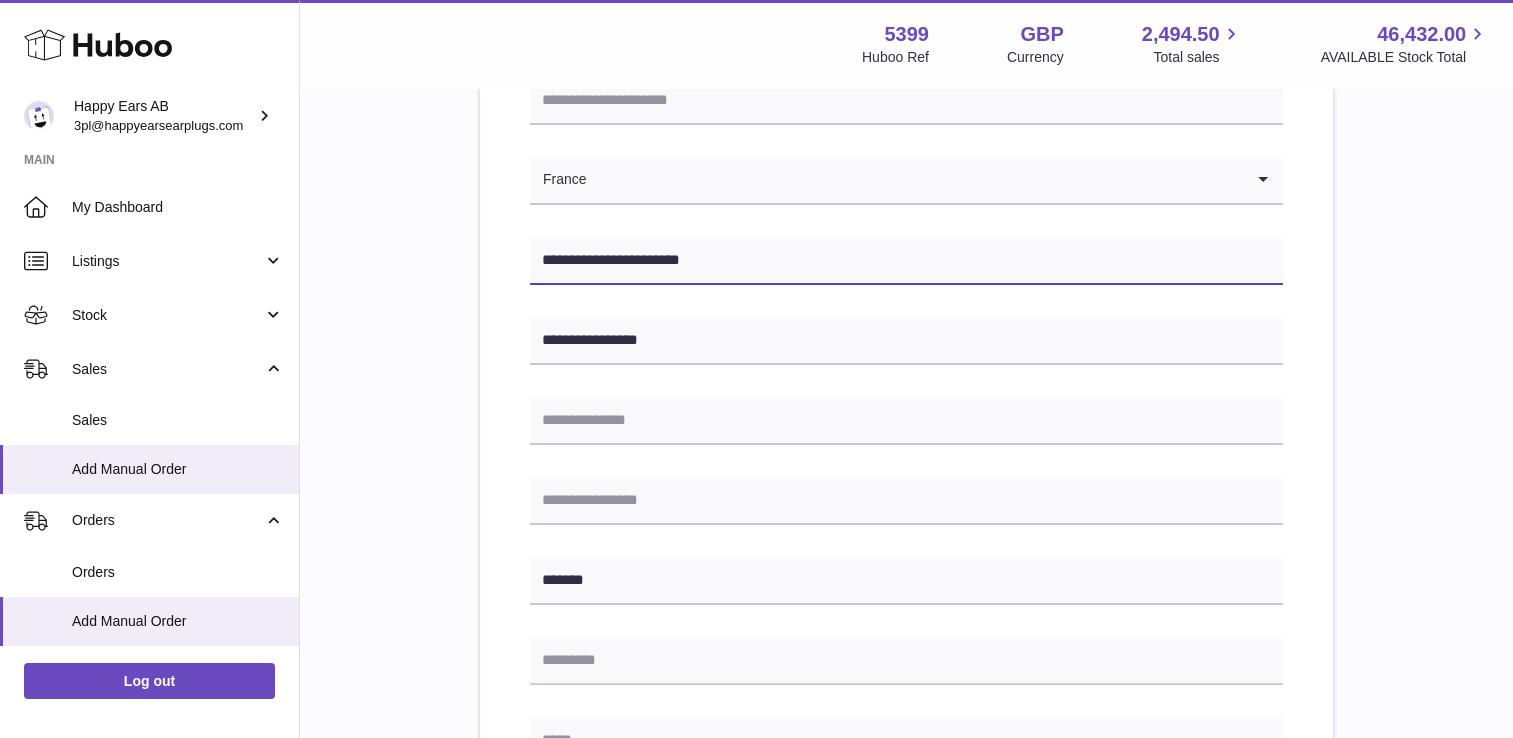 drag, startPoint x: 744, startPoint y: 261, endPoint x: 668, endPoint y: 262, distance: 76.00658 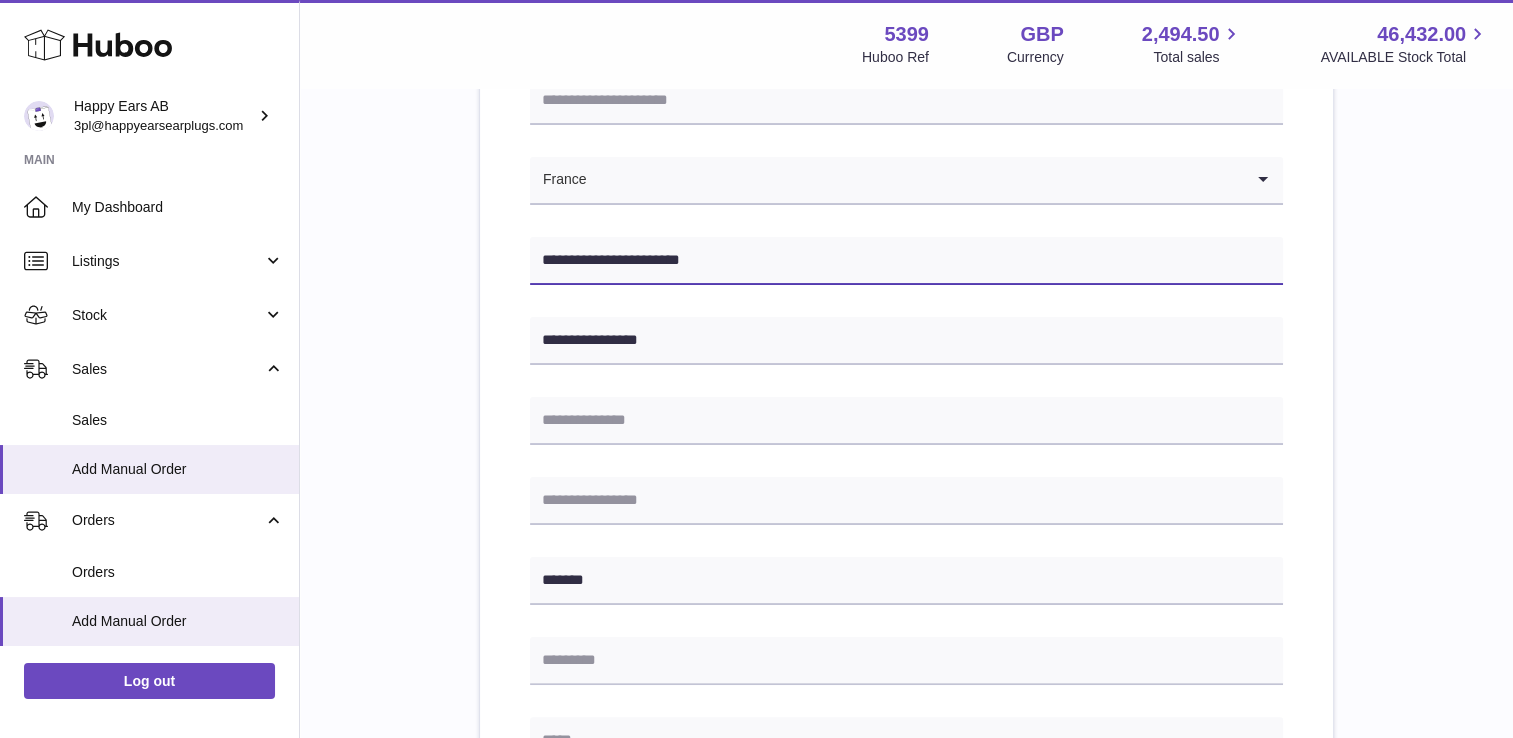 click on "**********" at bounding box center [906, 261] 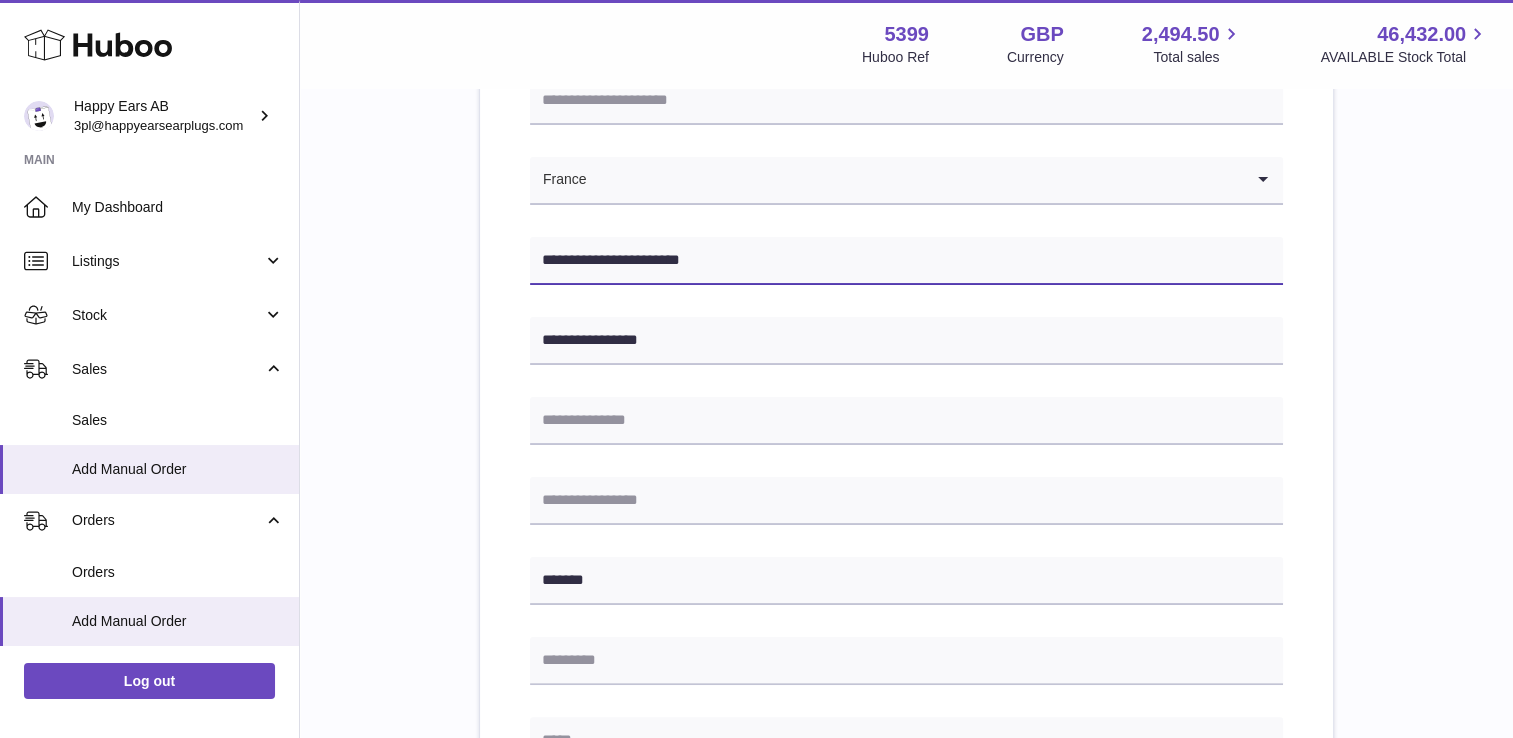 type on "**********" 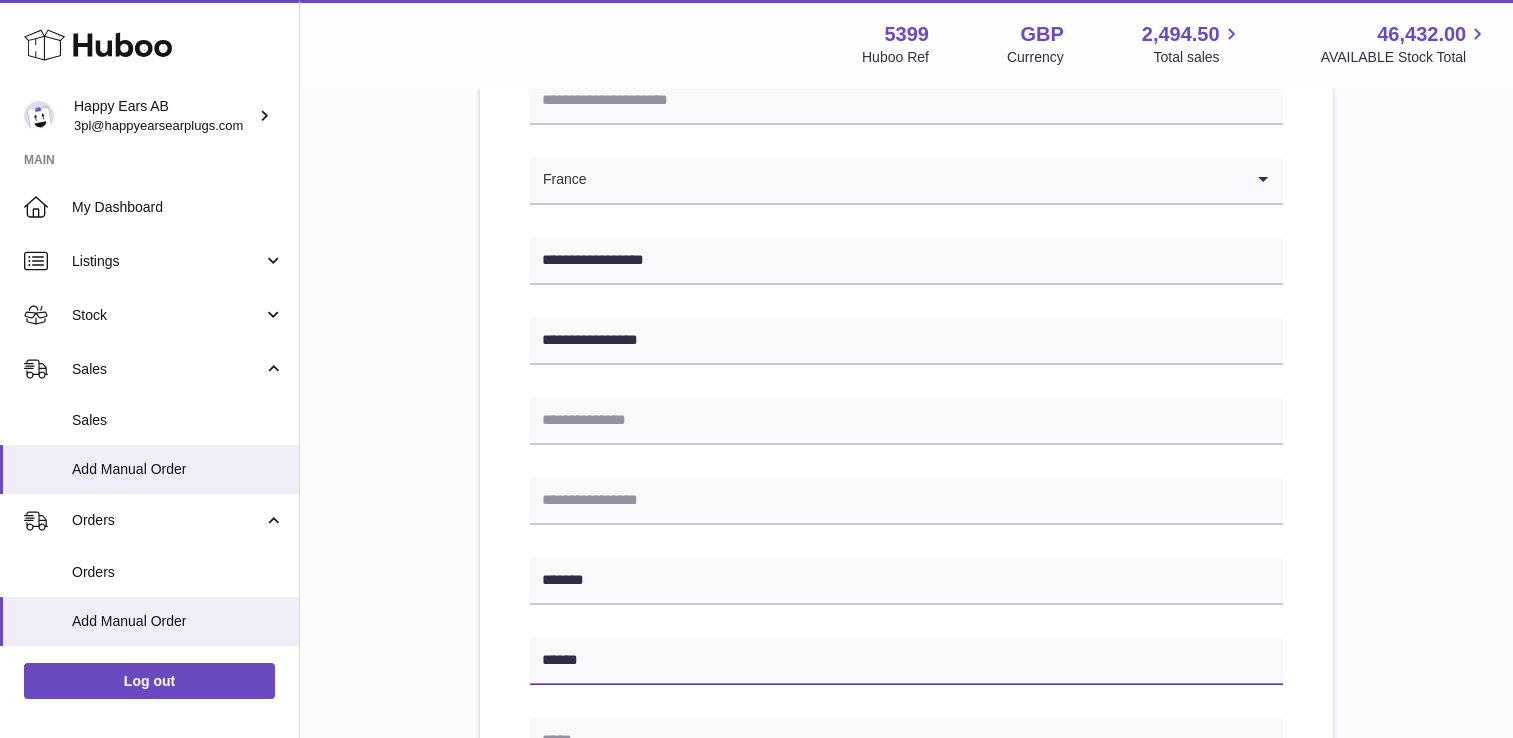 type on "*****" 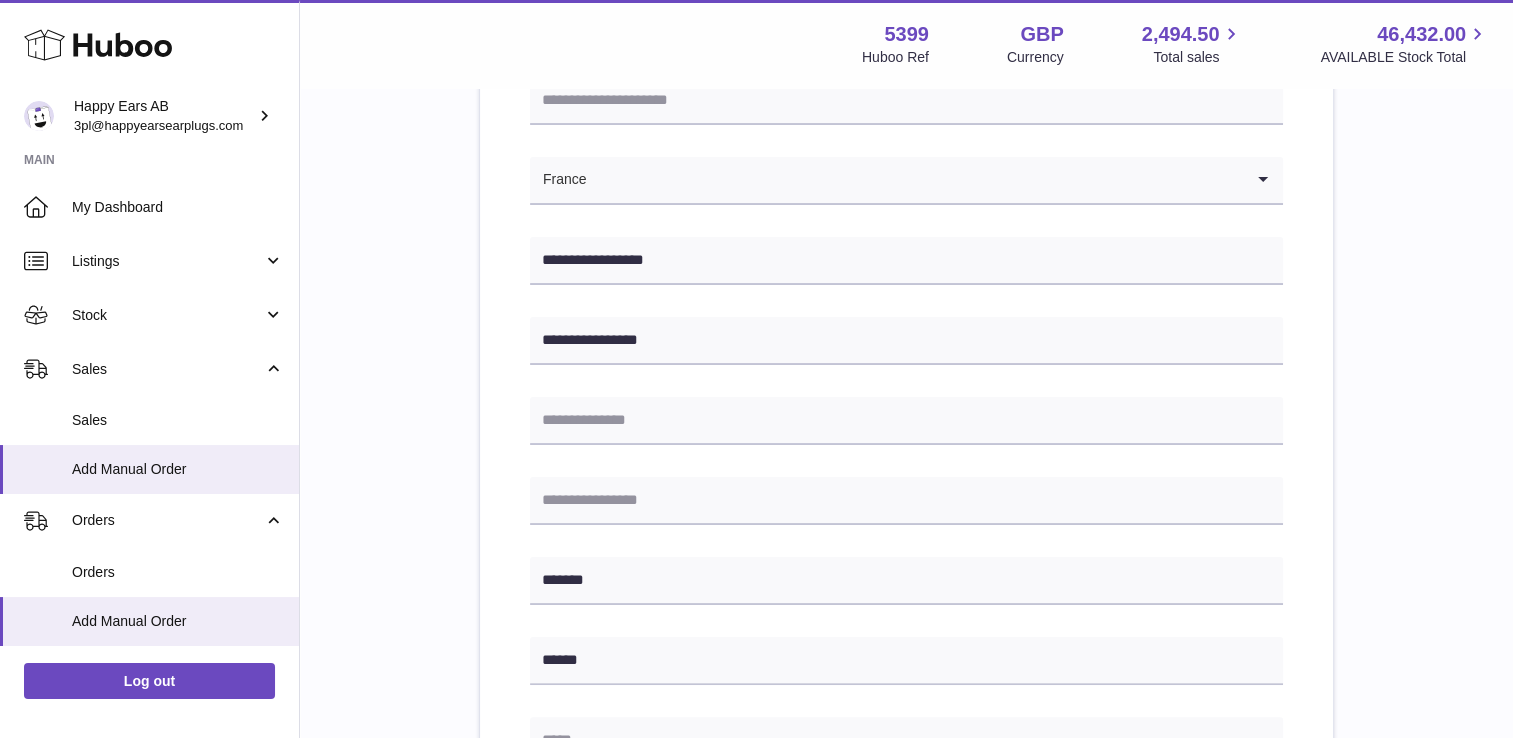 click on "**********" at bounding box center (906, 616) 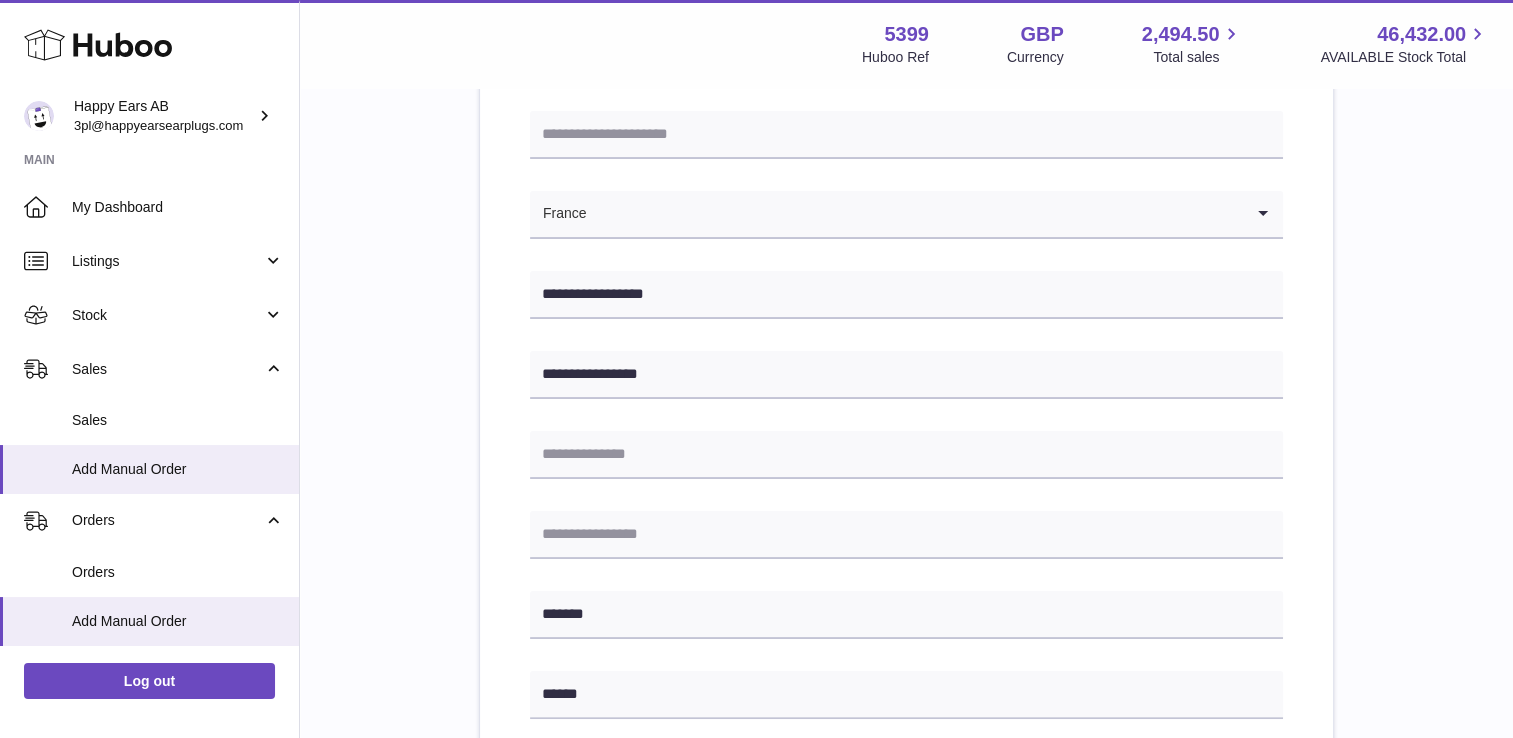 scroll, scrollTop: 0, scrollLeft: 0, axis: both 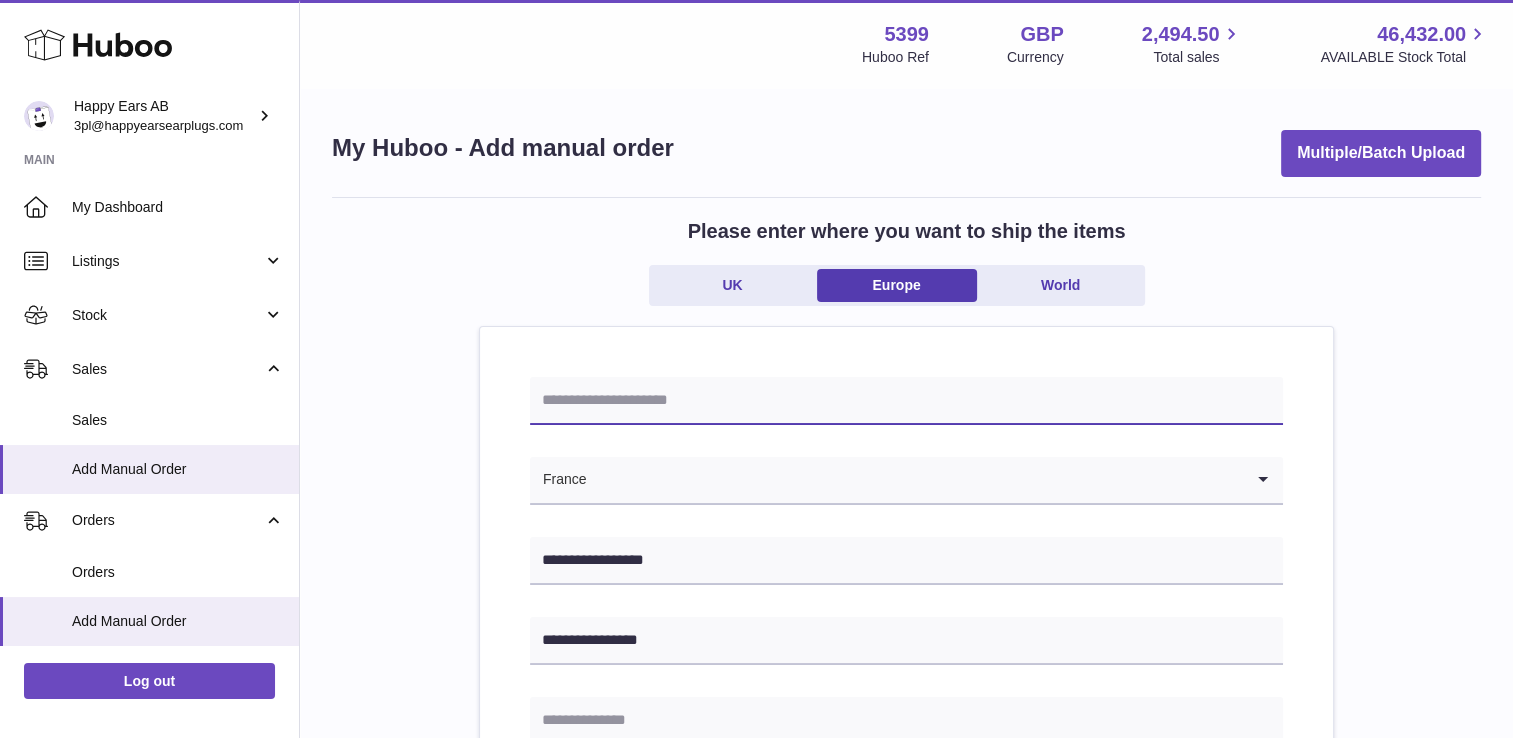 click at bounding box center [906, 401] 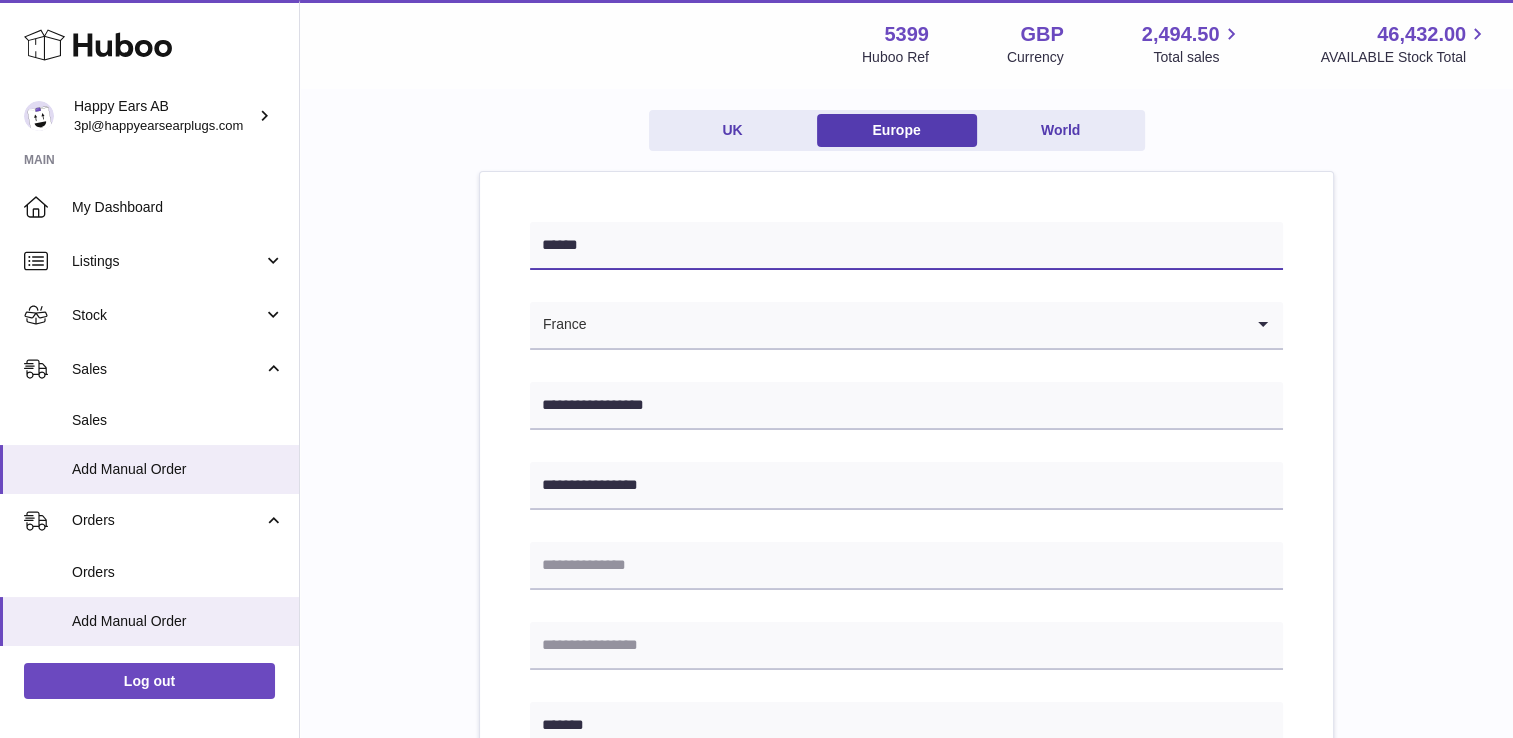 scroll, scrollTop: 400, scrollLeft: 0, axis: vertical 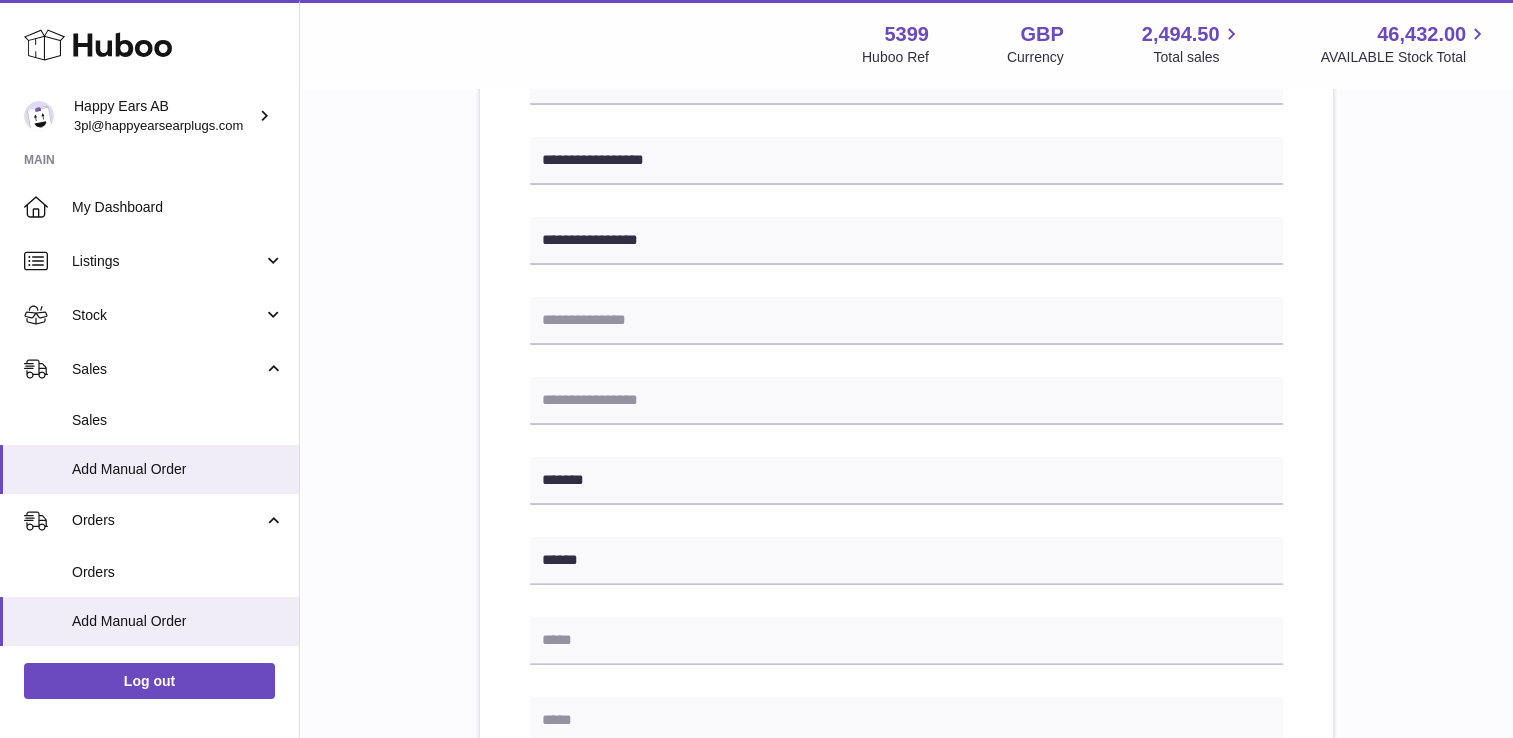 type on "******" 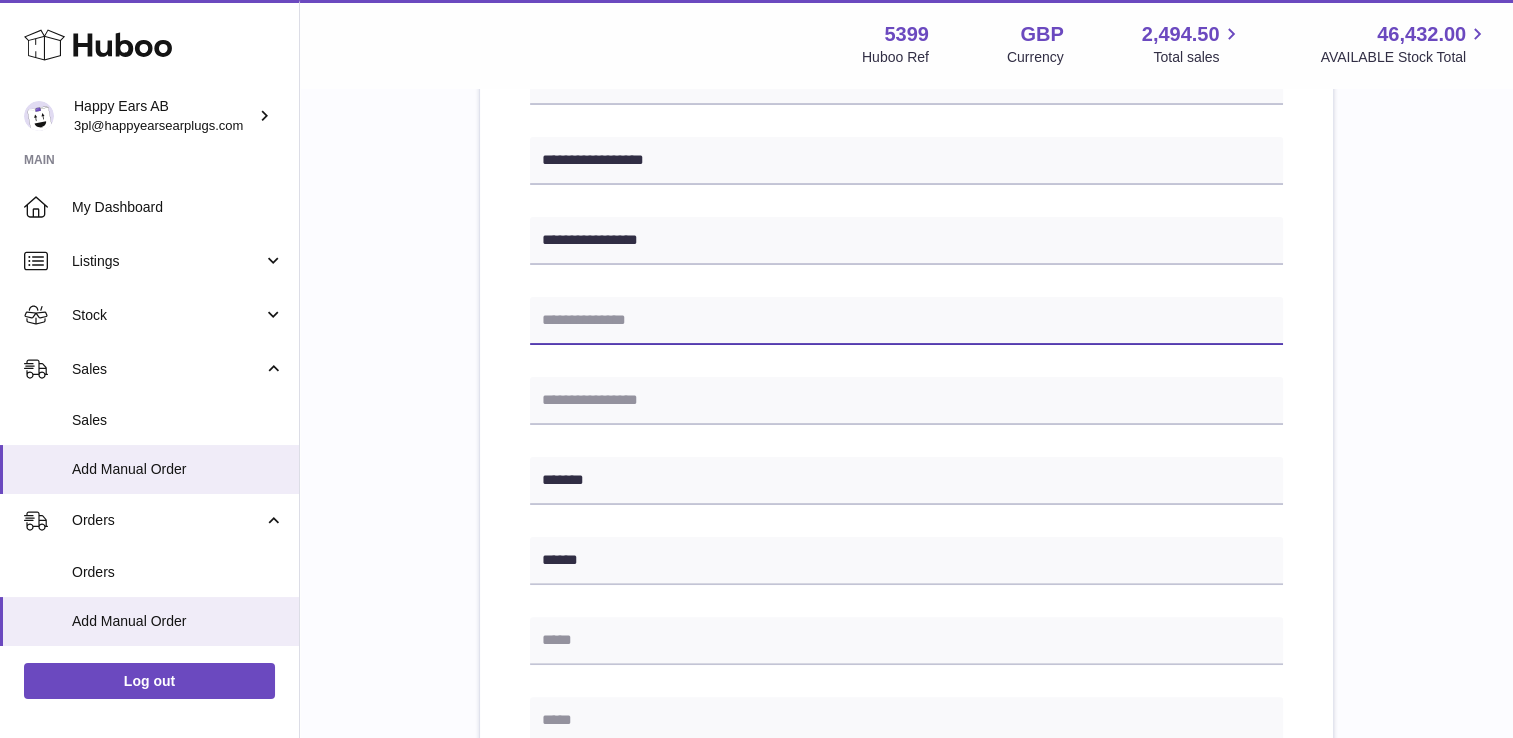 click at bounding box center [906, 321] 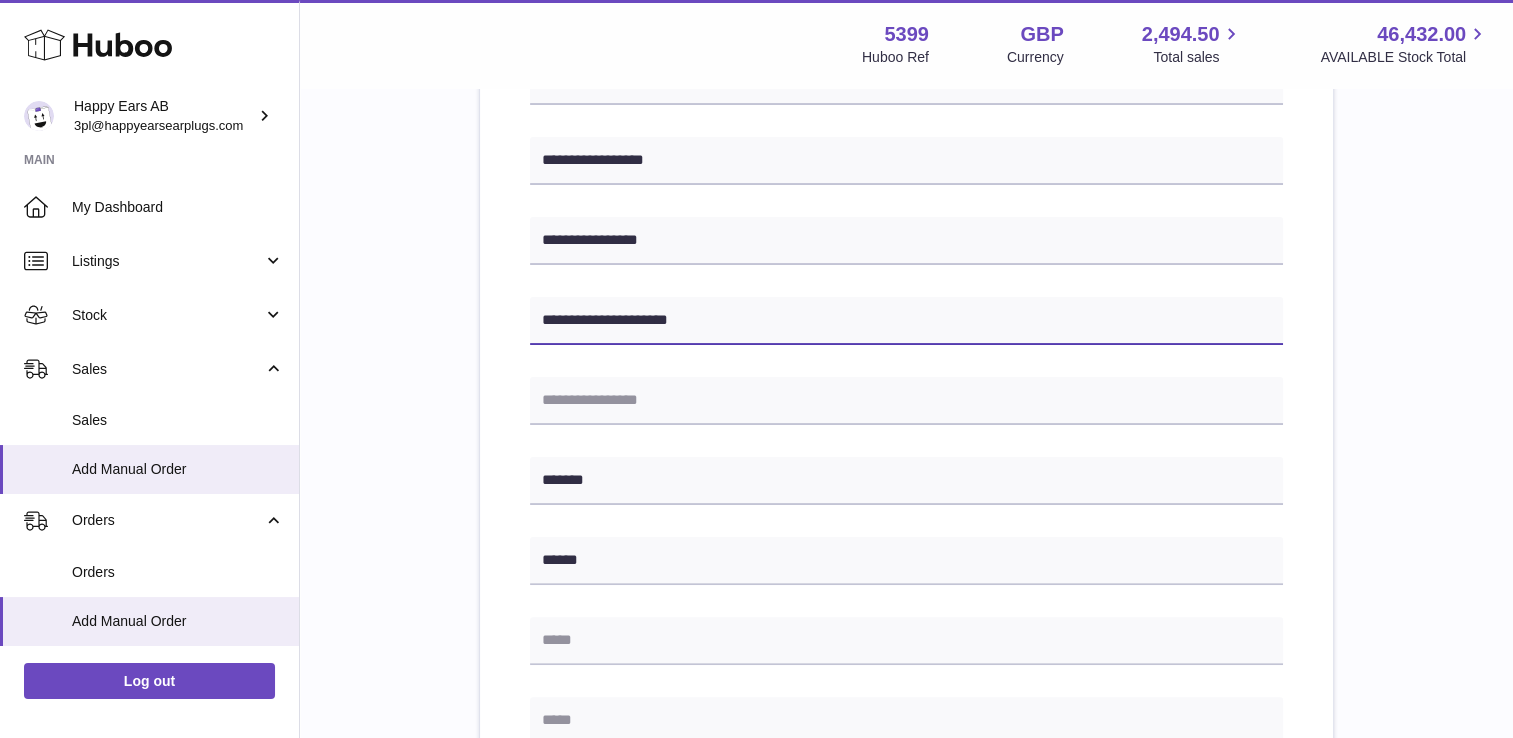 drag, startPoint x: 709, startPoint y: 311, endPoint x: 595, endPoint y: 320, distance: 114.35471 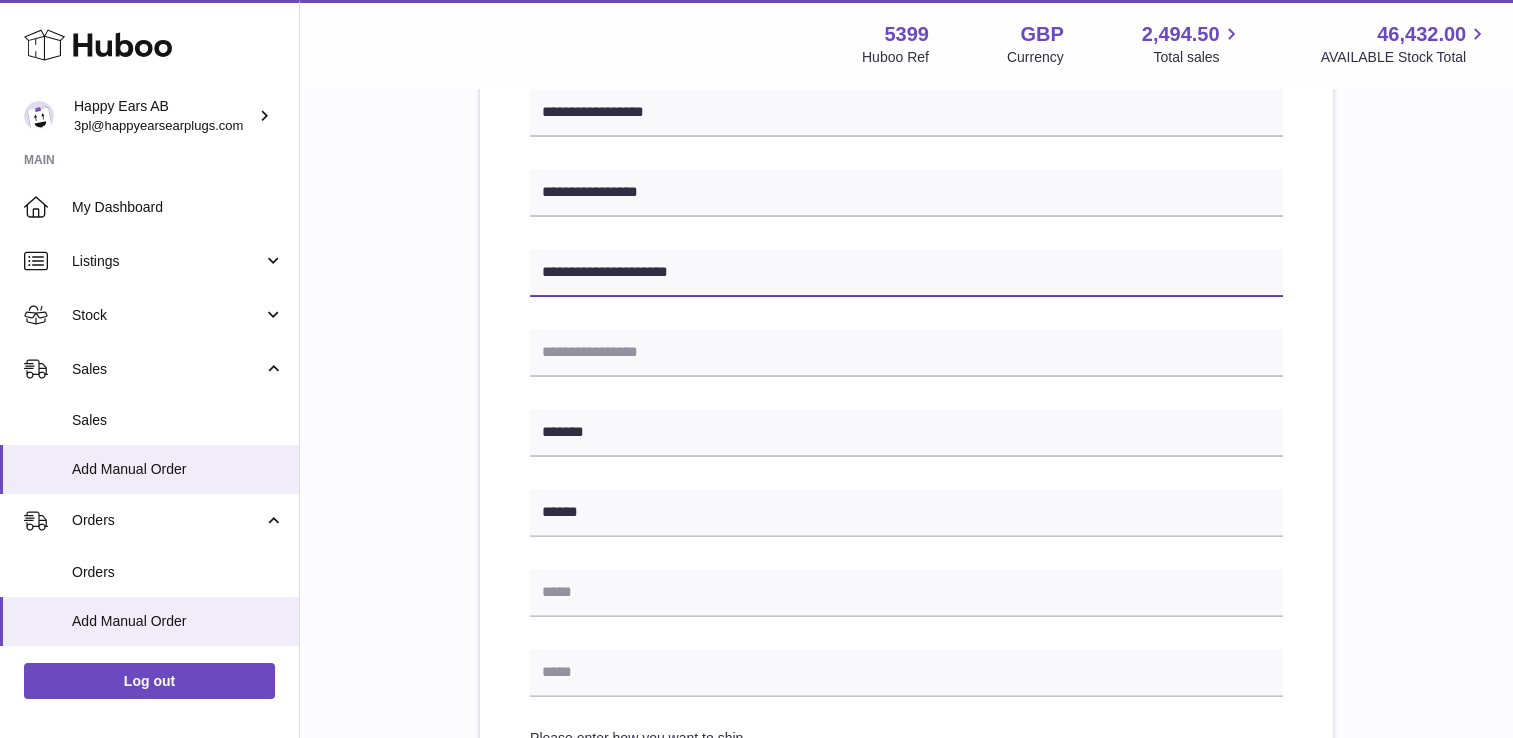 scroll, scrollTop: 455, scrollLeft: 0, axis: vertical 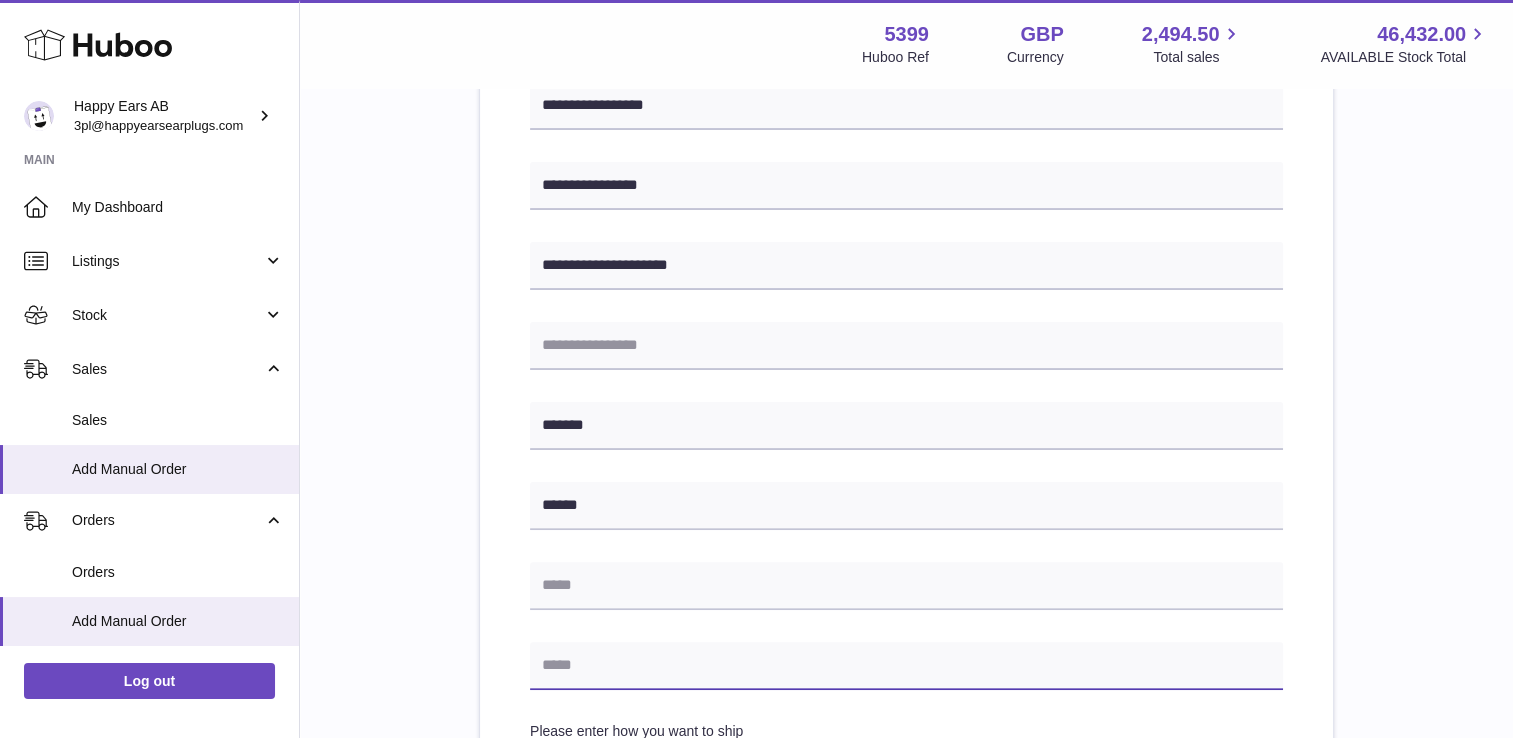type 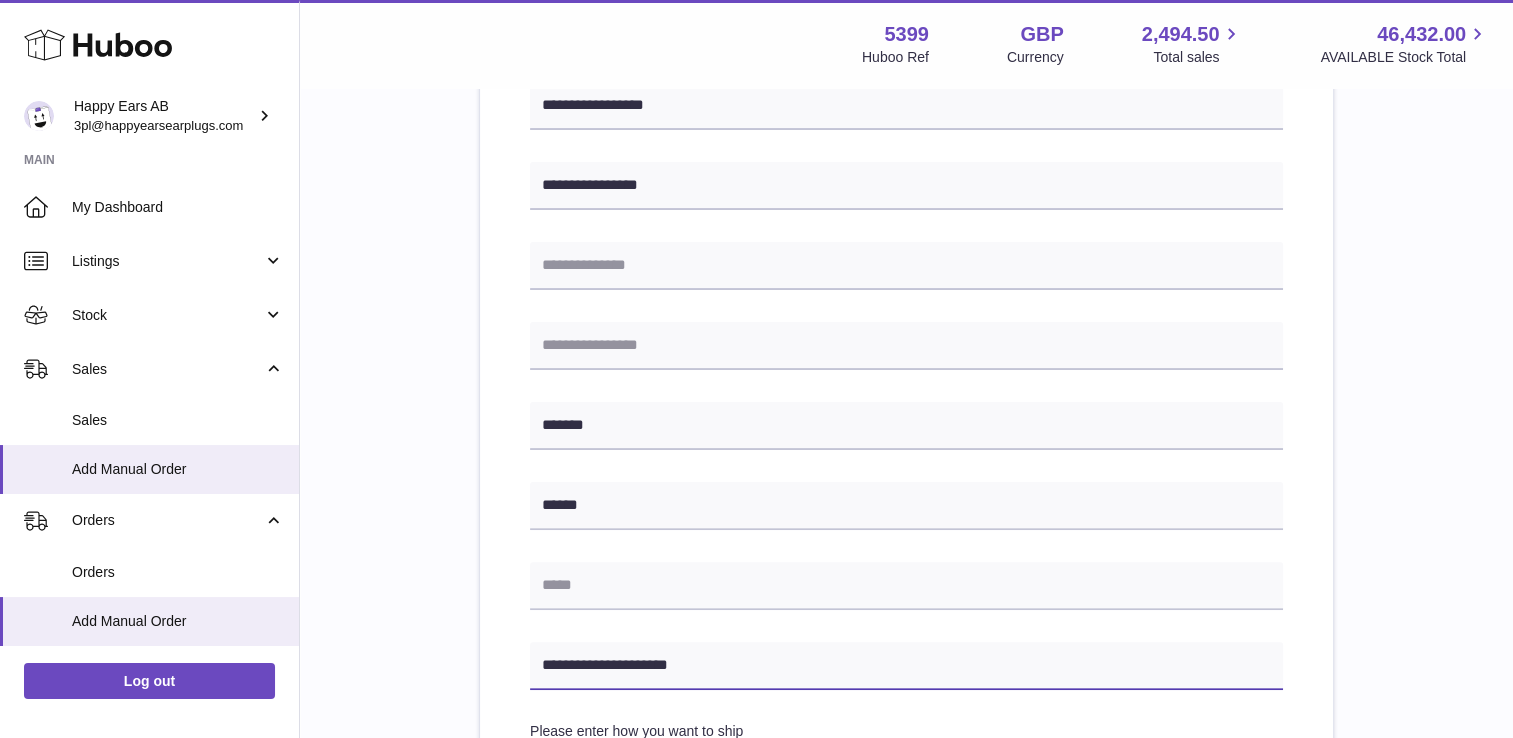 type on "**********" 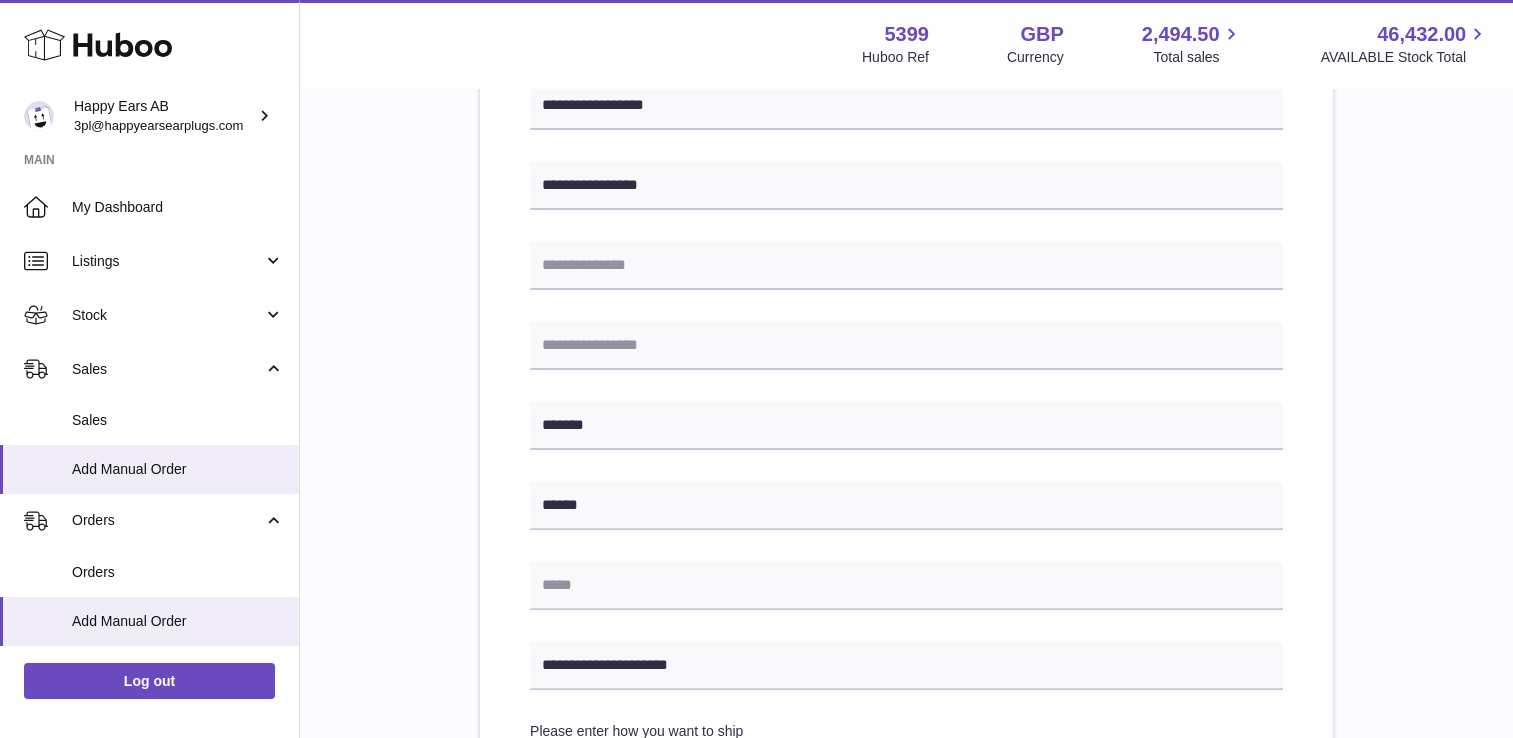 click on "**********" at bounding box center [906, 461] 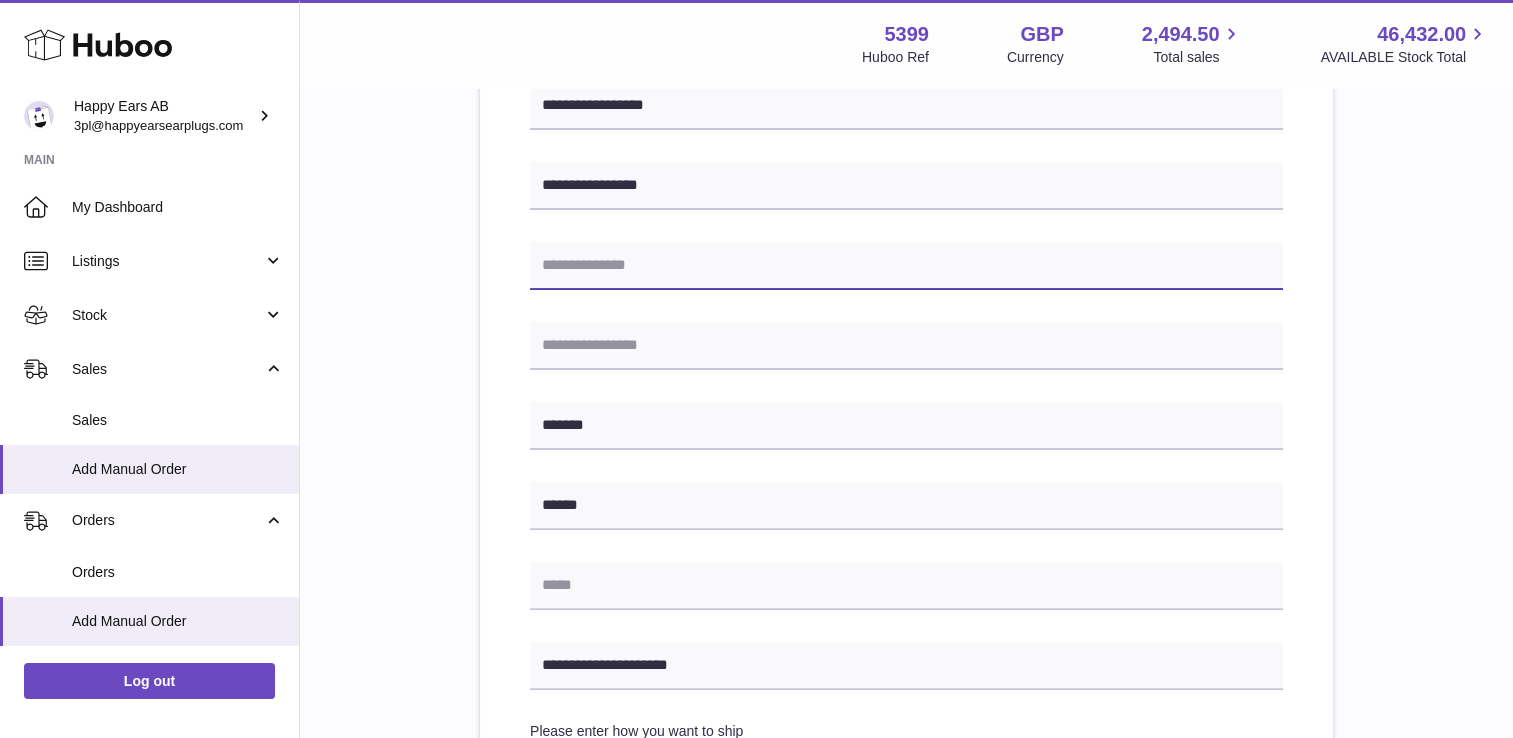 click at bounding box center [906, 266] 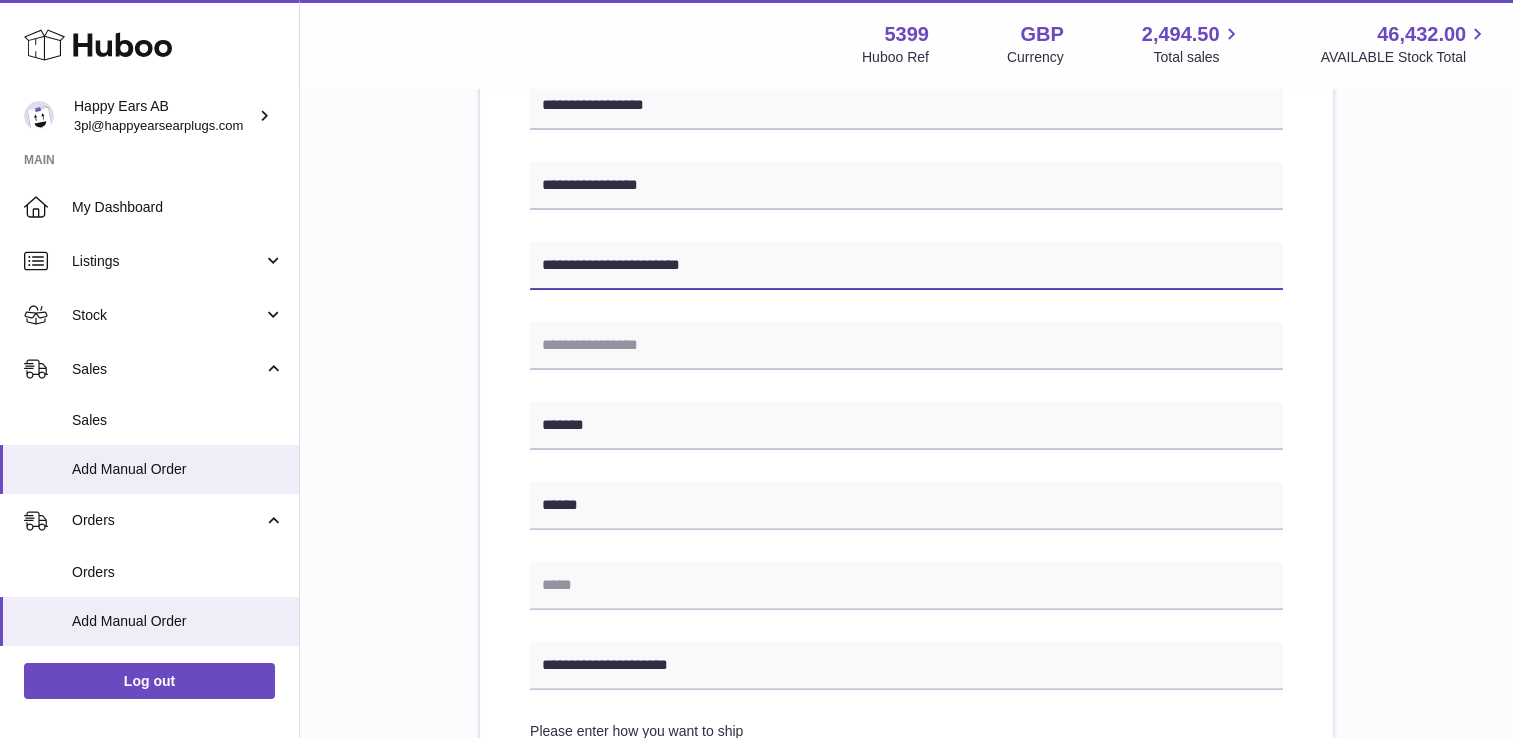type on "**********" 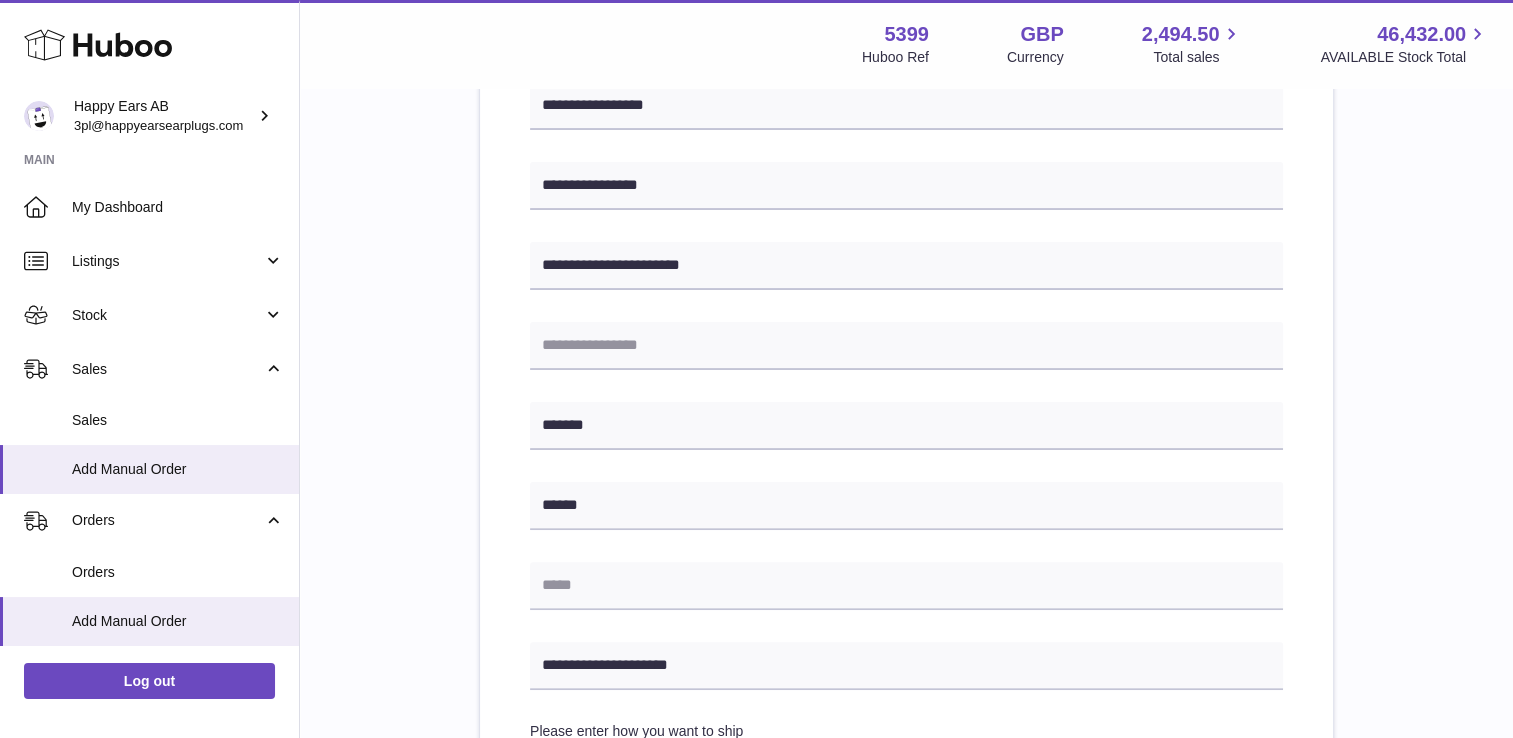 click on "**********" at bounding box center (906, 461) 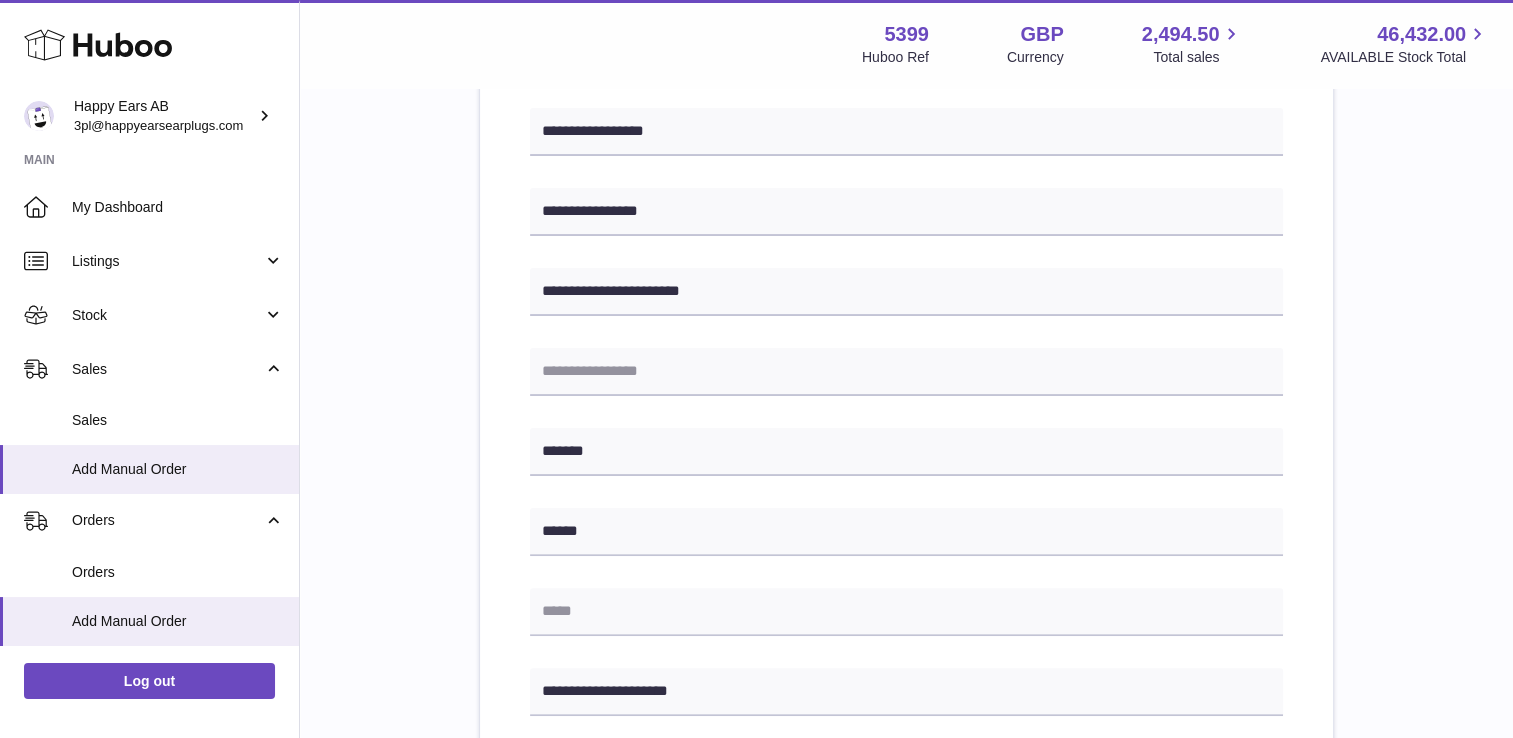 scroll, scrollTop: 355, scrollLeft: 0, axis: vertical 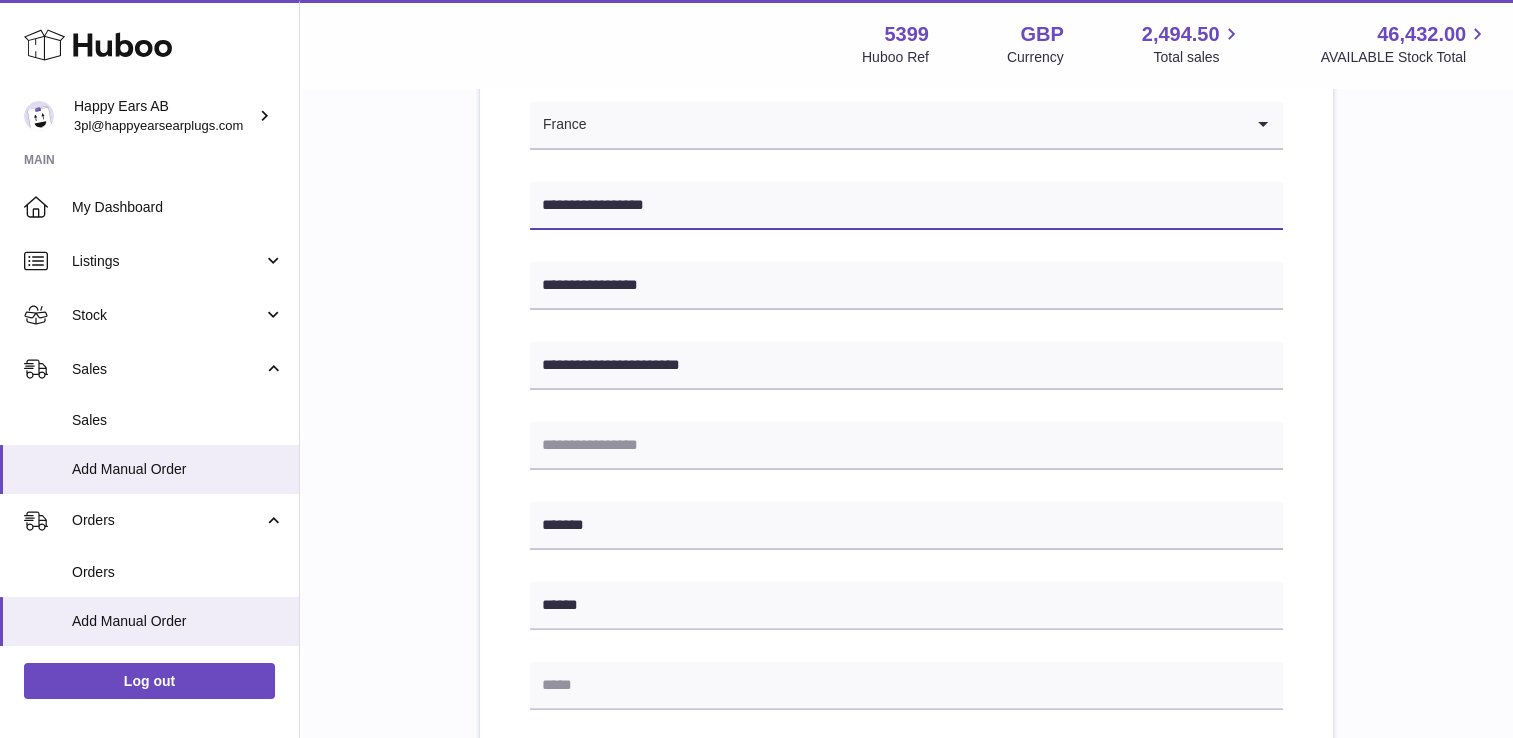 click on "**********" at bounding box center (906, 206) 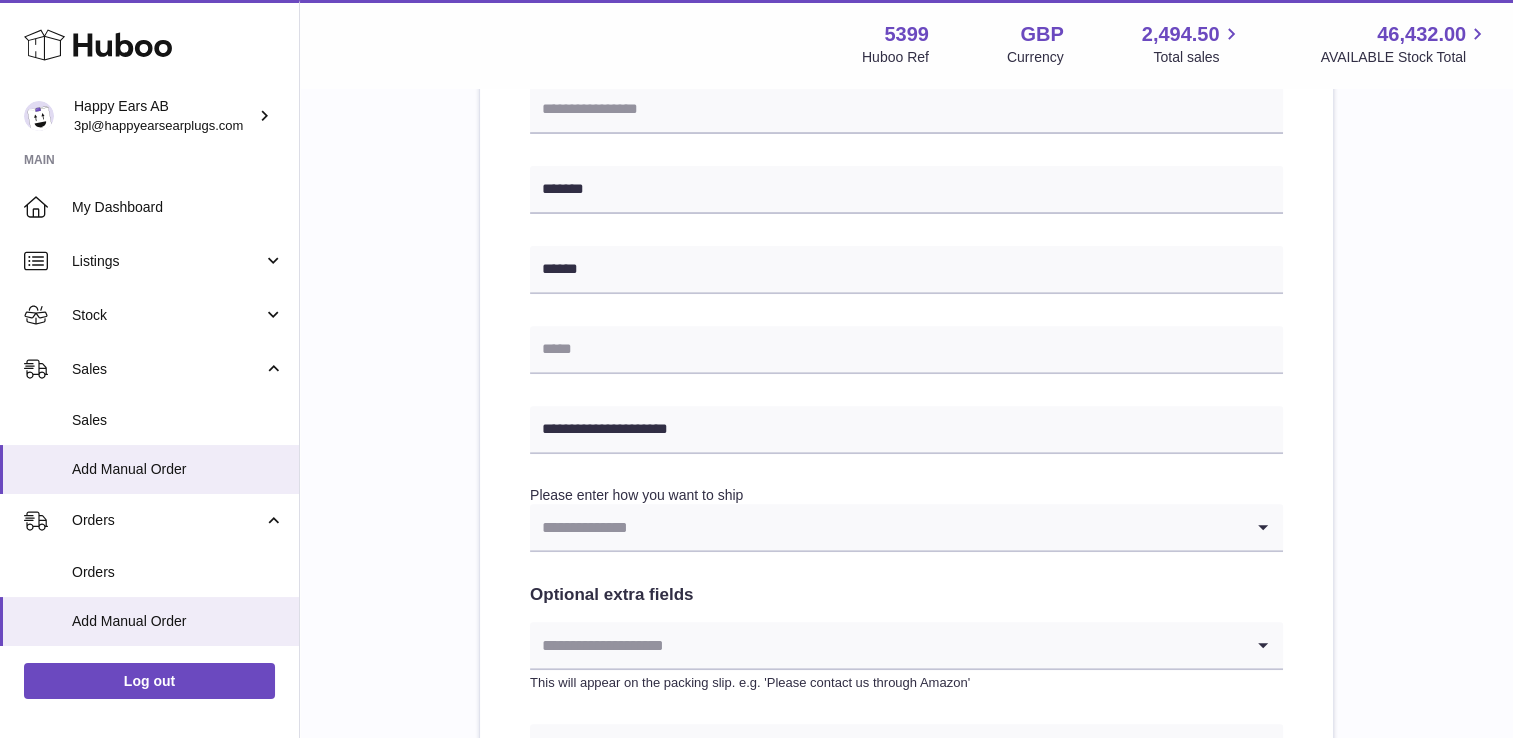 scroll, scrollTop: 800, scrollLeft: 0, axis: vertical 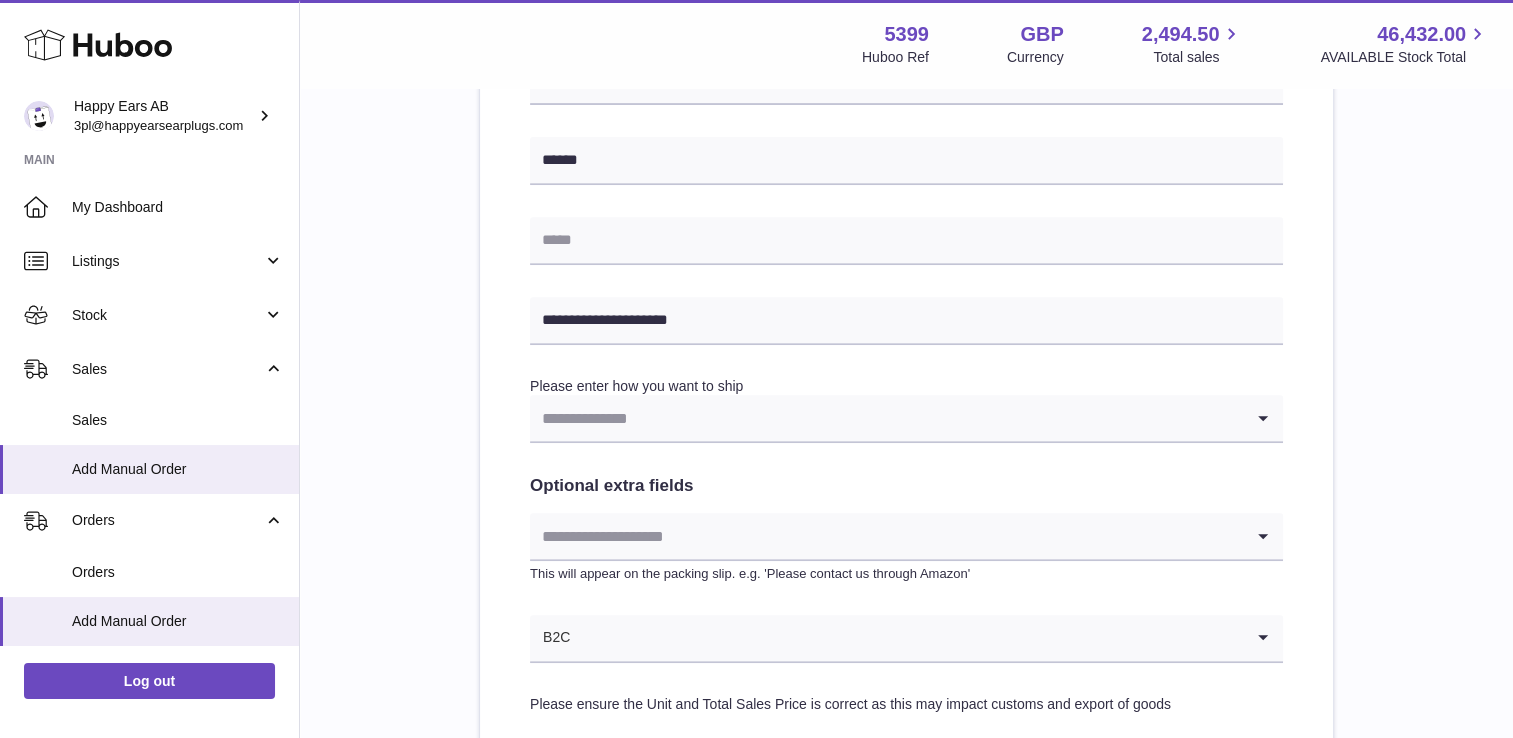 type on "**********" 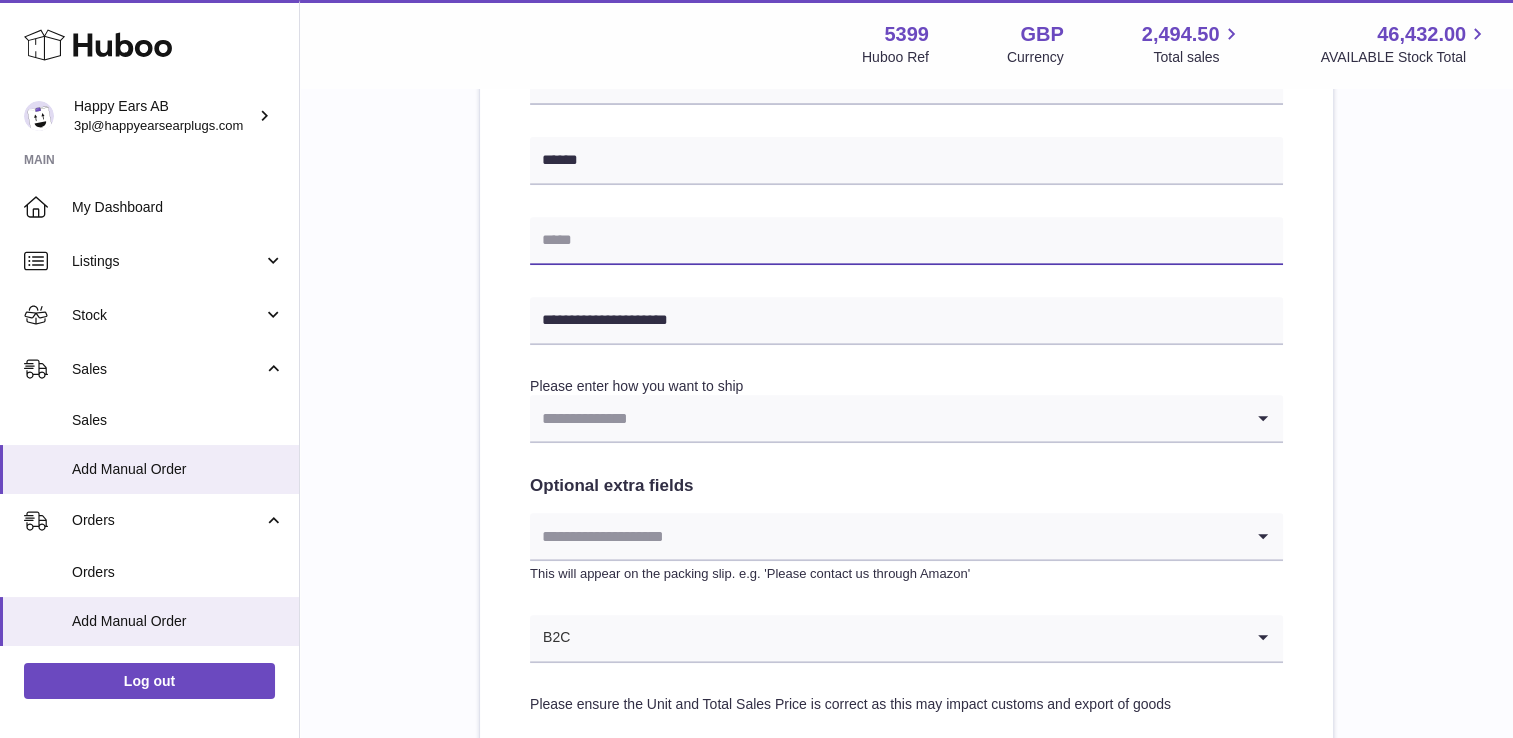 click at bounding box center [906, 241] 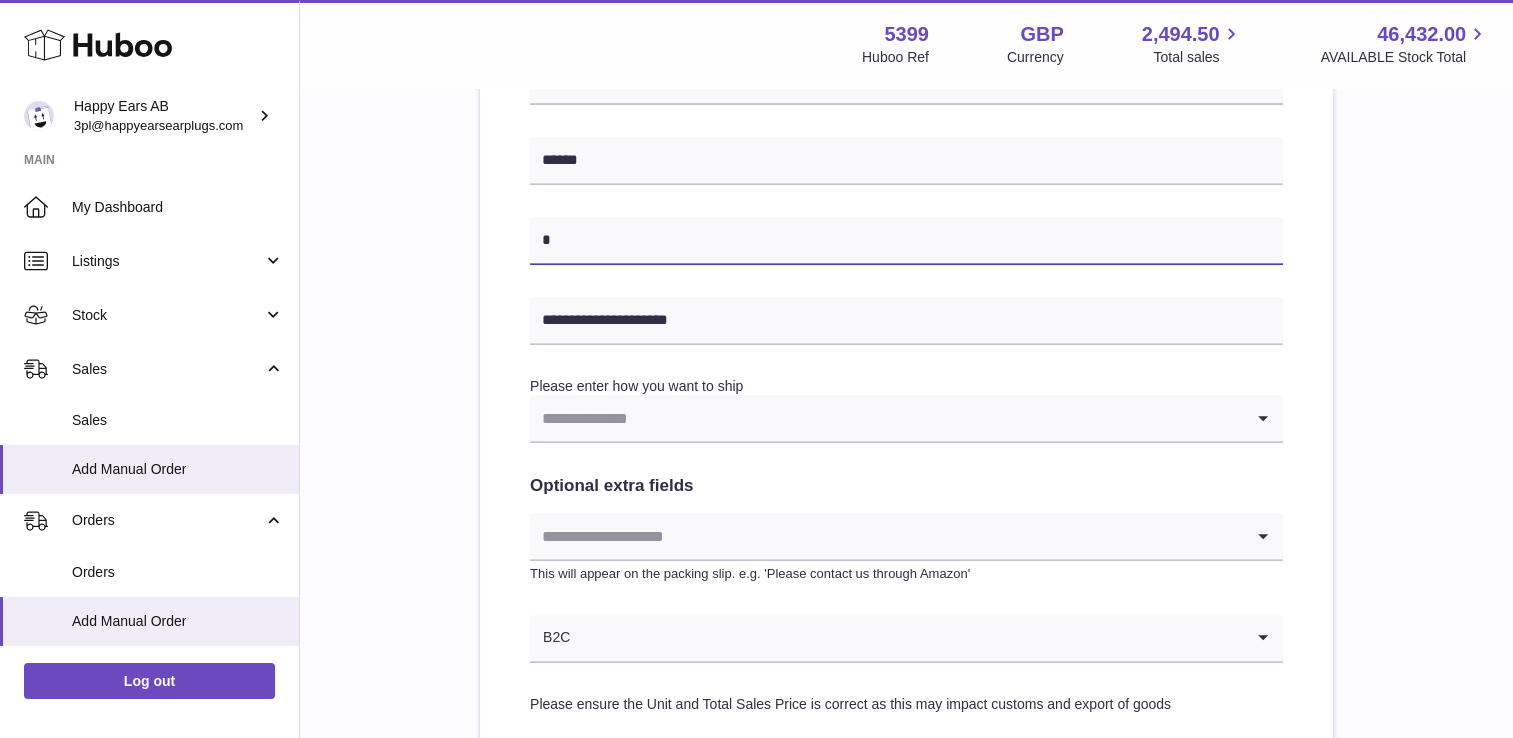 type on "*" 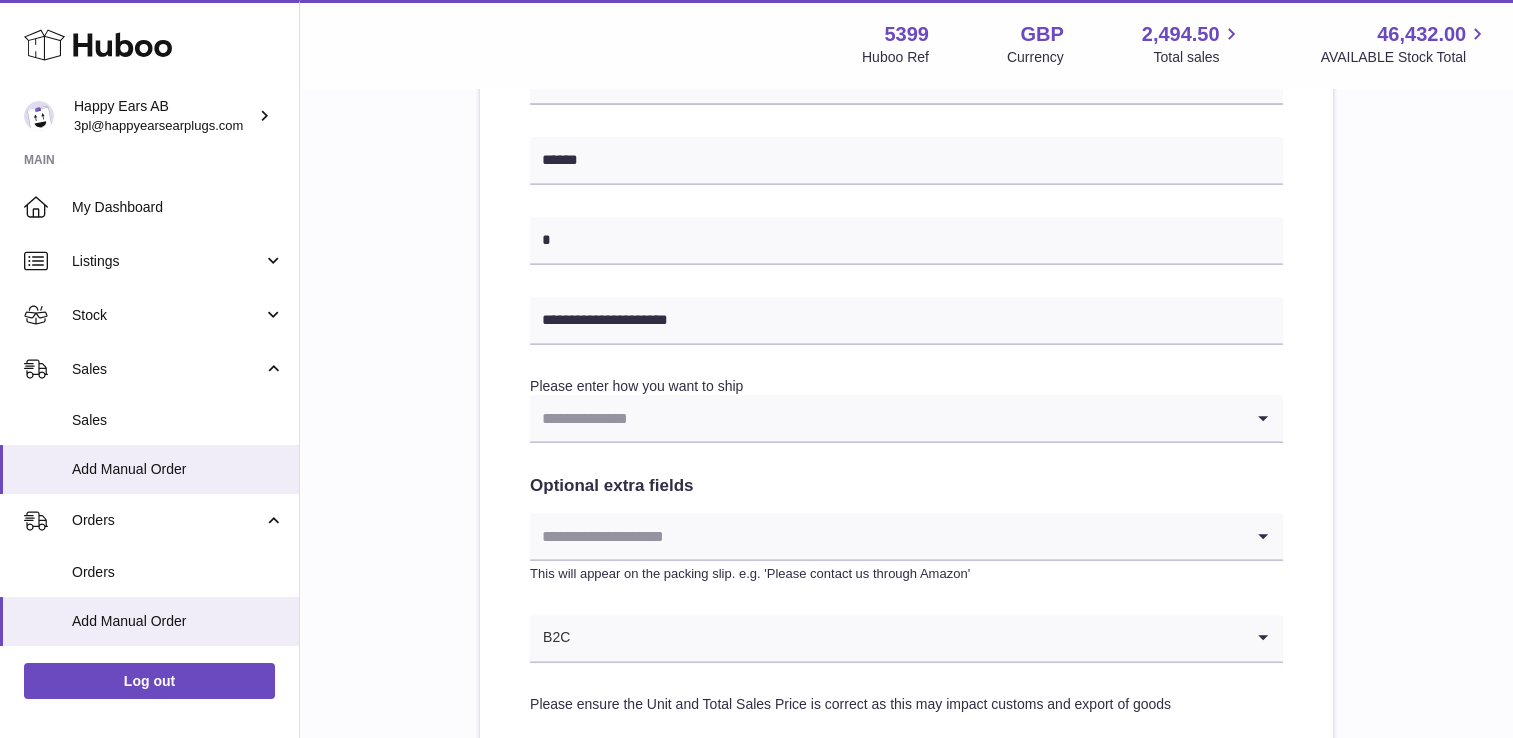 click on "**********" at bounding box center (906, 116) 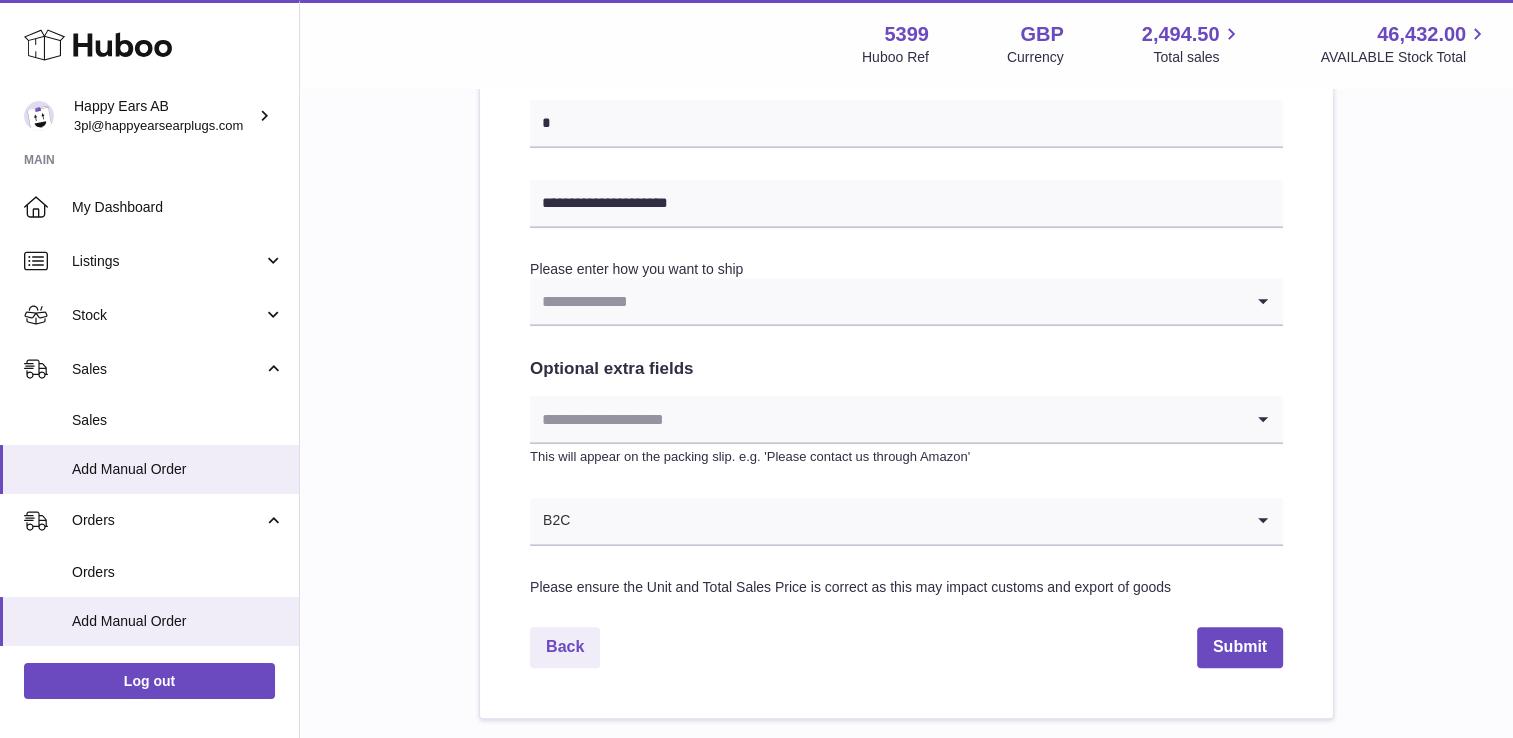 scroll, scrollTop: 1054, scrollLeft: 0, axis: vertical 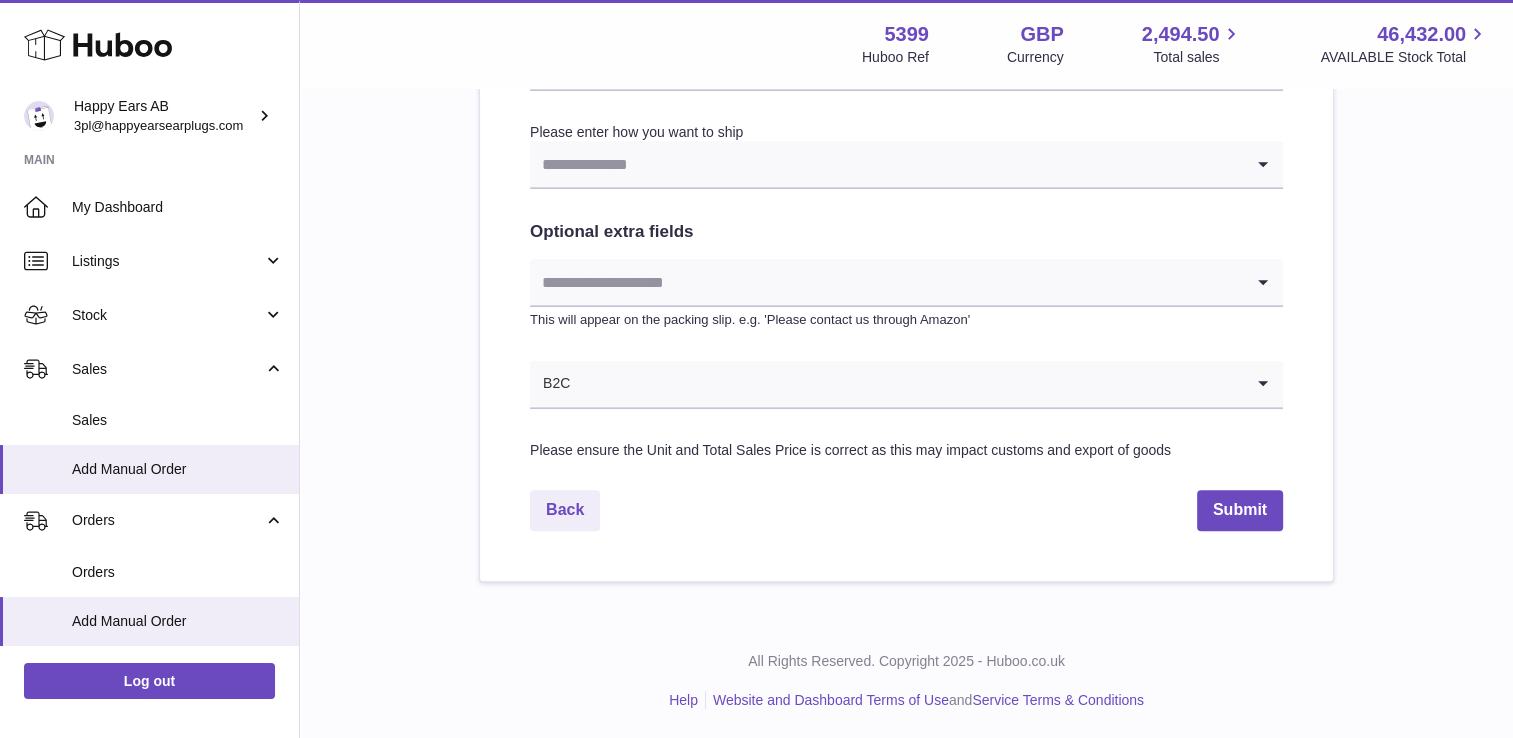click at bounding box center (886, 164) 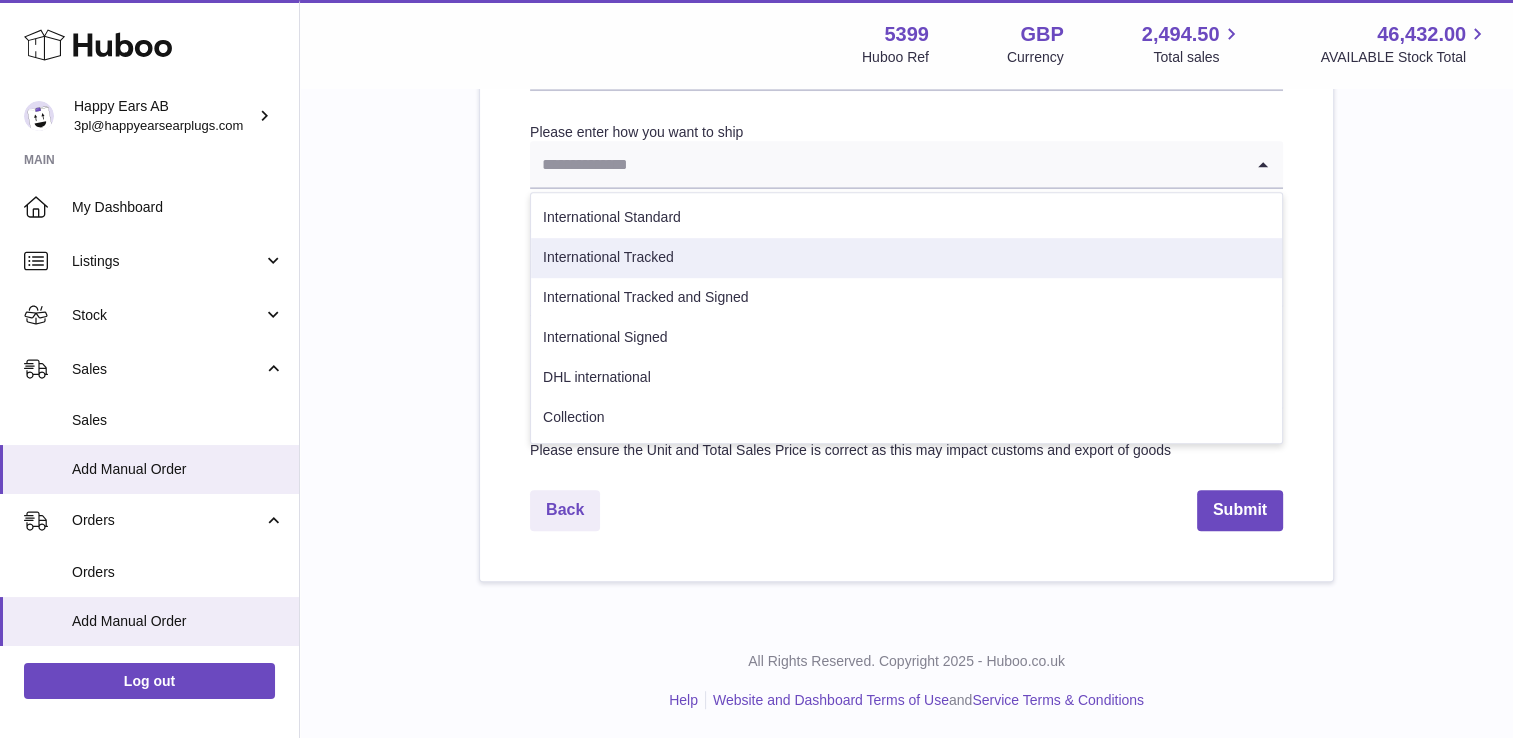 click on "International Tracked" at bounding box center [906, 258] 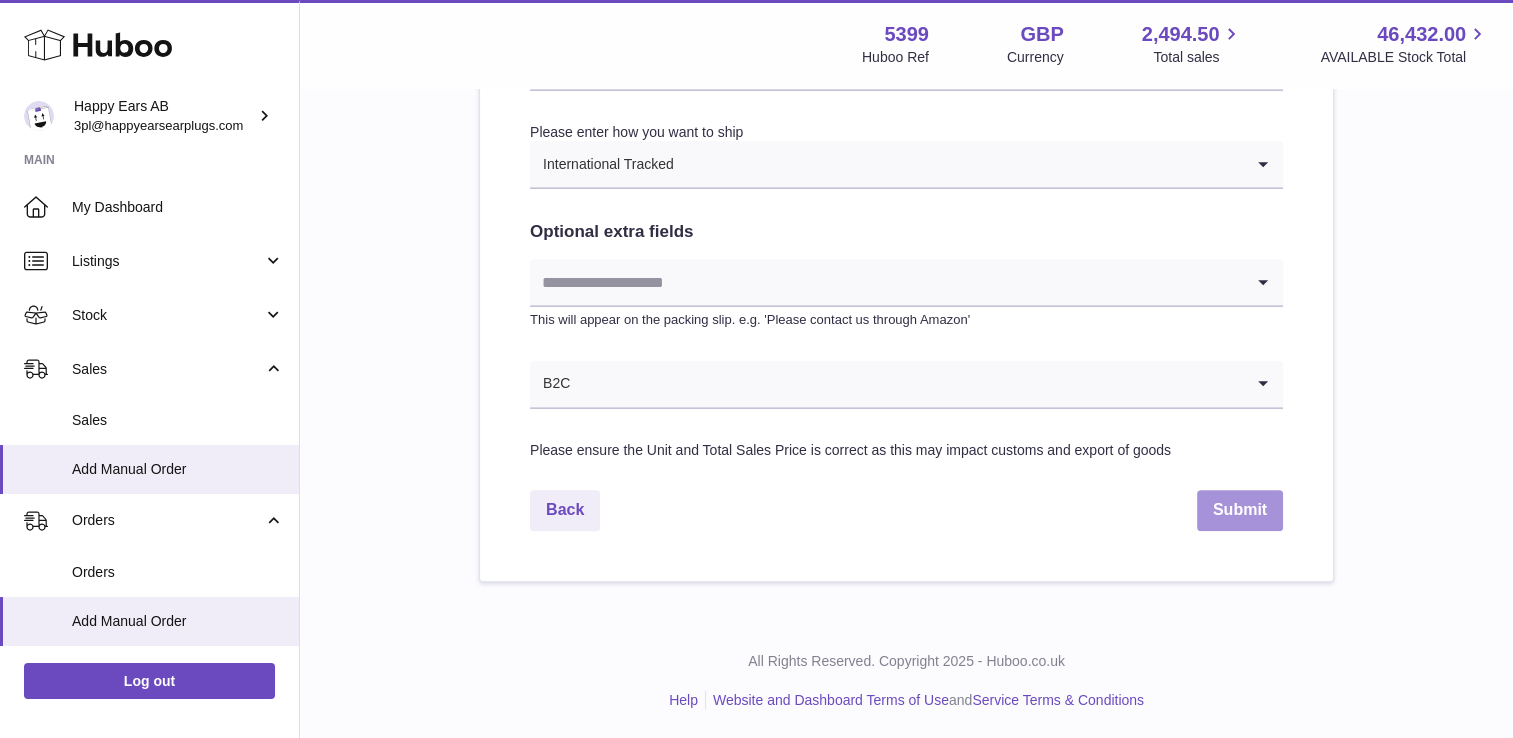 click on "Submit" at bounding box center [1240, 510] 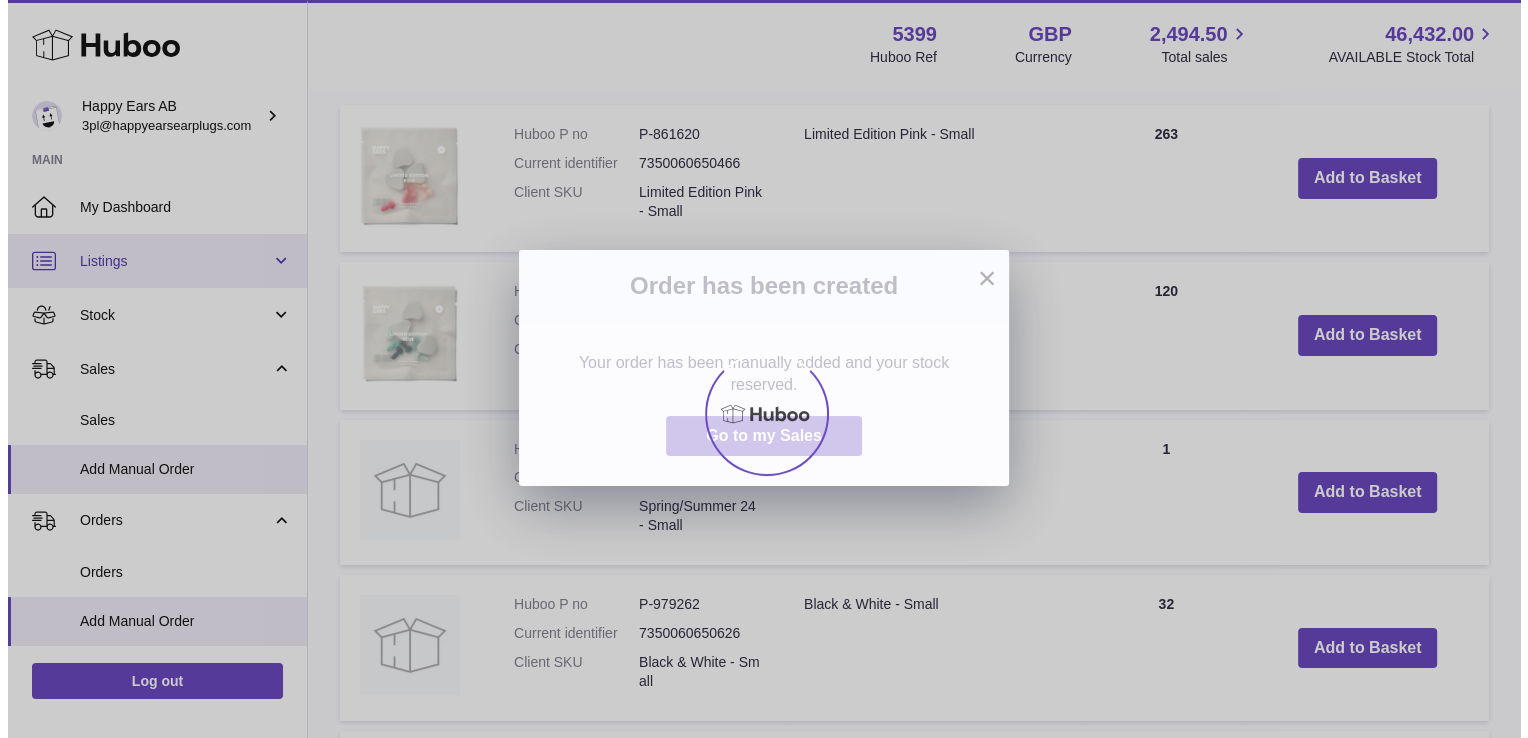 scroll, scrollTop: 0, scrollLeft: 0, axis: both 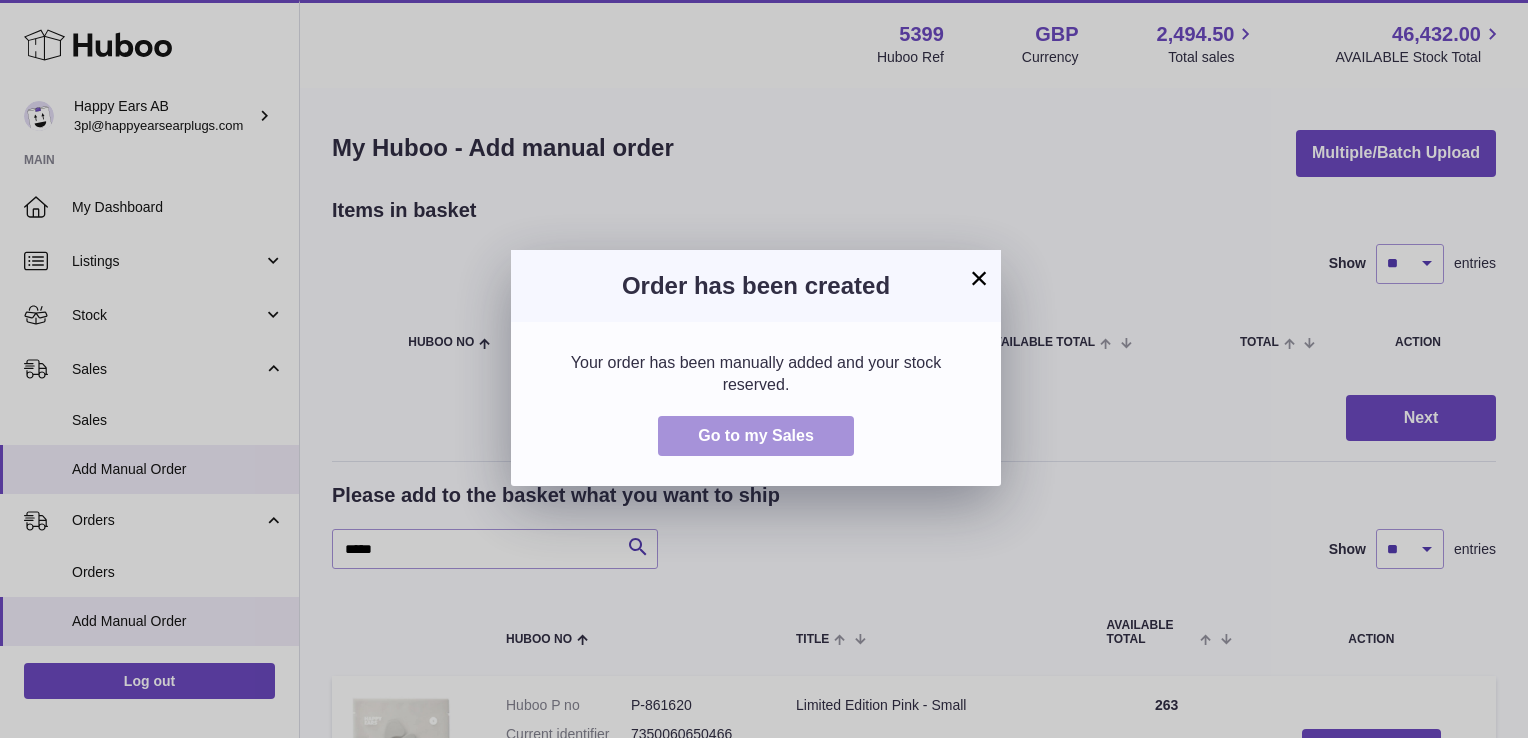 click on "Go to my Sales" at bounding box center (756, 435) 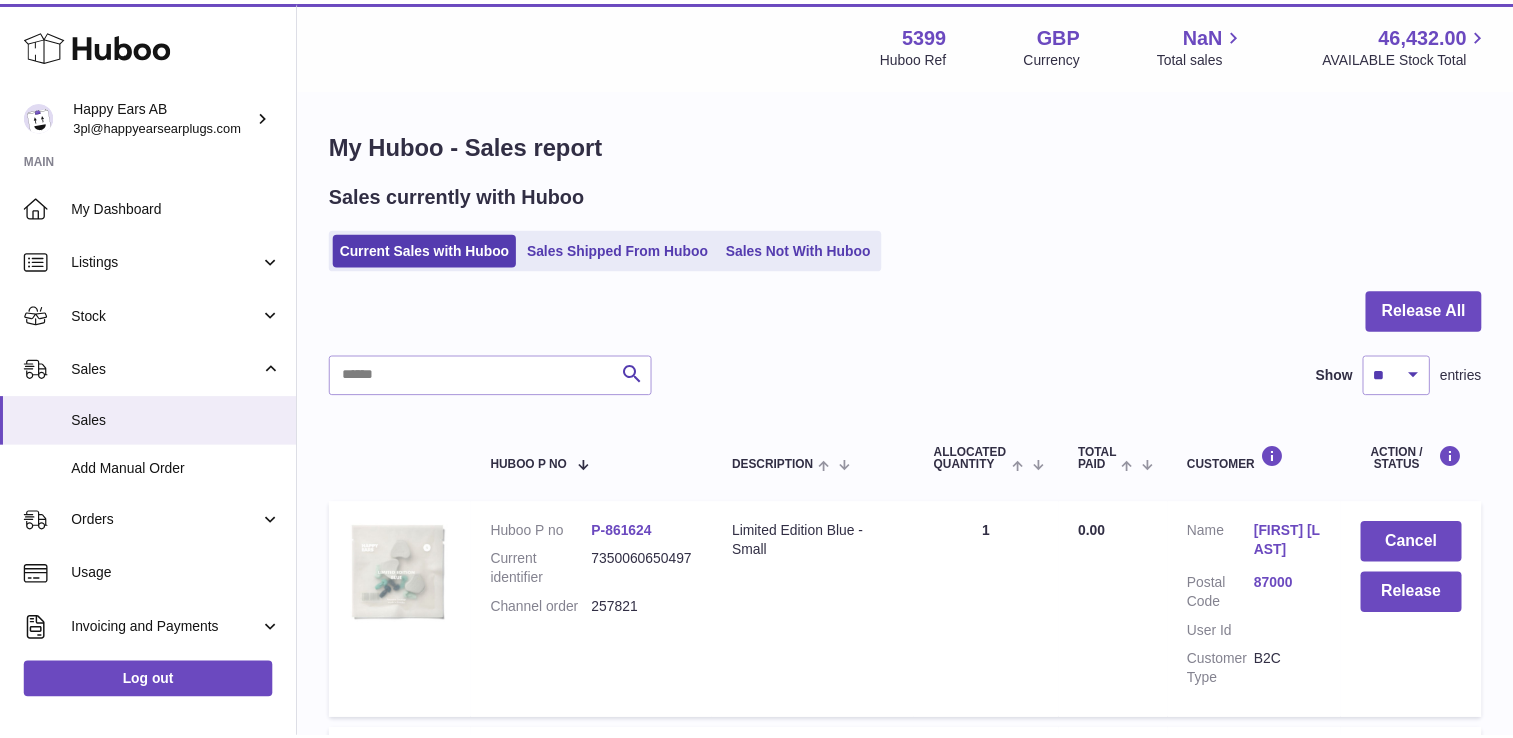 scroll, scrollTop: 0, scrollLeft: 0, axis: both 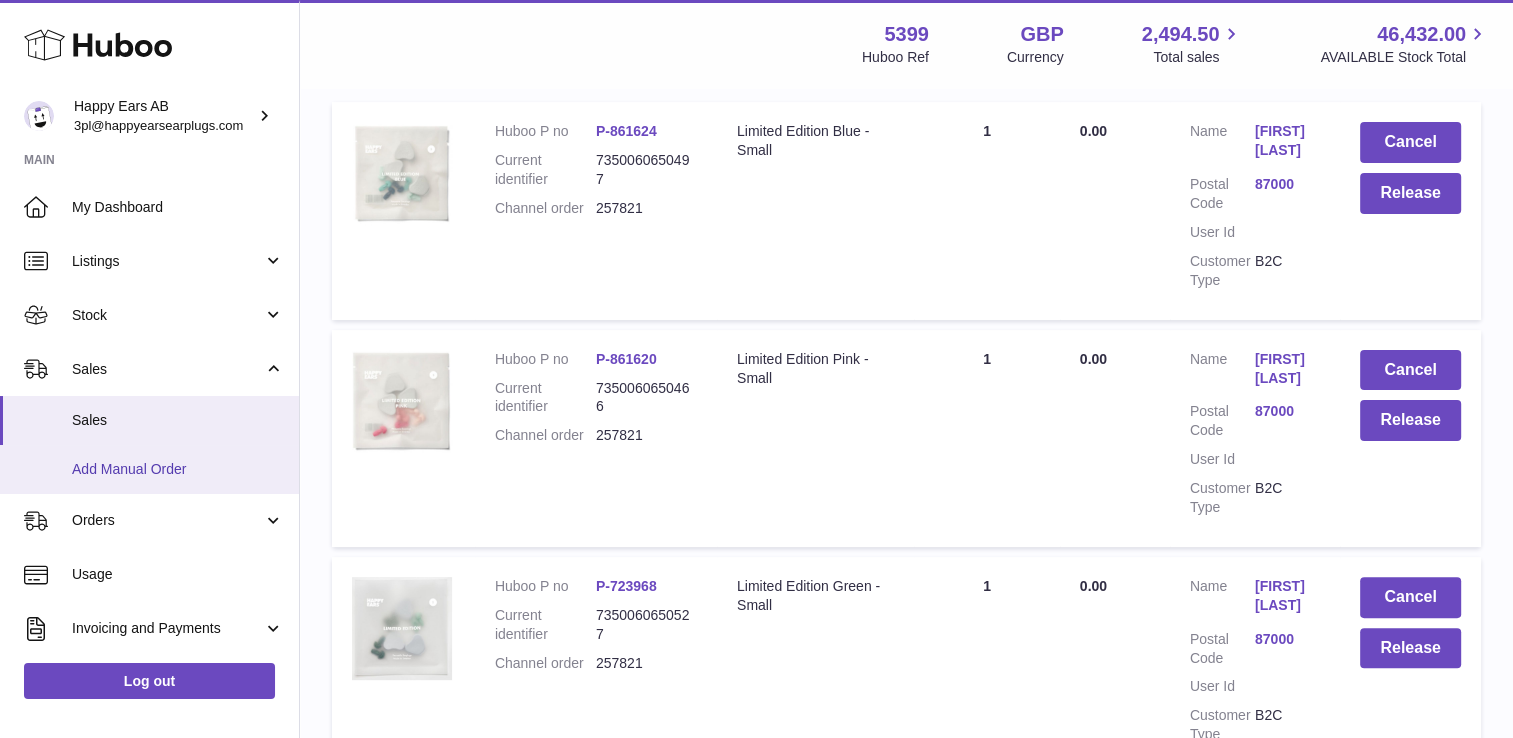 click on "Add Manual Order" at bounding box center [178, 469] 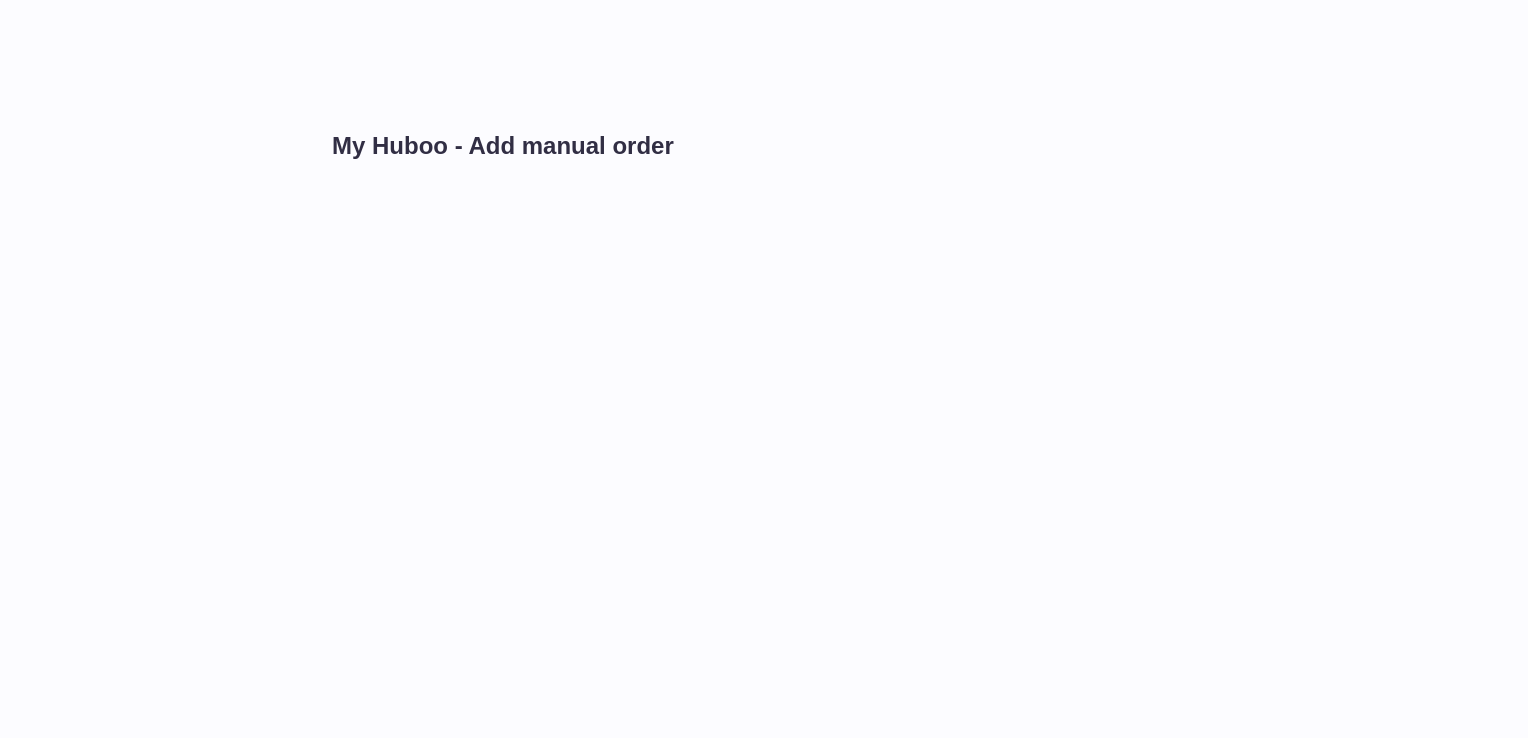 scroll, scrollTop: 0, scrollLeft: 0, axis: both 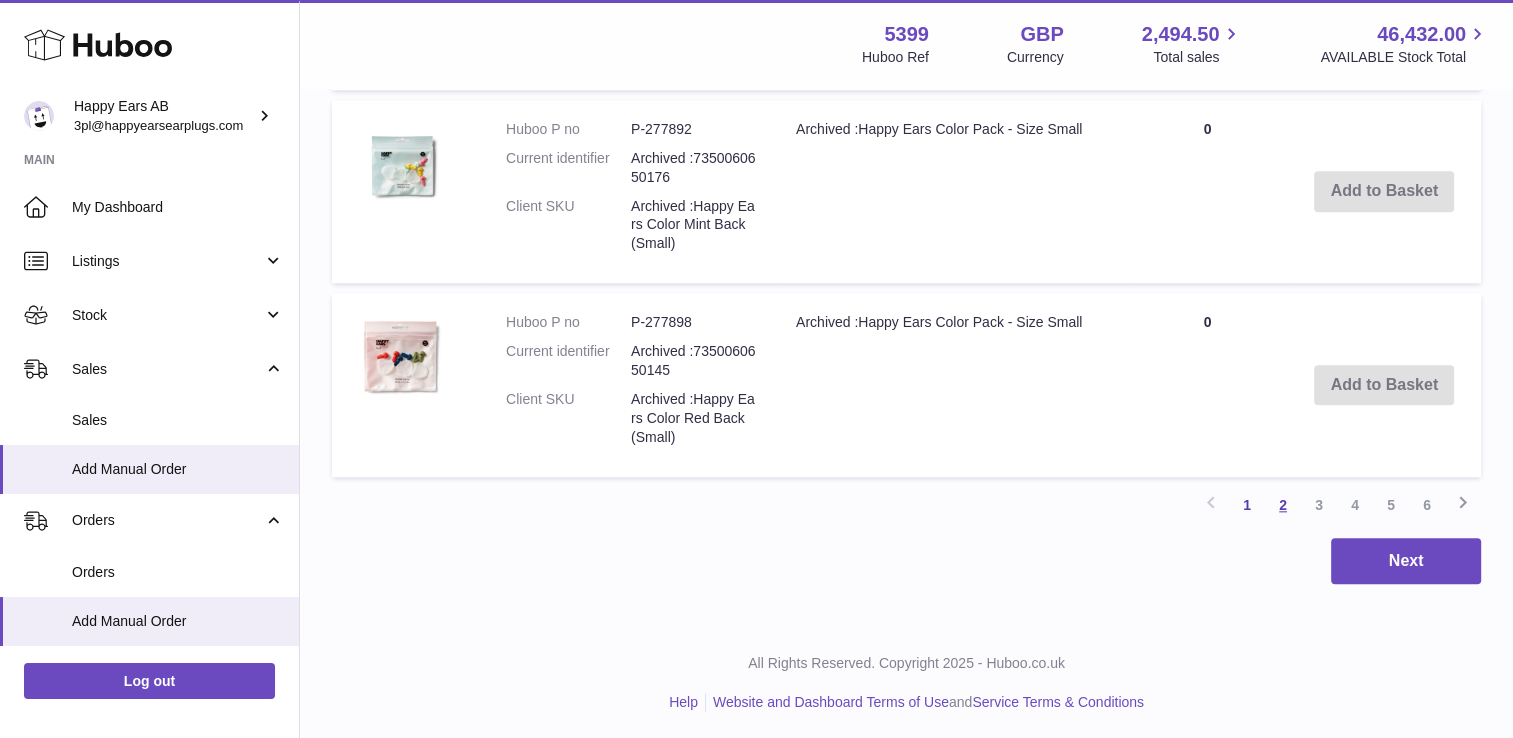 click on "2" at bounding box center (1283, 505) 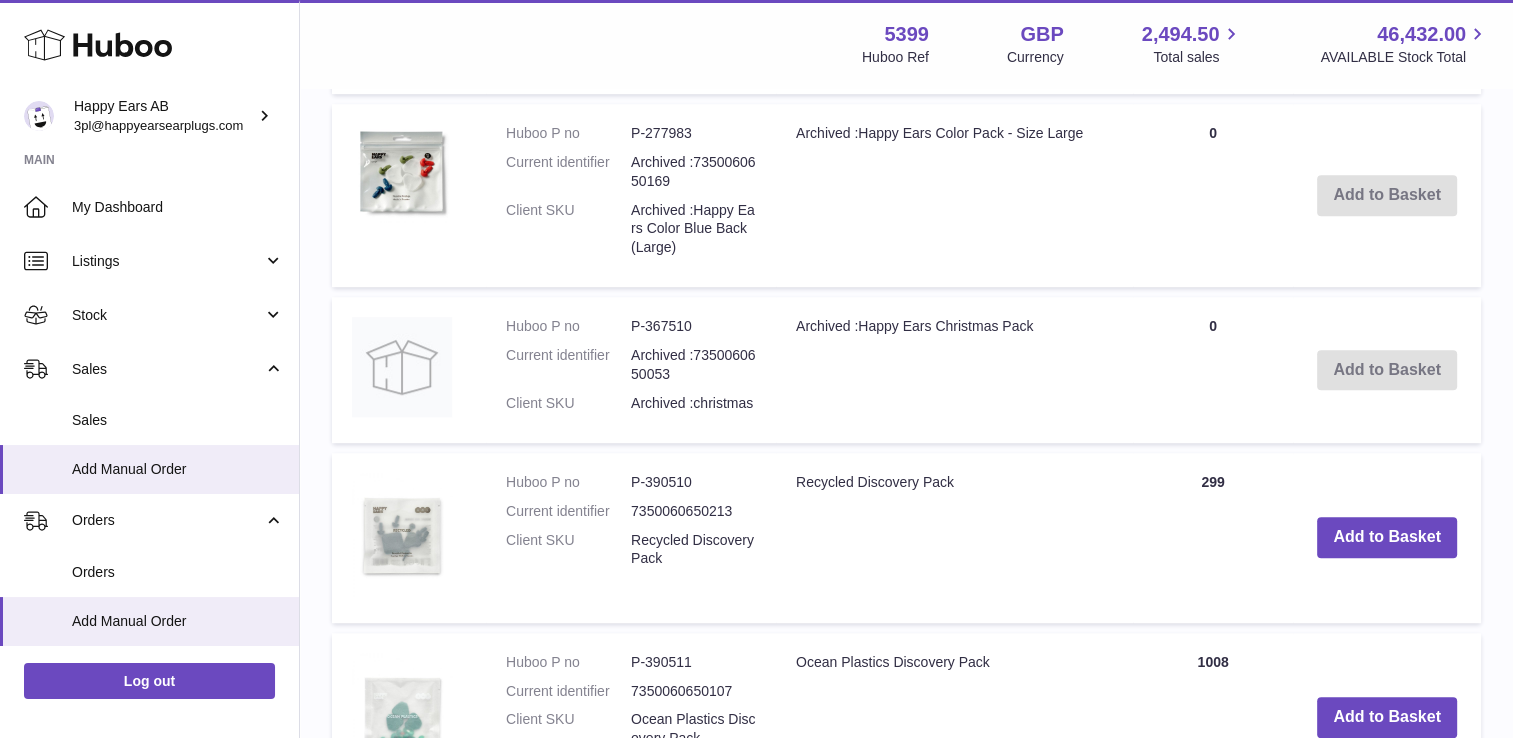 scroll, scrollTop: 1490, scrollLeft: 0, axis: vertical 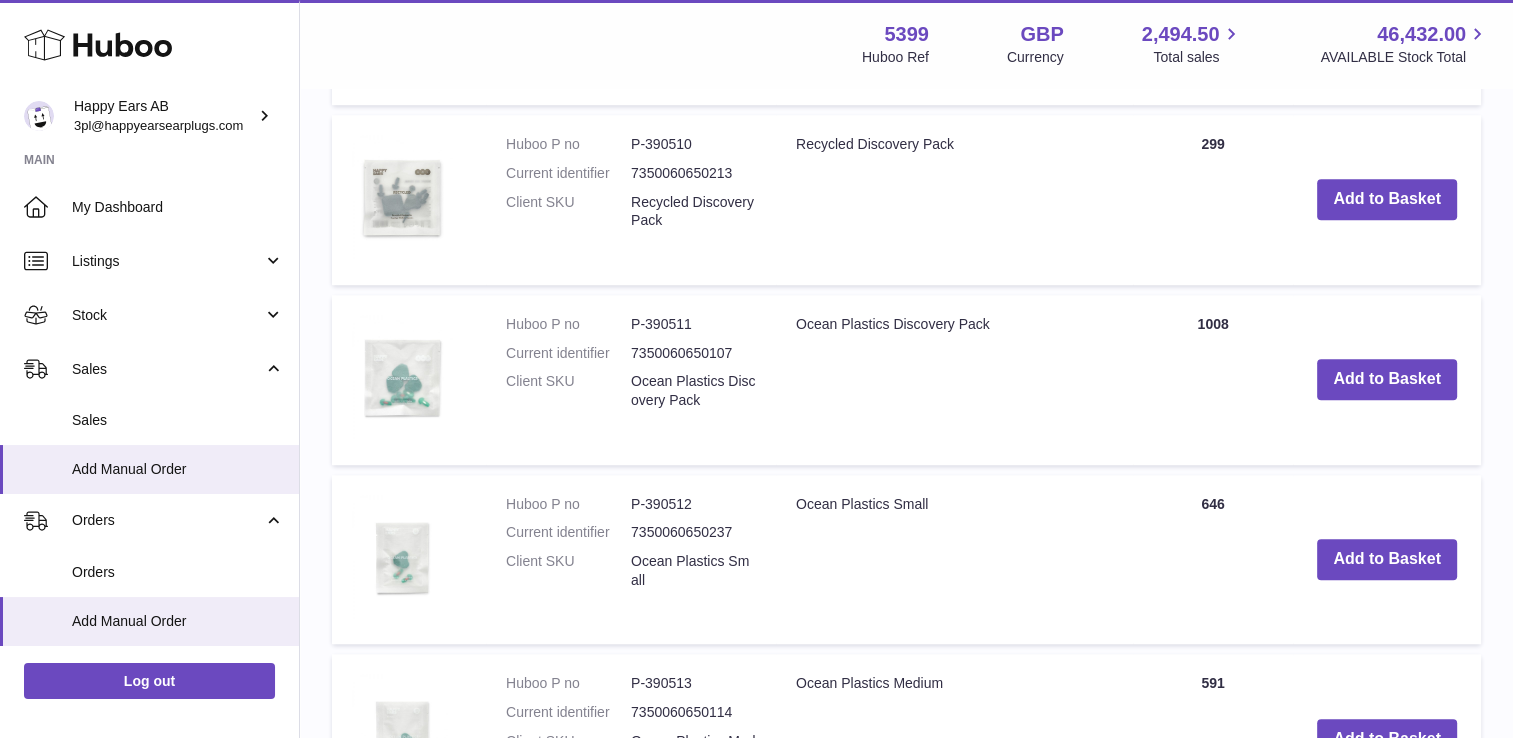click on "Add to Basket" at bounding box center [1387, 380] 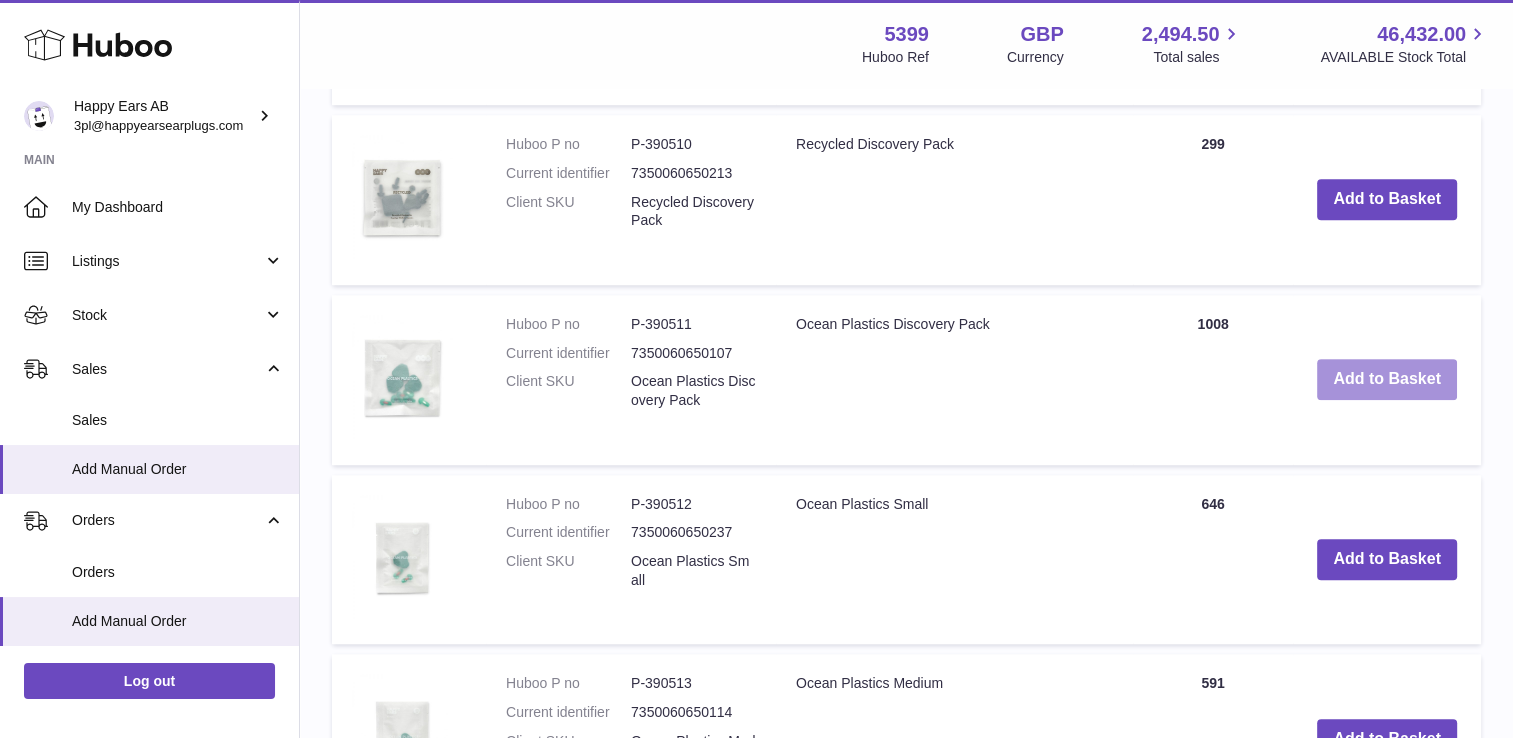 click on "Add to Basket" at bounding box center (1387, 379) 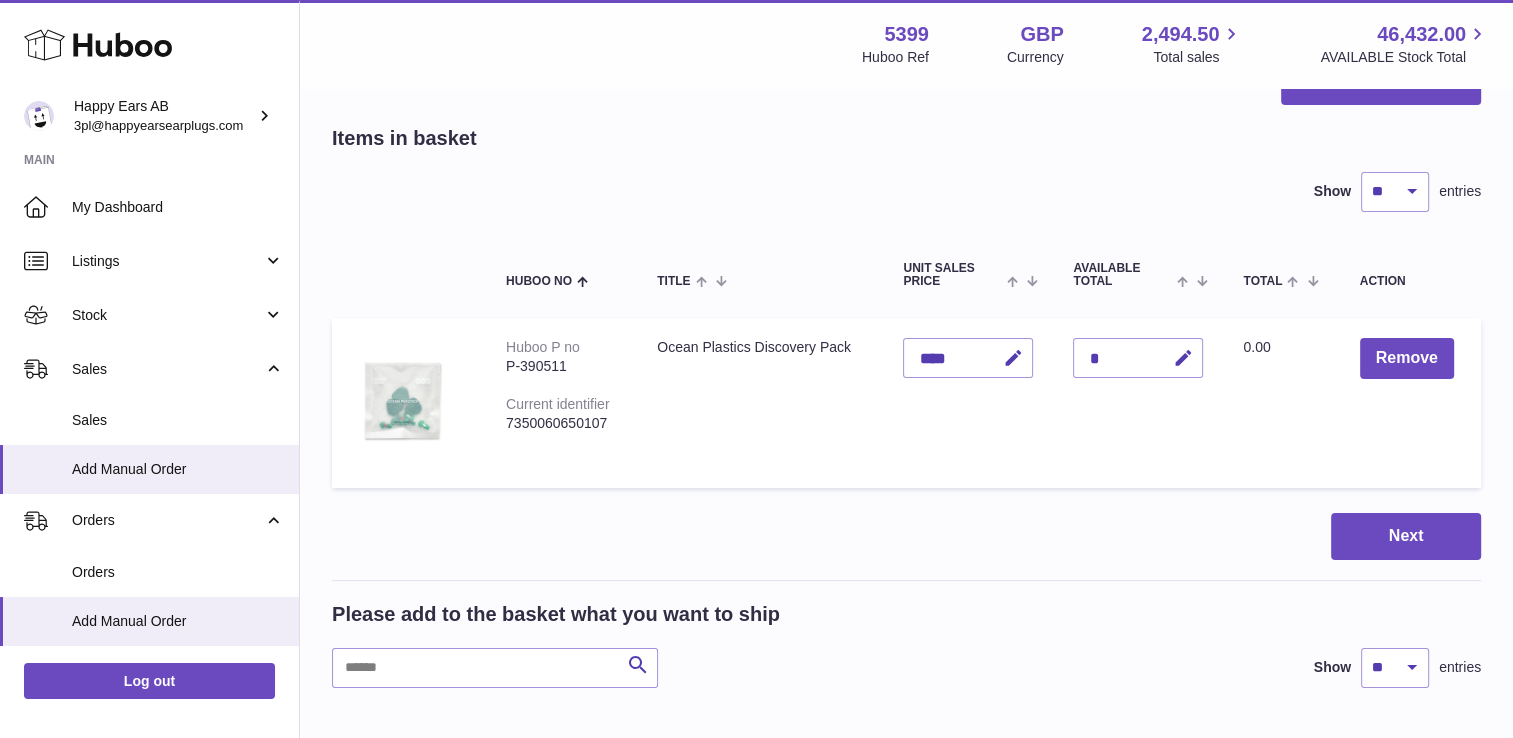 scroll, scrollTop: 0, scrollLeft: 0, axis: both 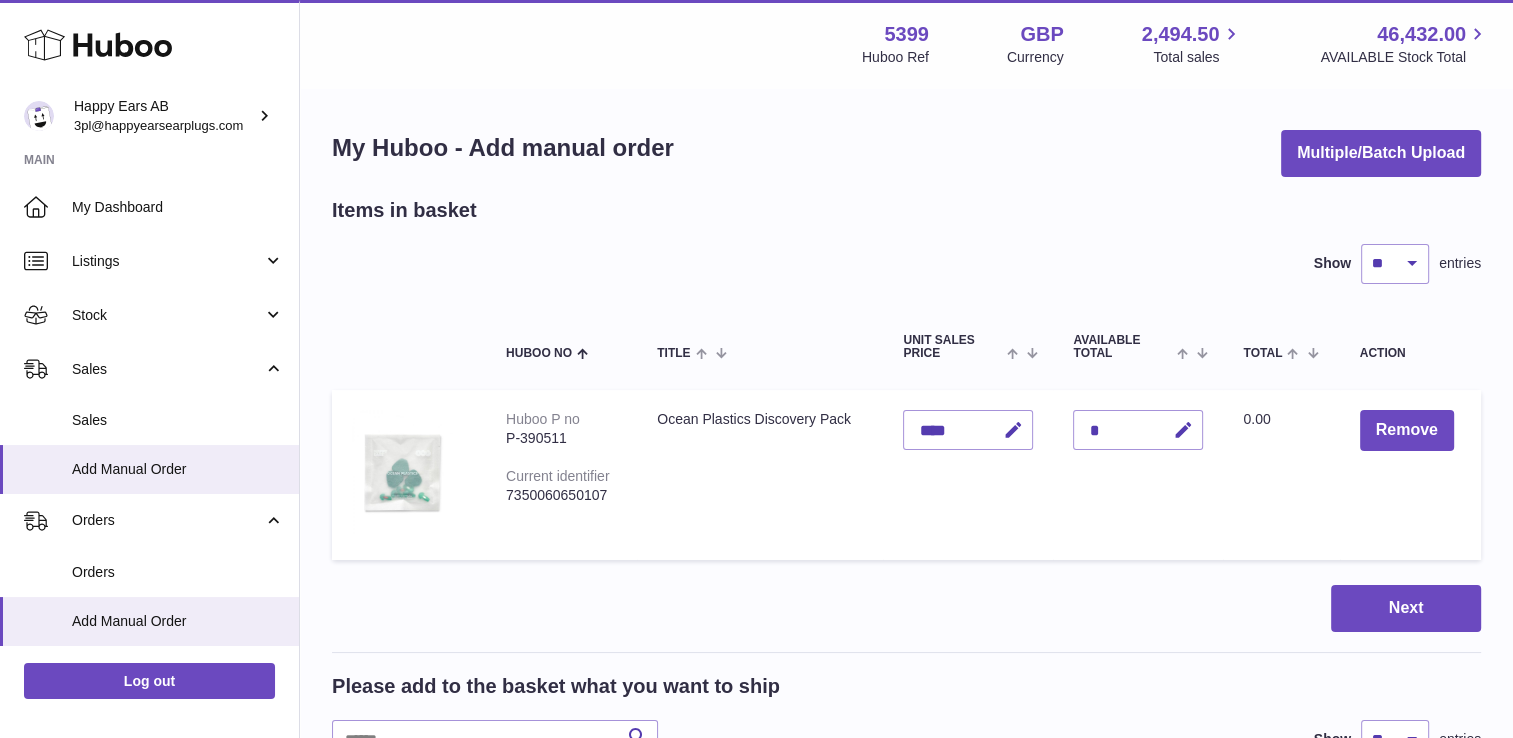 click on "Items in basket
Show
** ** ** ***
entries
Huboo no       Title       Unit Sales Price       AVAILABLE Total       Total
Action
Huboo P no   P-390511   Current identifier   7350060650107
Ocean Plastics Discovery Pack
Unit Sales Price
****
Quantity
*
Total   0.00
Remove
Next
Please add to the basket what you want to ship       Search
Show
** ** ** ***
entries
Huboo no       Title
AVAILABLE Total
Action
Huboo P no   P-277905   Current identifier   Archived :7350060650152     Client SKU   Archived :Happy Ears Color Green Back (Medium)     Quantity 0" at bounding box center (906, 1495) 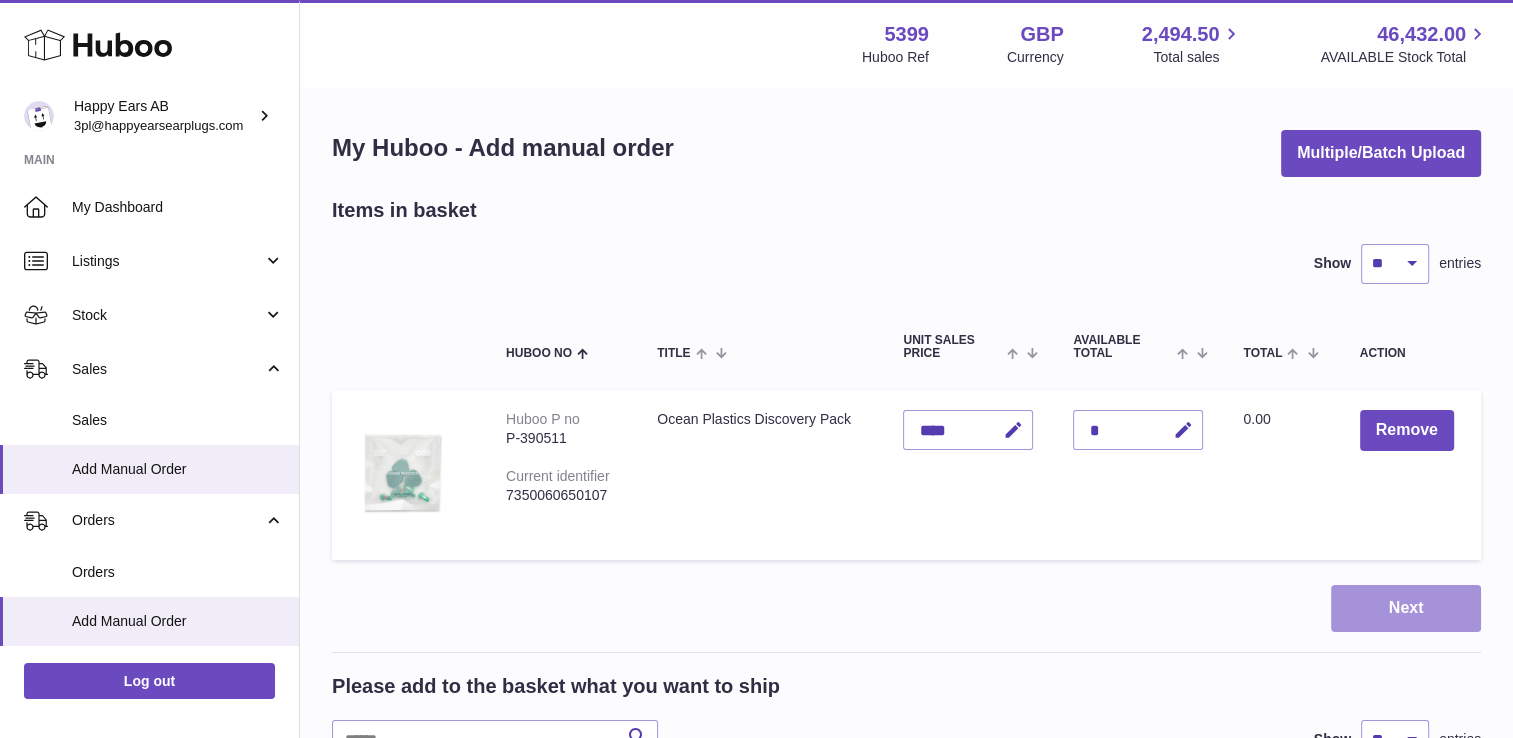 click on "Next" at bounding box center [1406, 608] 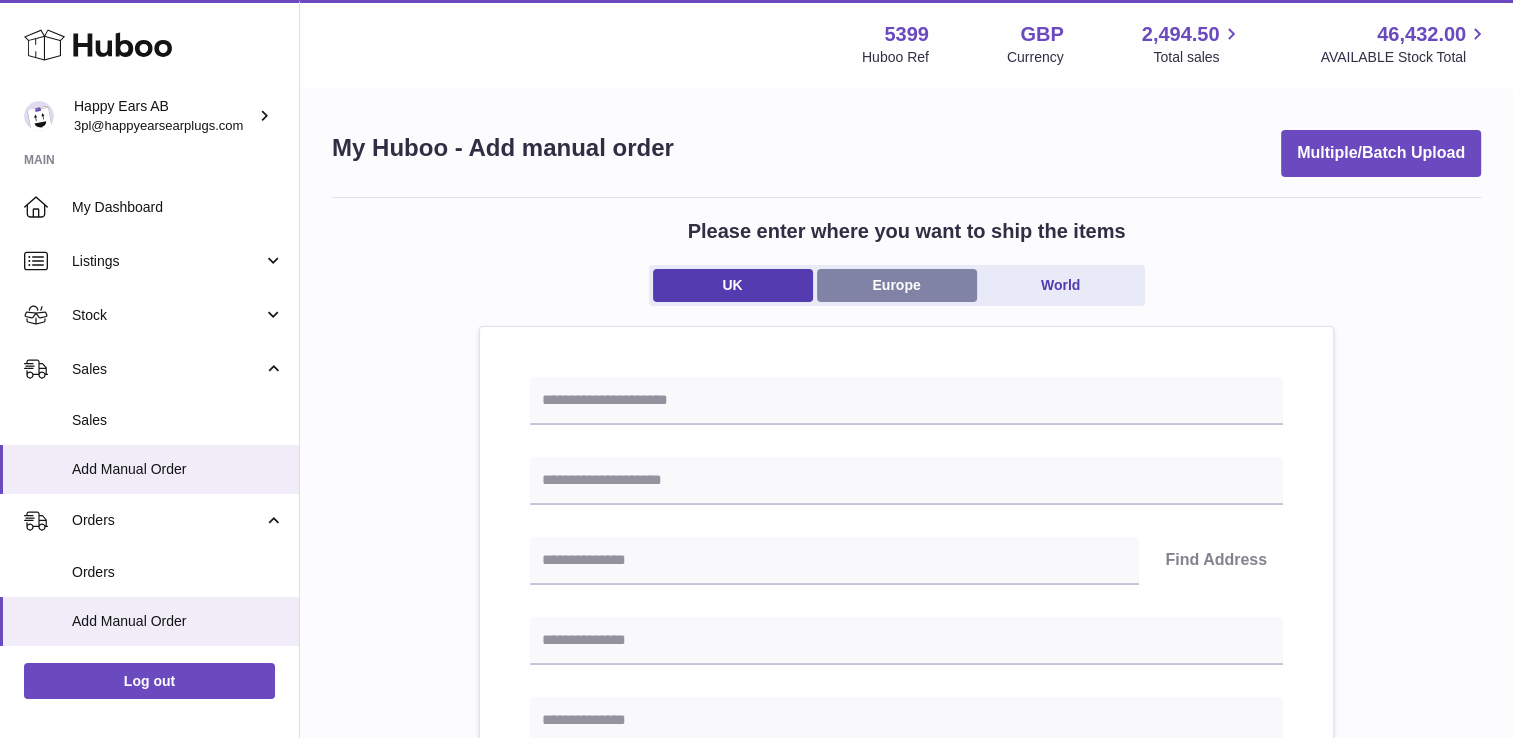 click on "Europe" at bounding box center [897, 285] 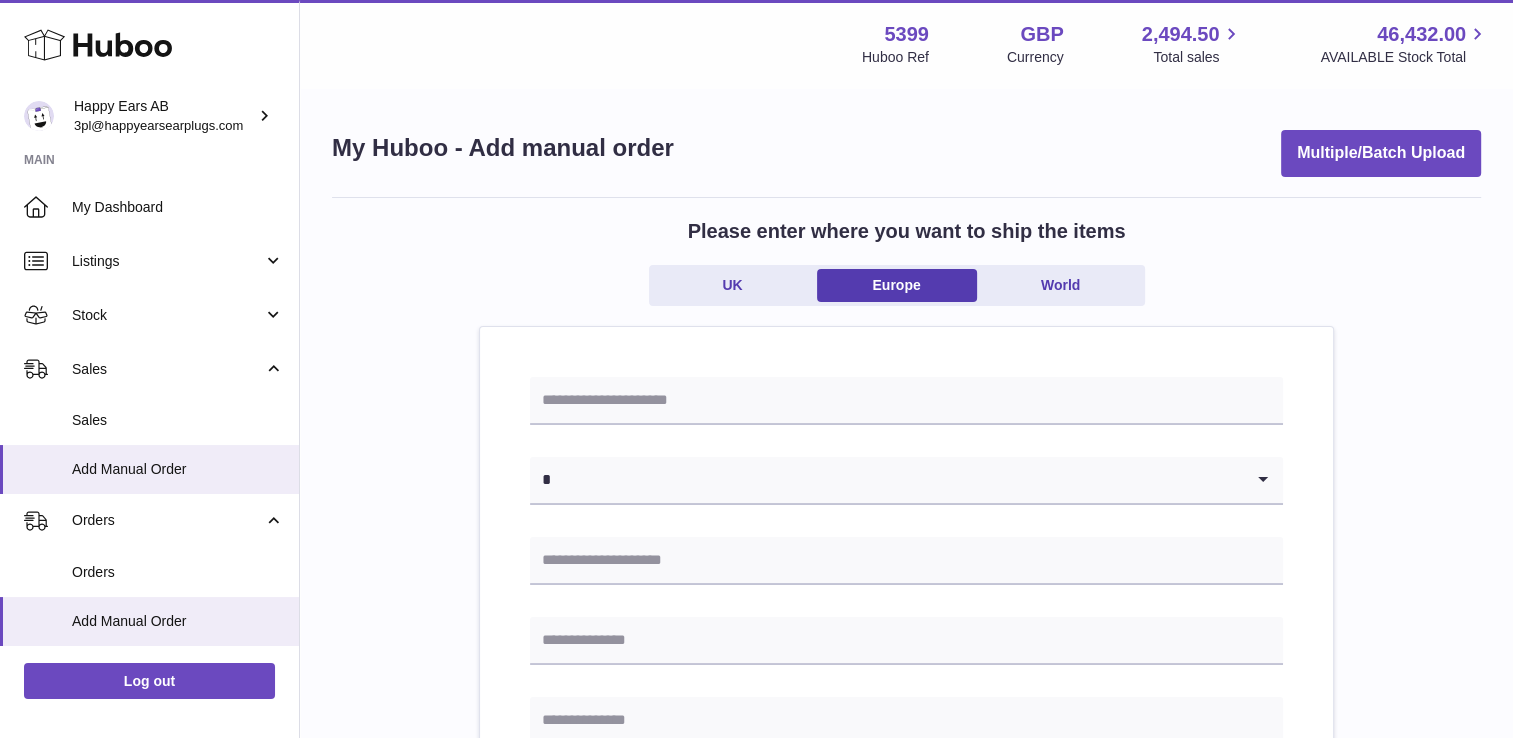 click on "*" at bounding box center [886, 480] 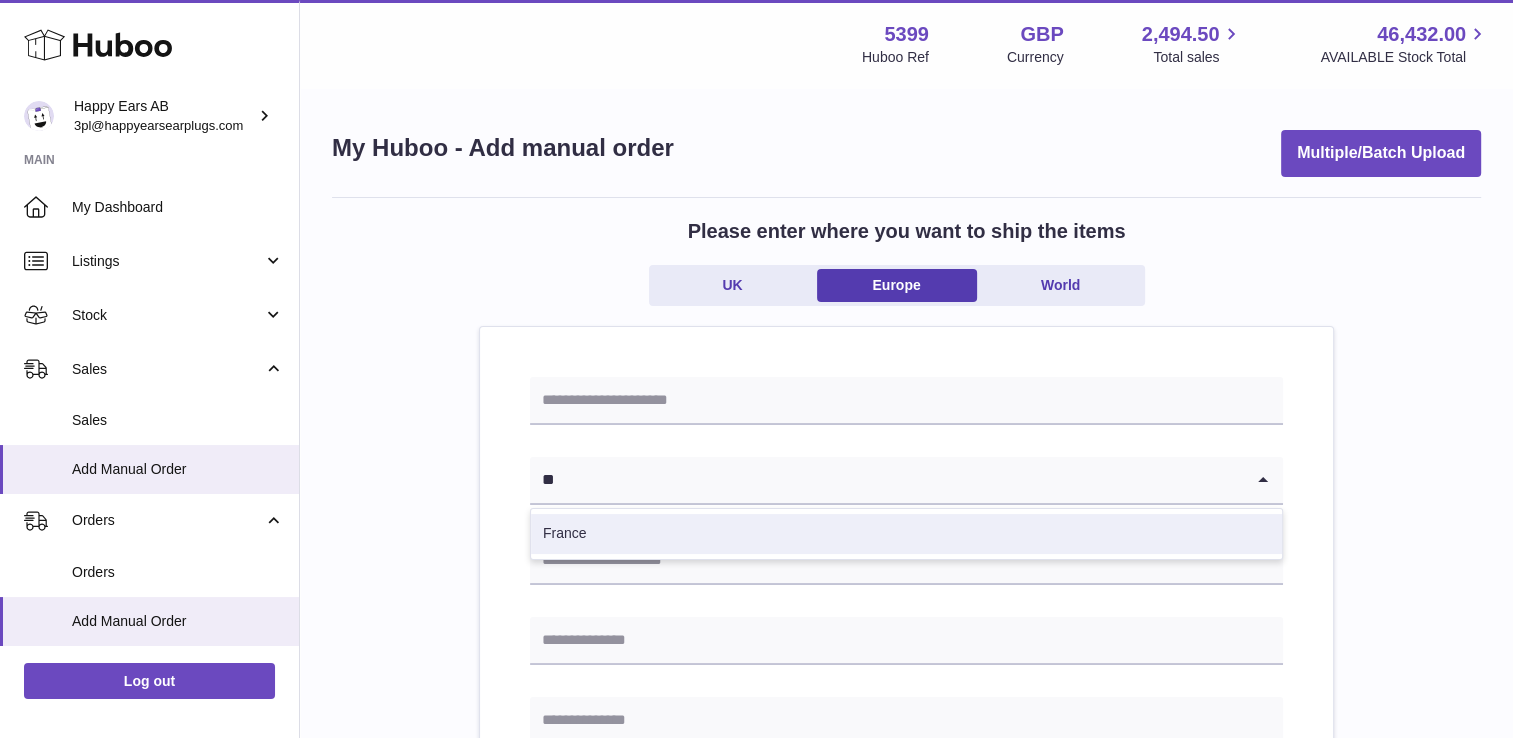 click on "France" at bounding box center [906, 534] 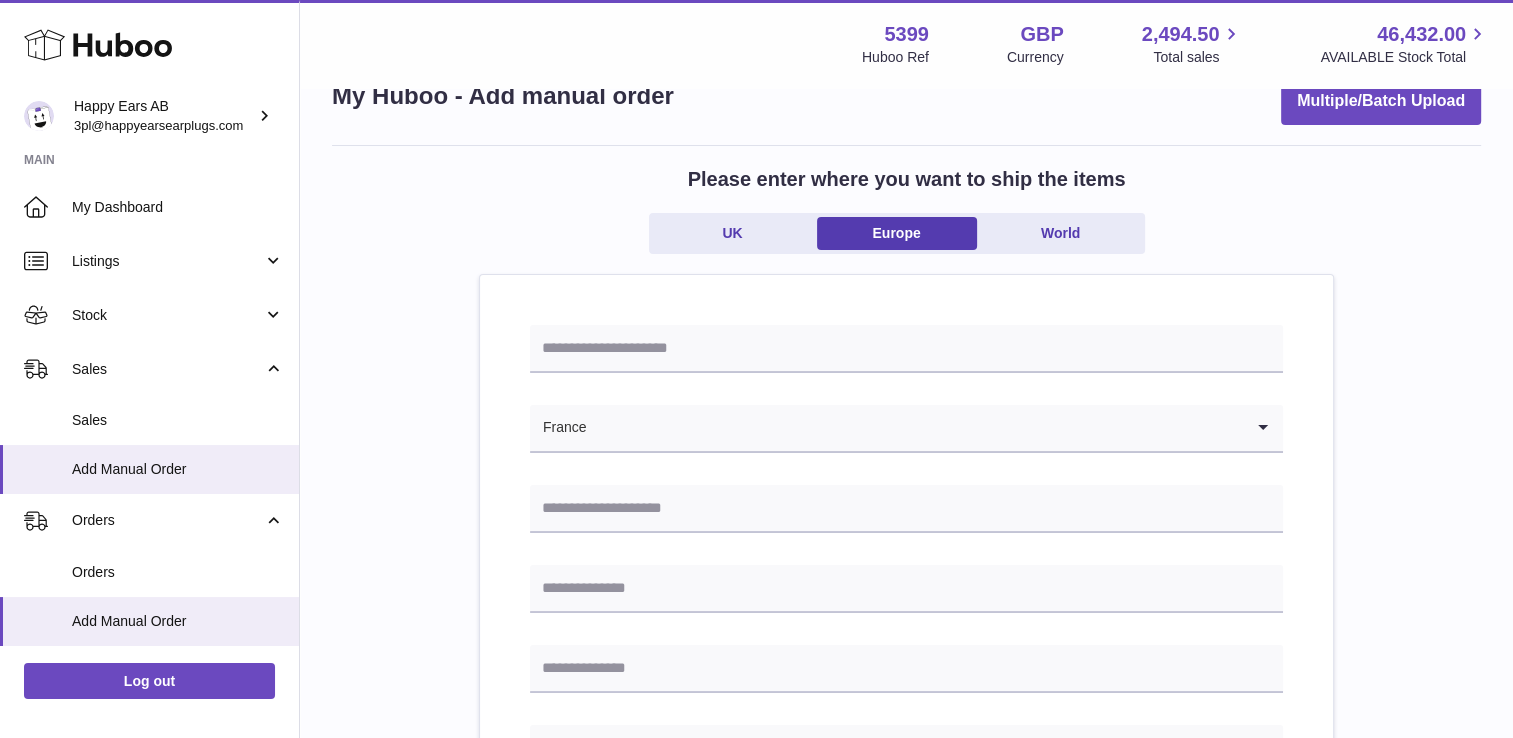 scroll, scrollTop: 100, scrollLeft: 0, axis: vertical 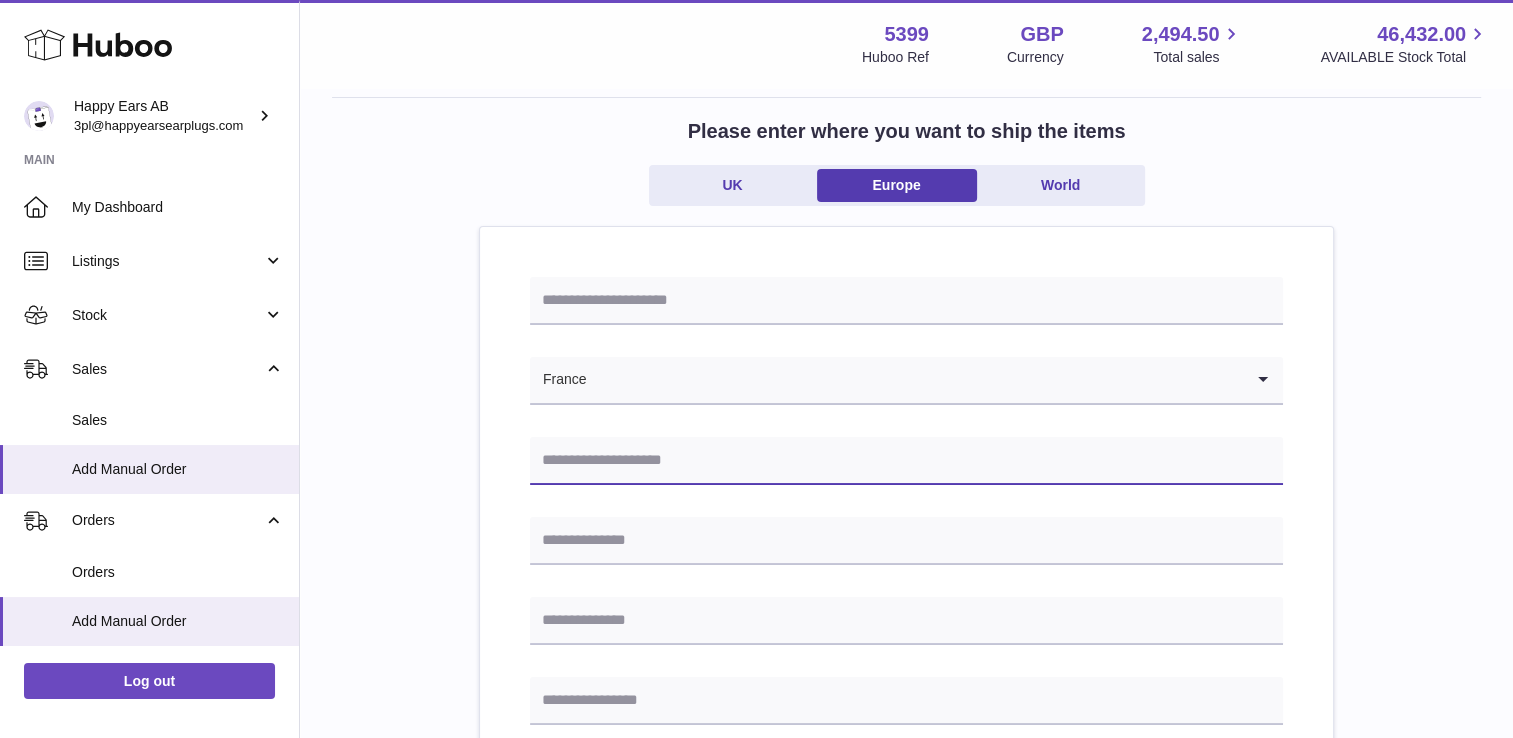 click at bounding box center [906, 461] 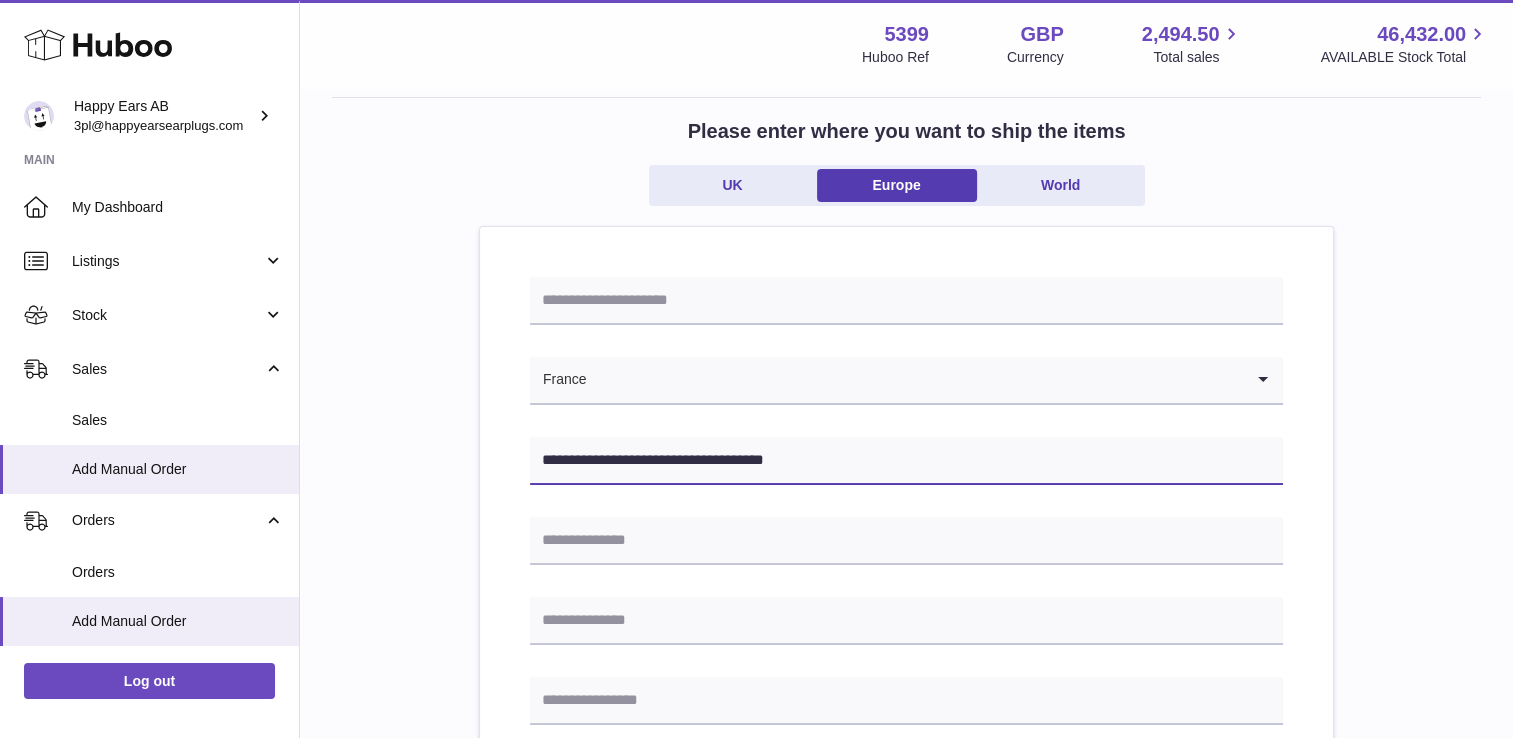type on "**********" 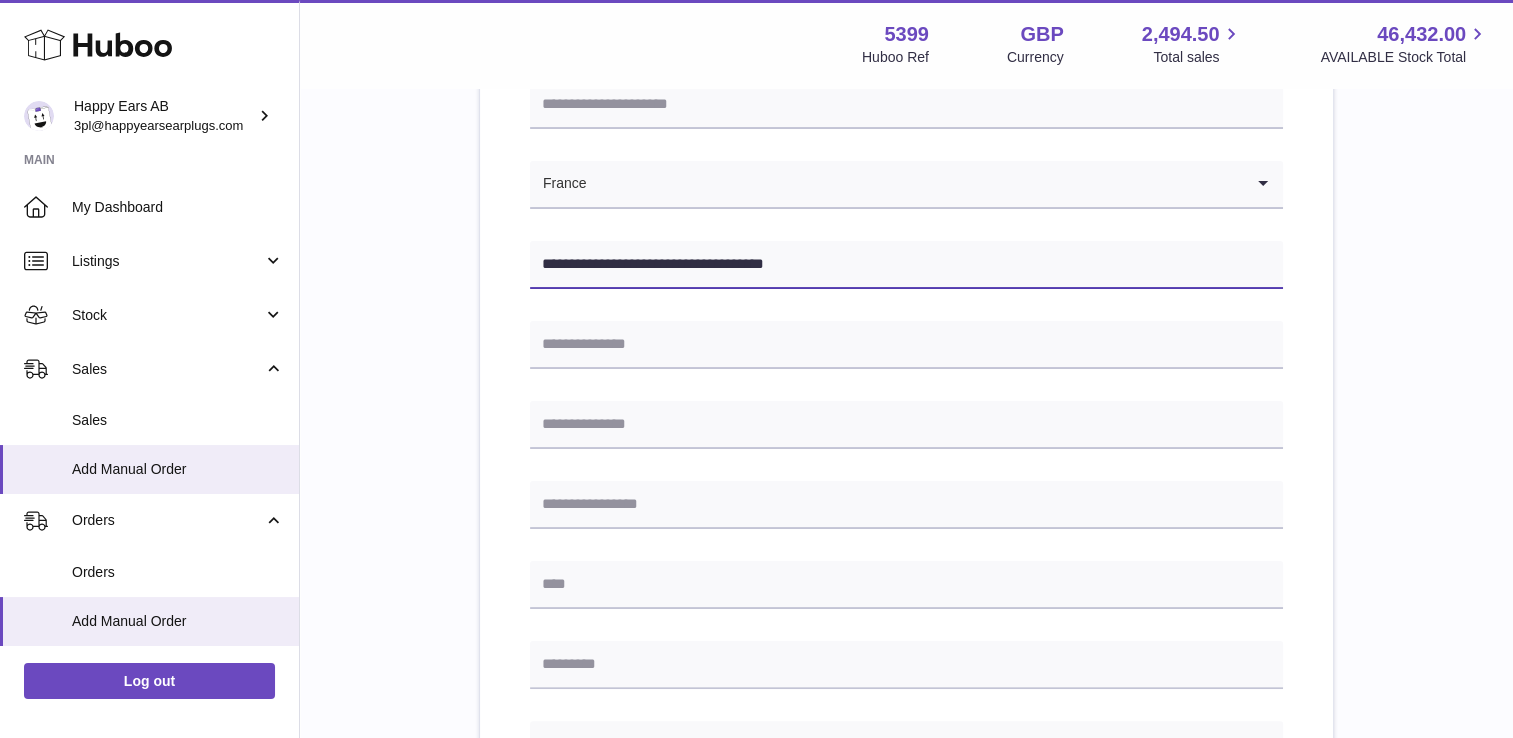 scroll, scrollTop: 300, scrollLeft: 0, axis: vertical 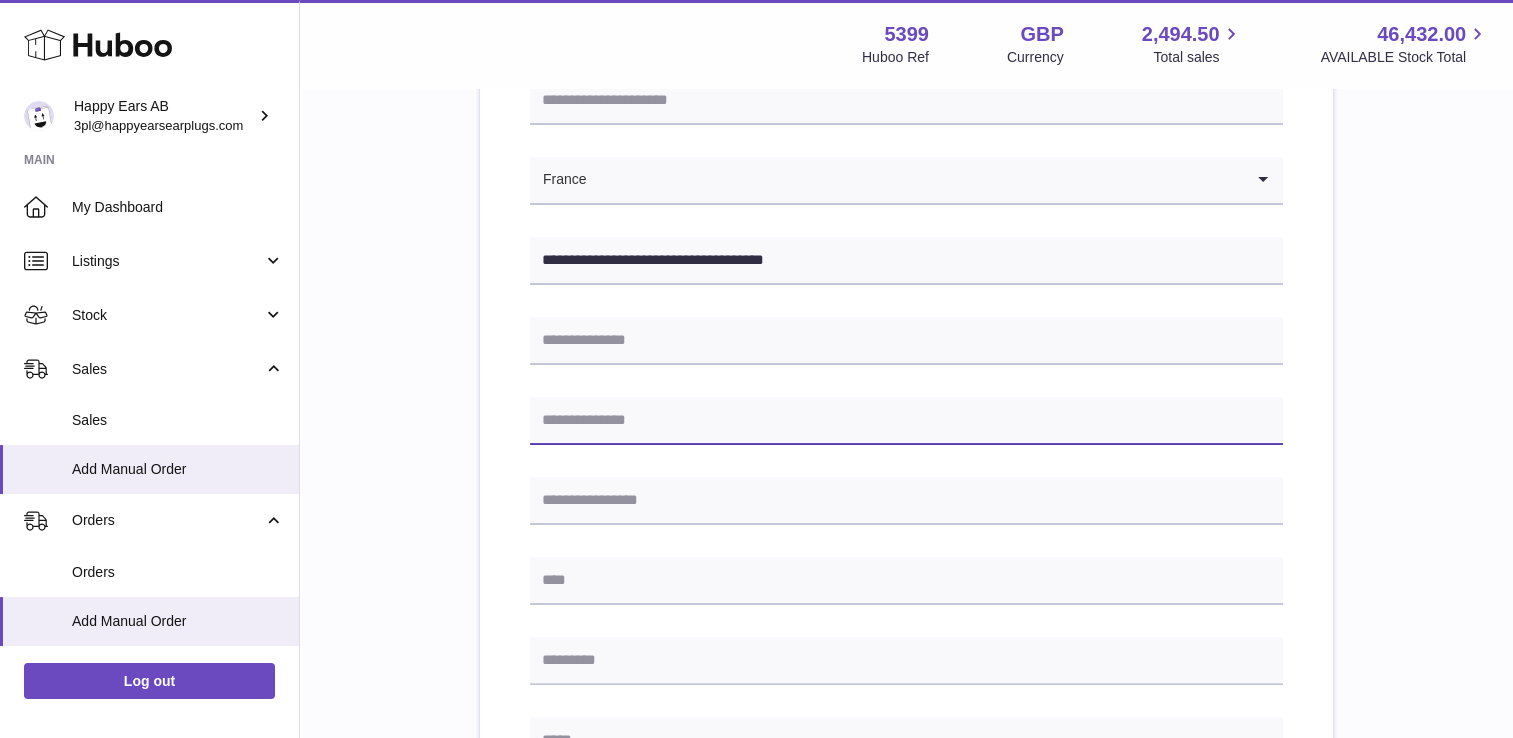 click at bounding box center [906, 421] 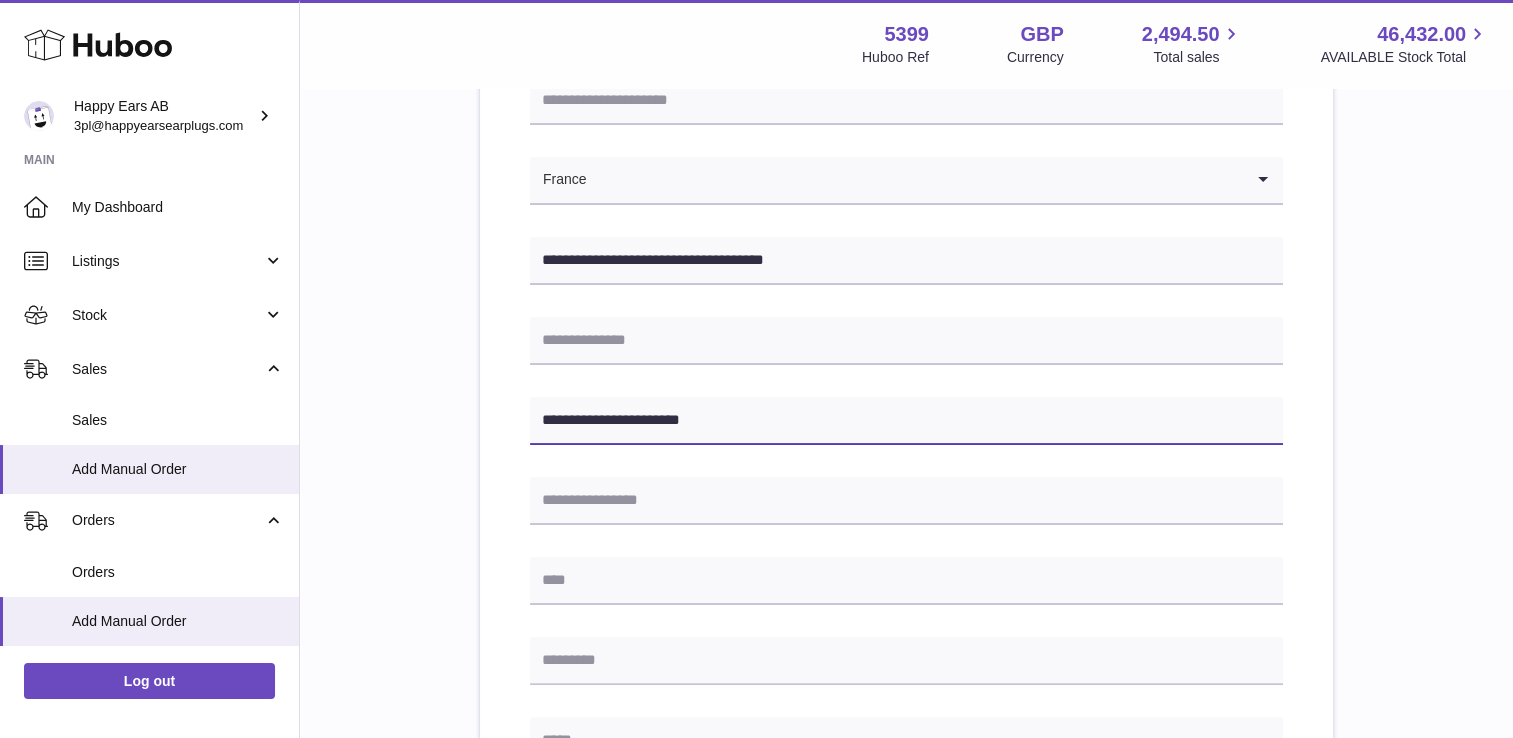 type on "**********" 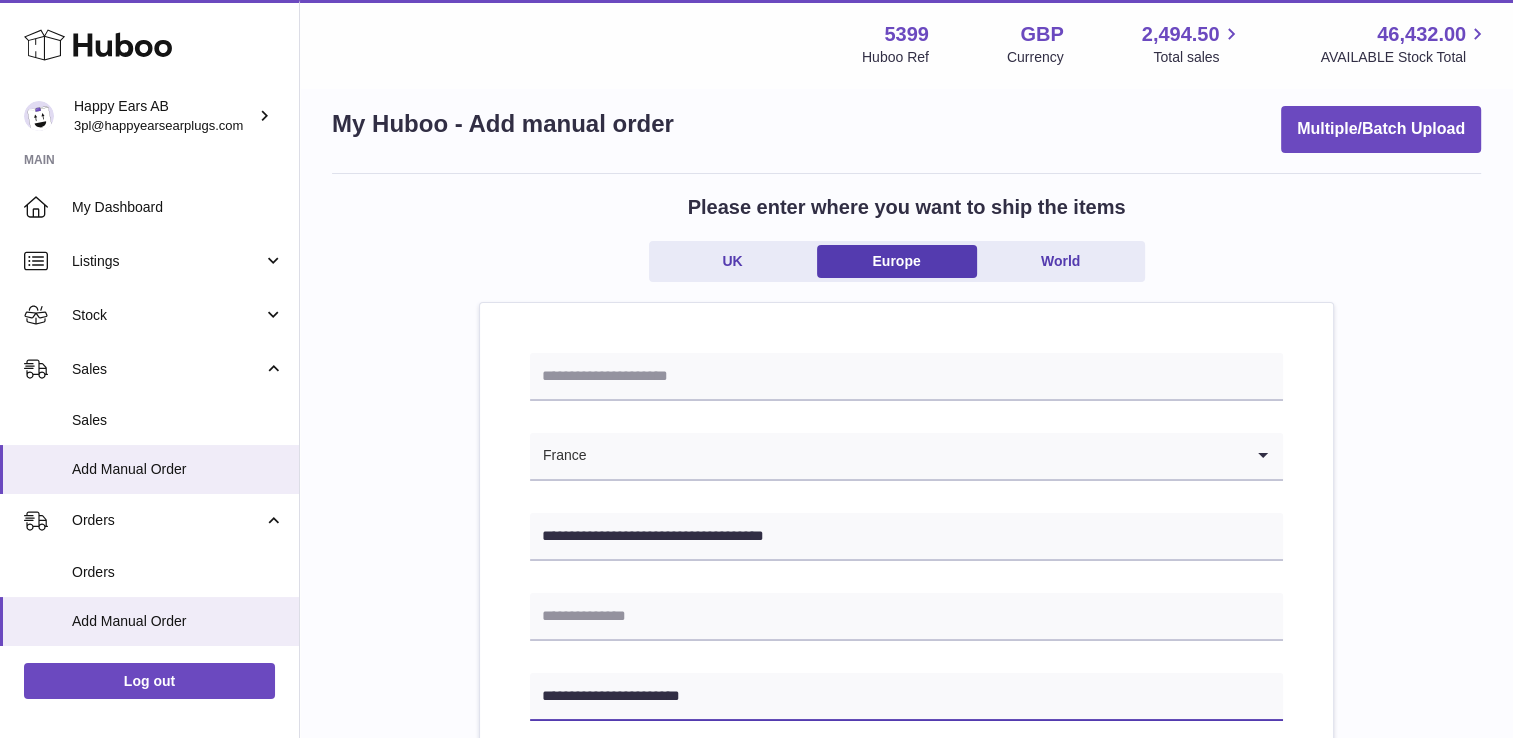 scroll, scrollTop: 0, scrollLeft: 0, axis: both 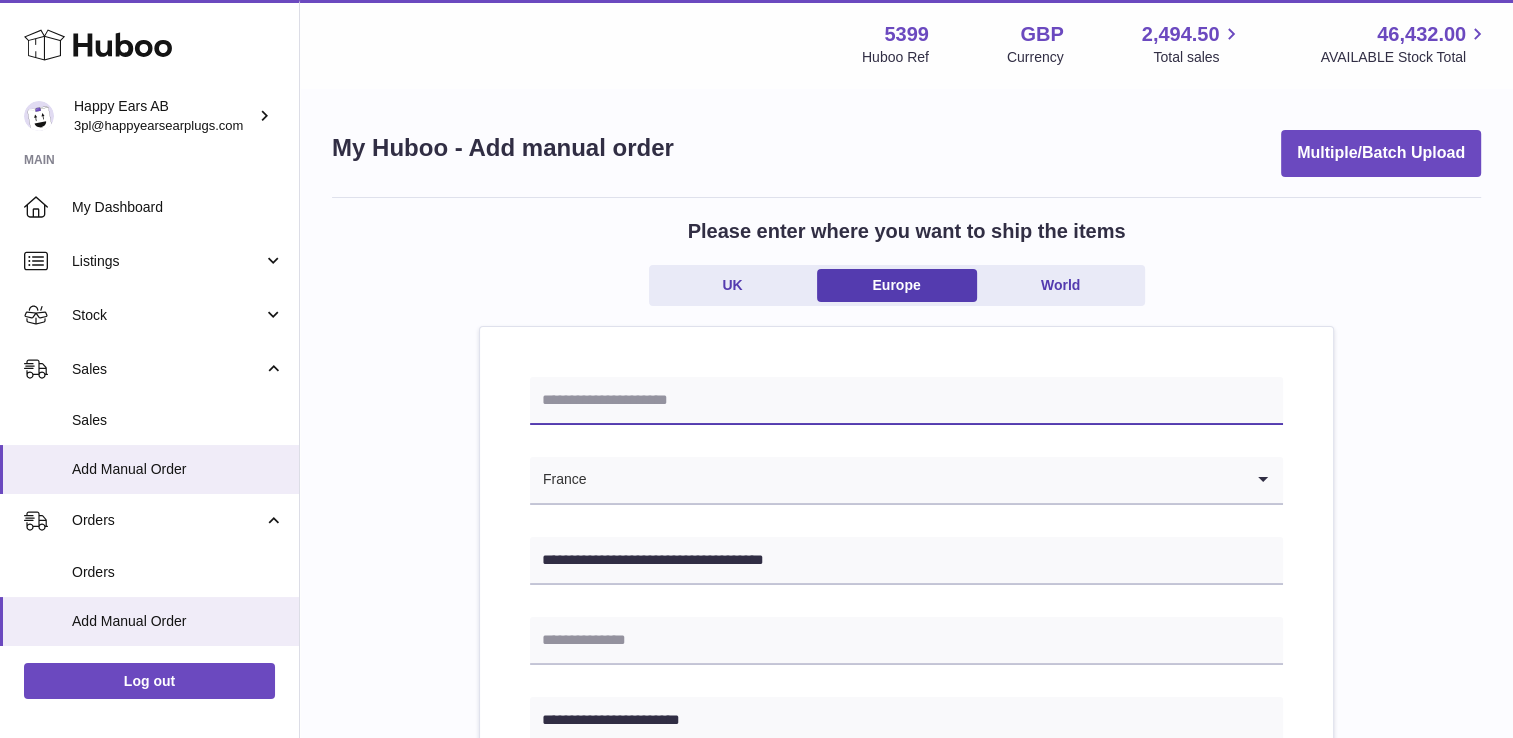 click at bounding box center [906, 401] 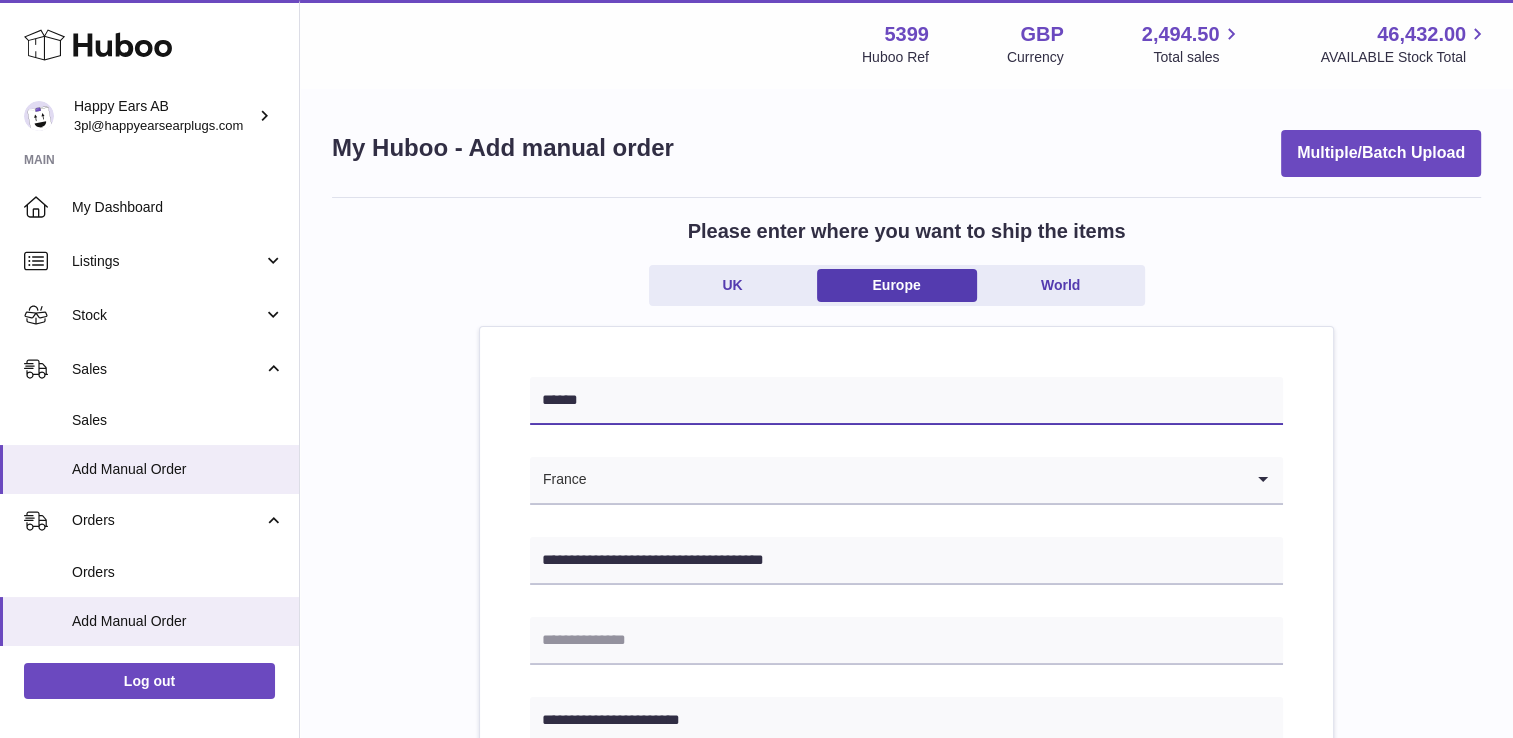 type on "******" 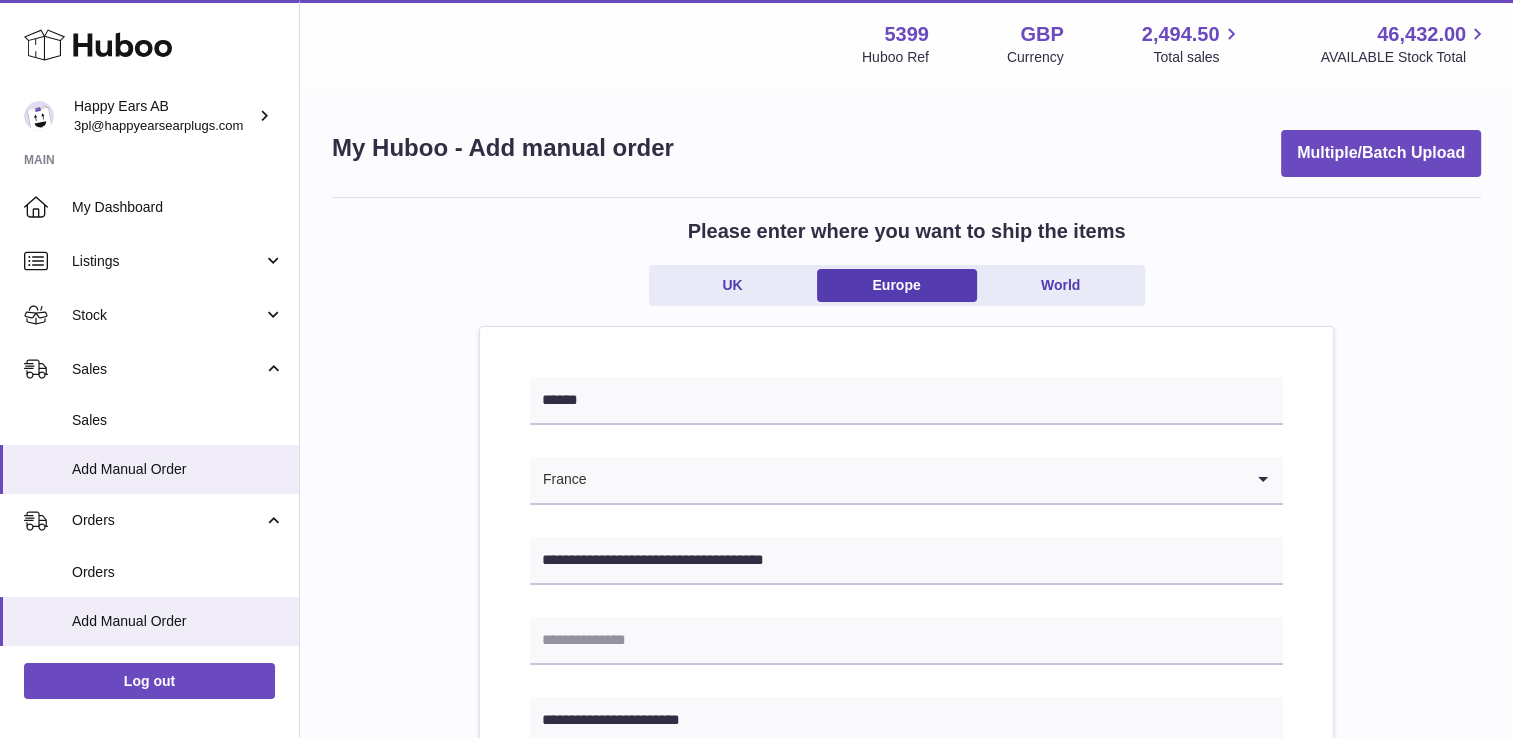 click on "**********" at bounding box center [906, 916] 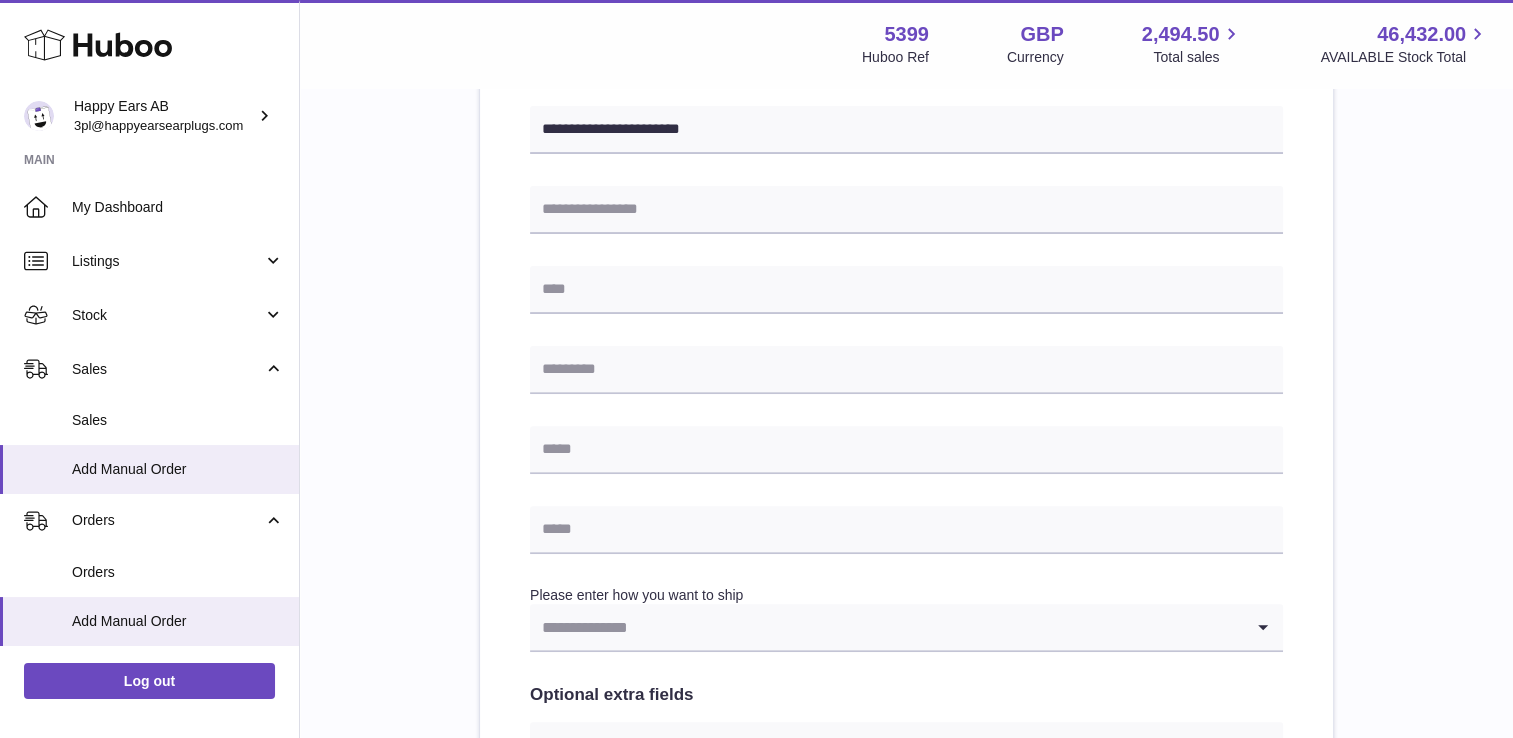 scroll, scrollTop: 600, scrollLeft: 0, axis: vertical 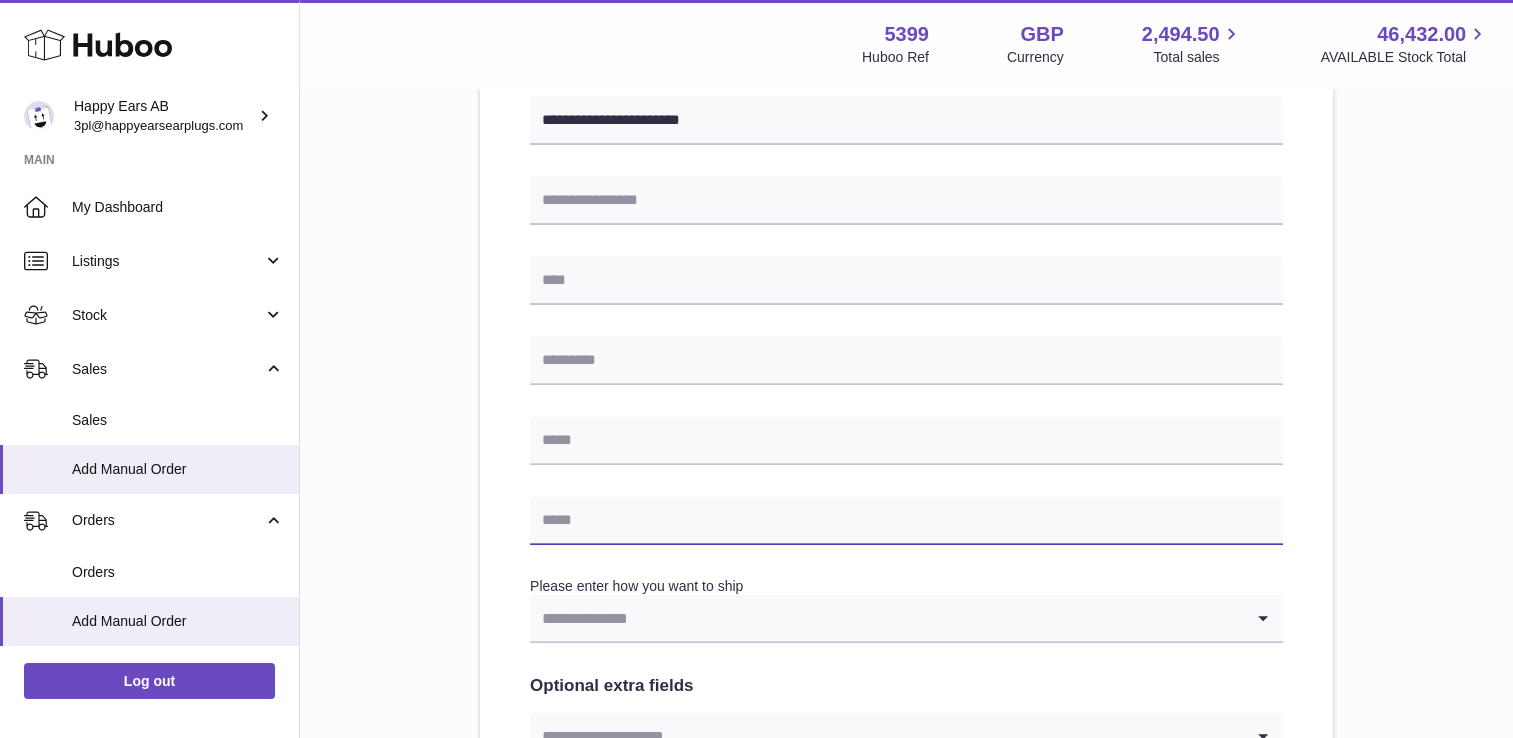click at bounding box center (906, 521) 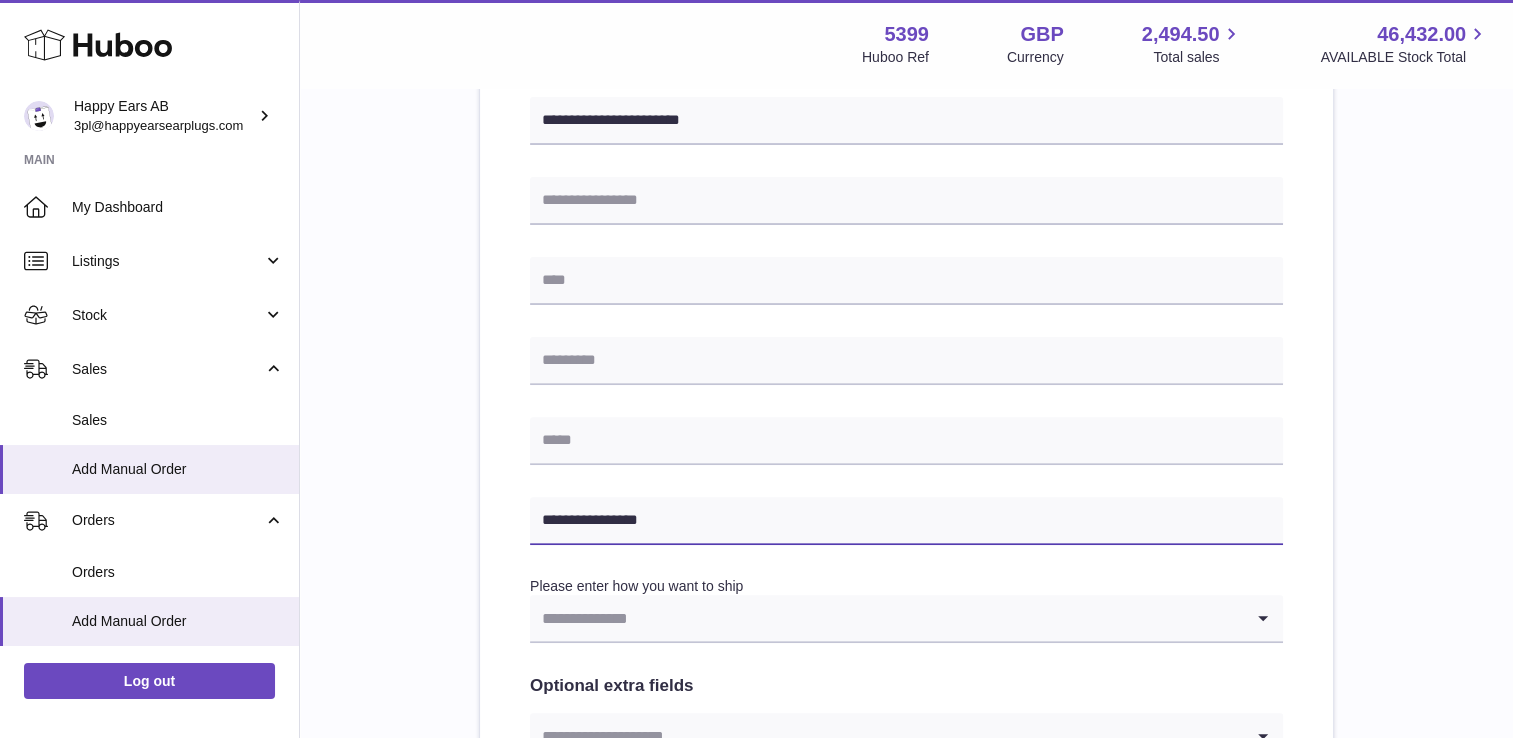 type on "**********" 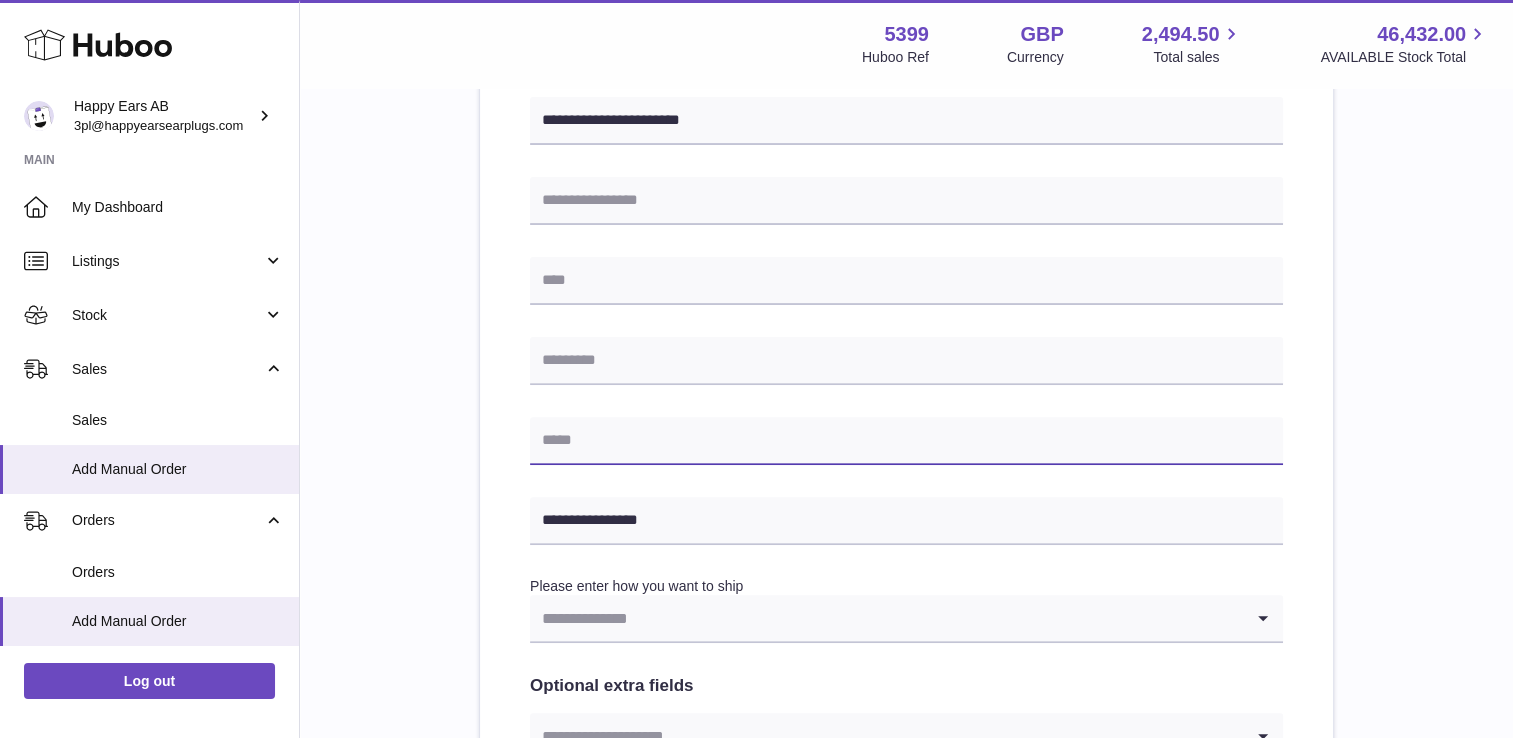 click at bounding box center [906, 441] 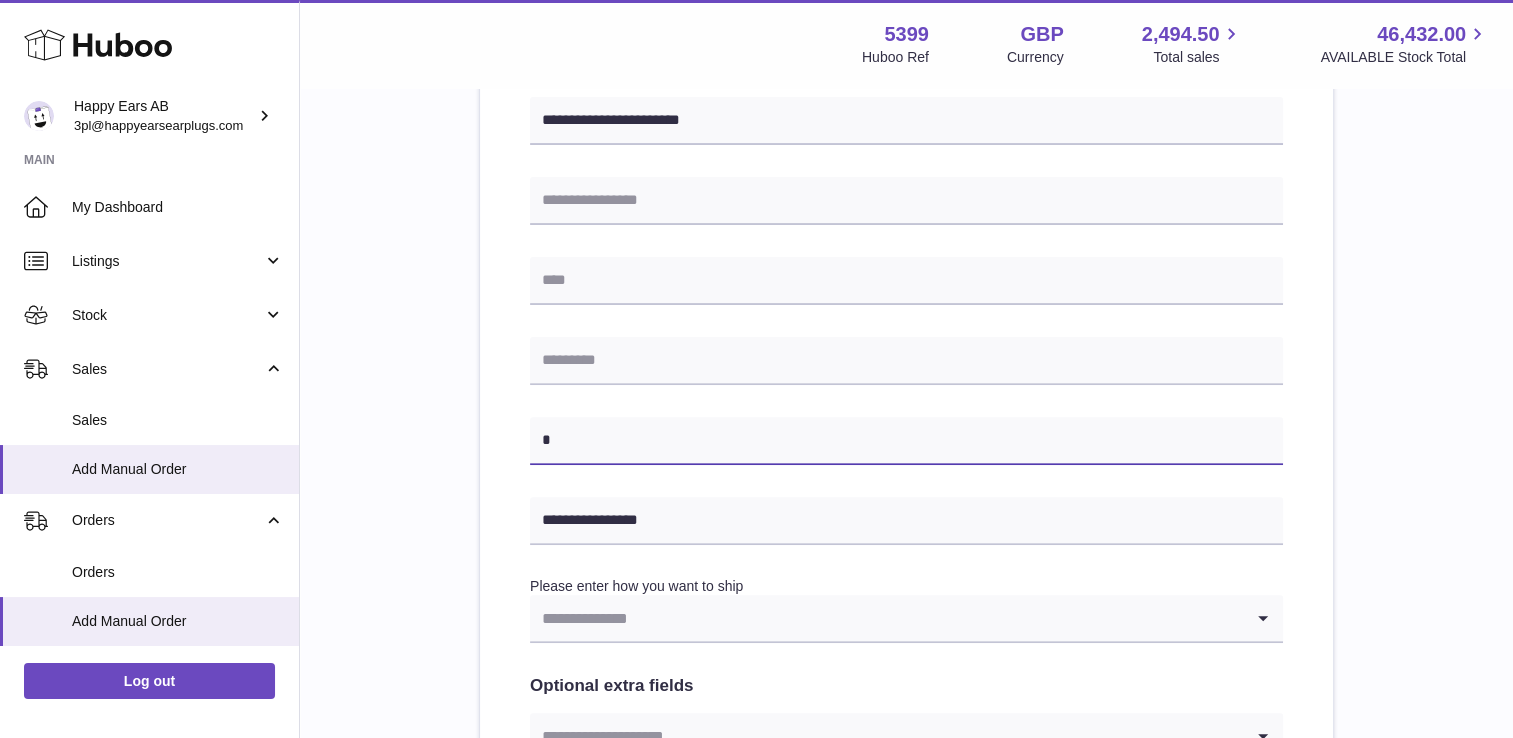 type on "*" 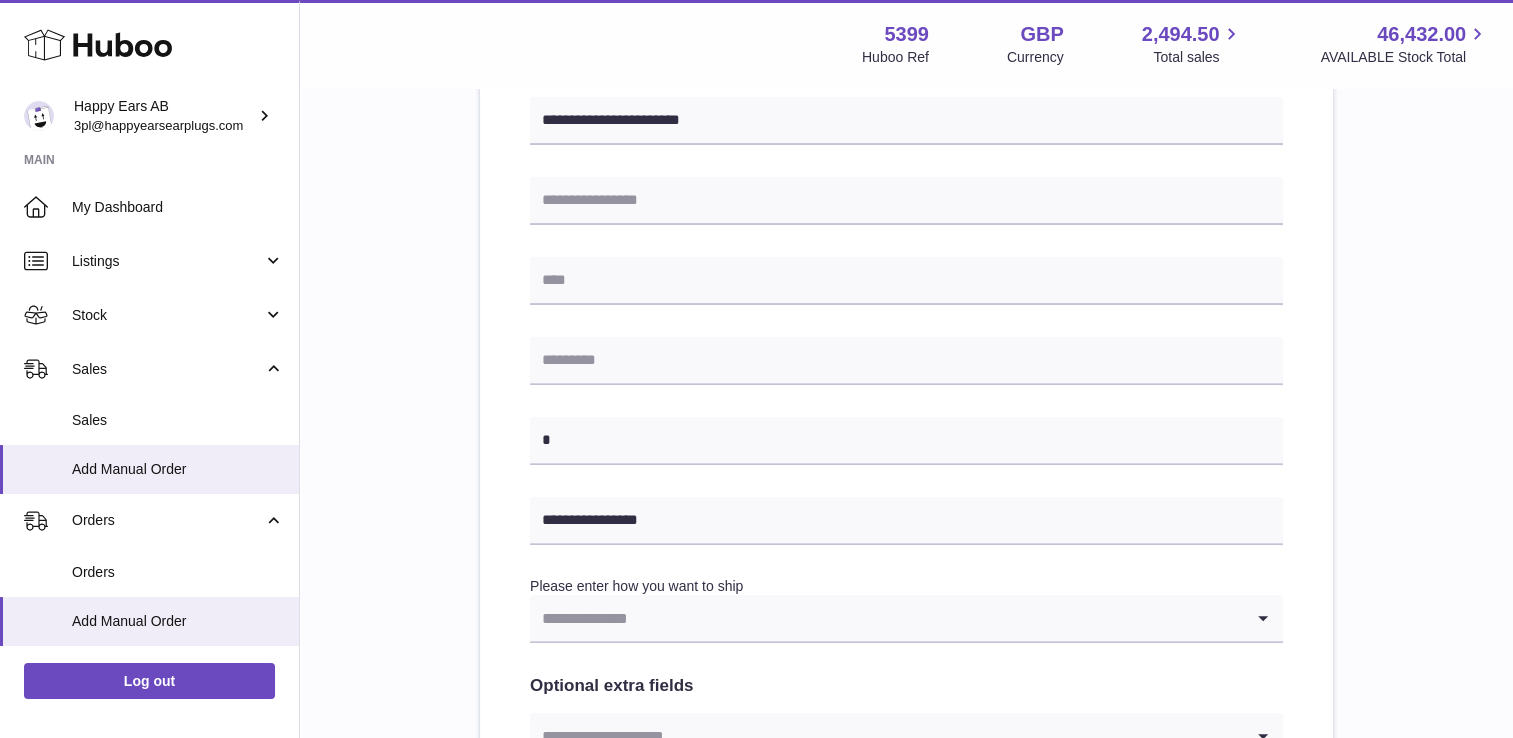 click on "**********" at bounding box center (906, 316) 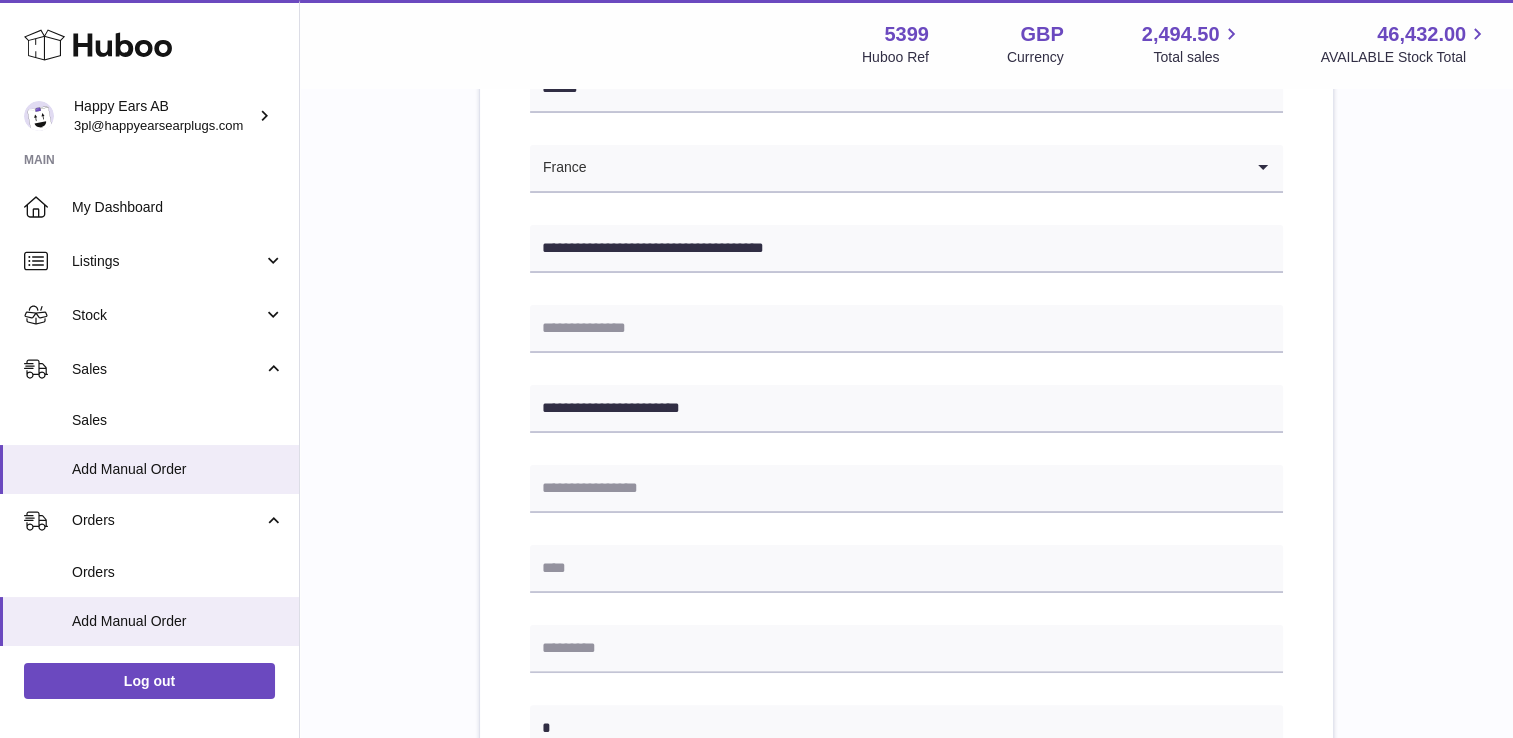 scroll, scrollTop: 300, scrollLeft: 0, axis: vertical 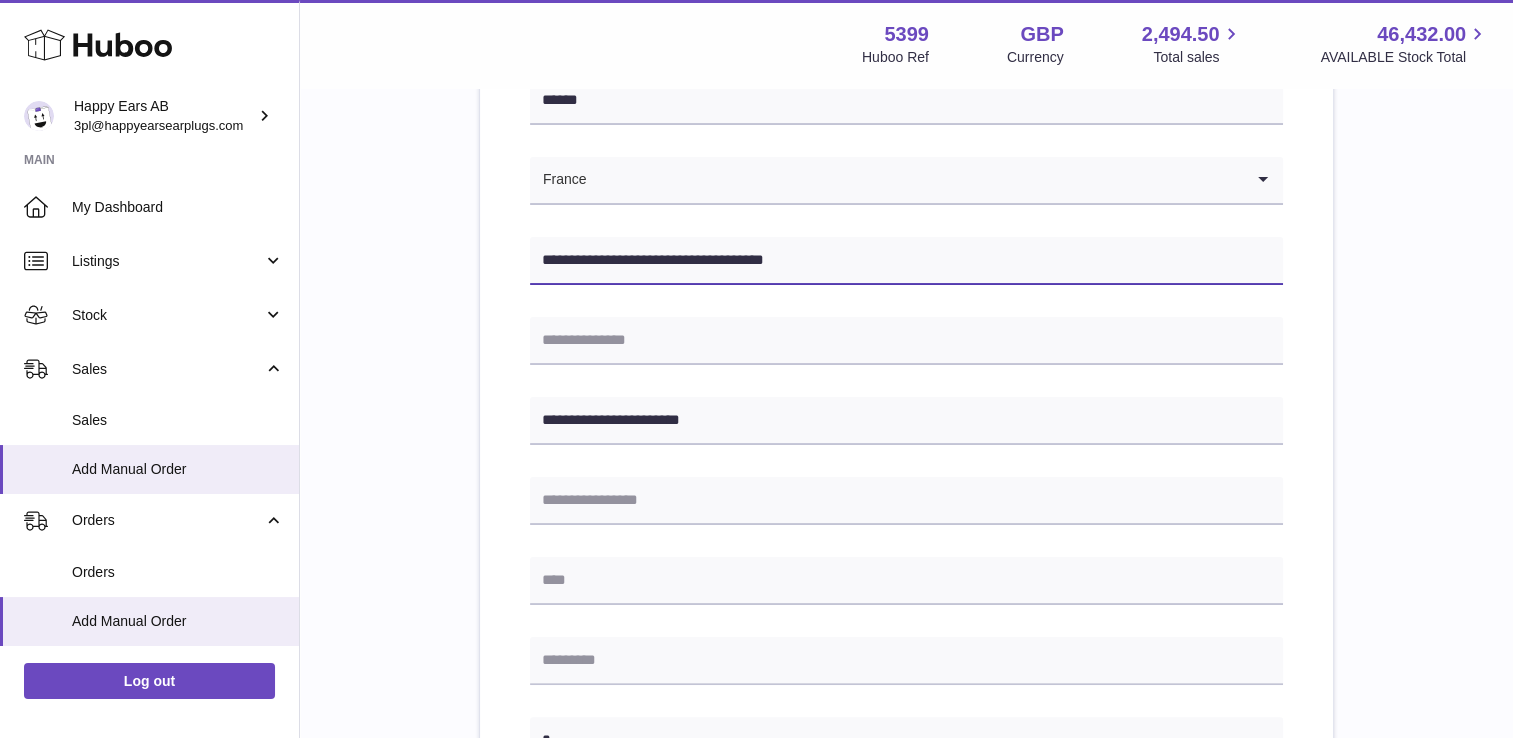 drag, startPoint x: 800, startPoint y: 258, endPoint x: 750, endPoint y: 266, distance: 50.635956 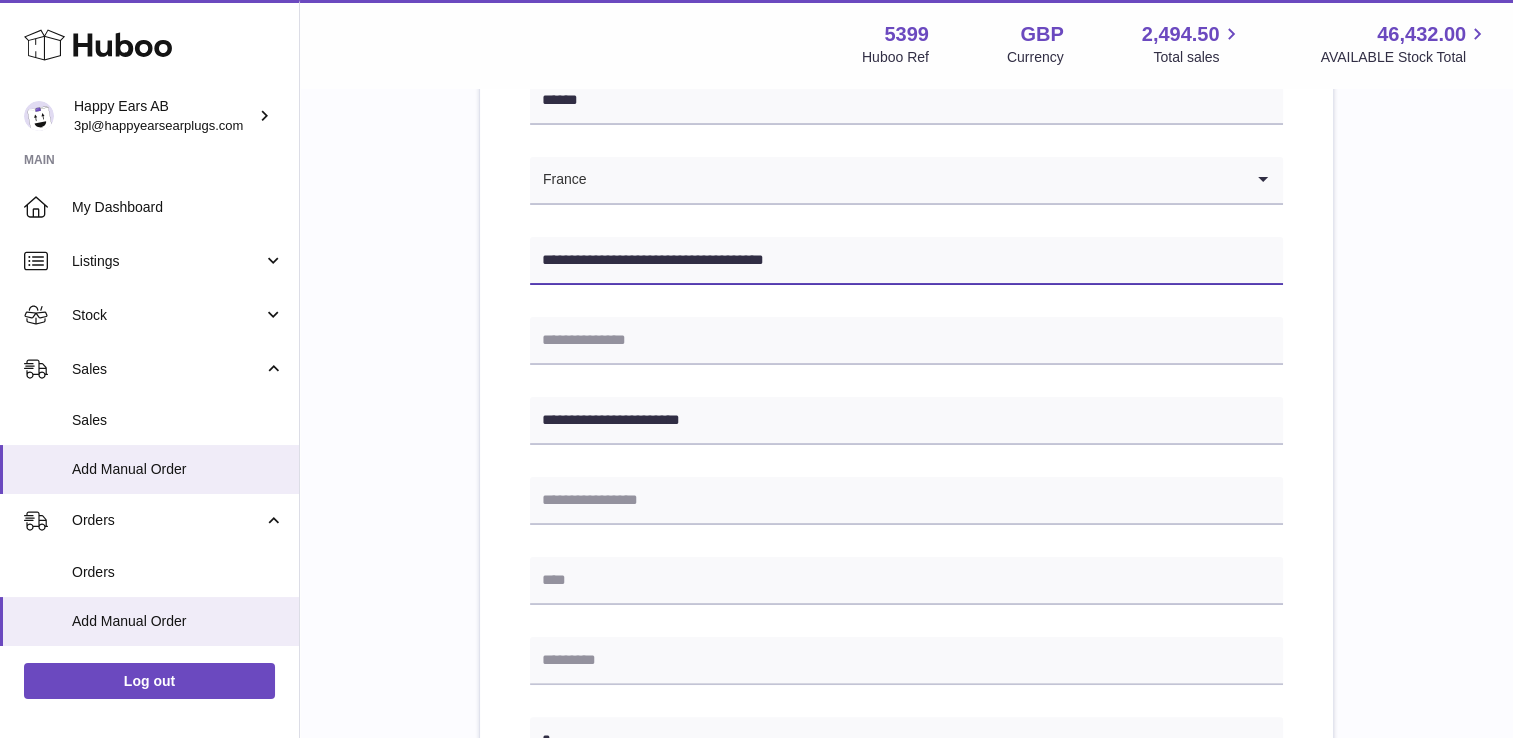 type on "**********" 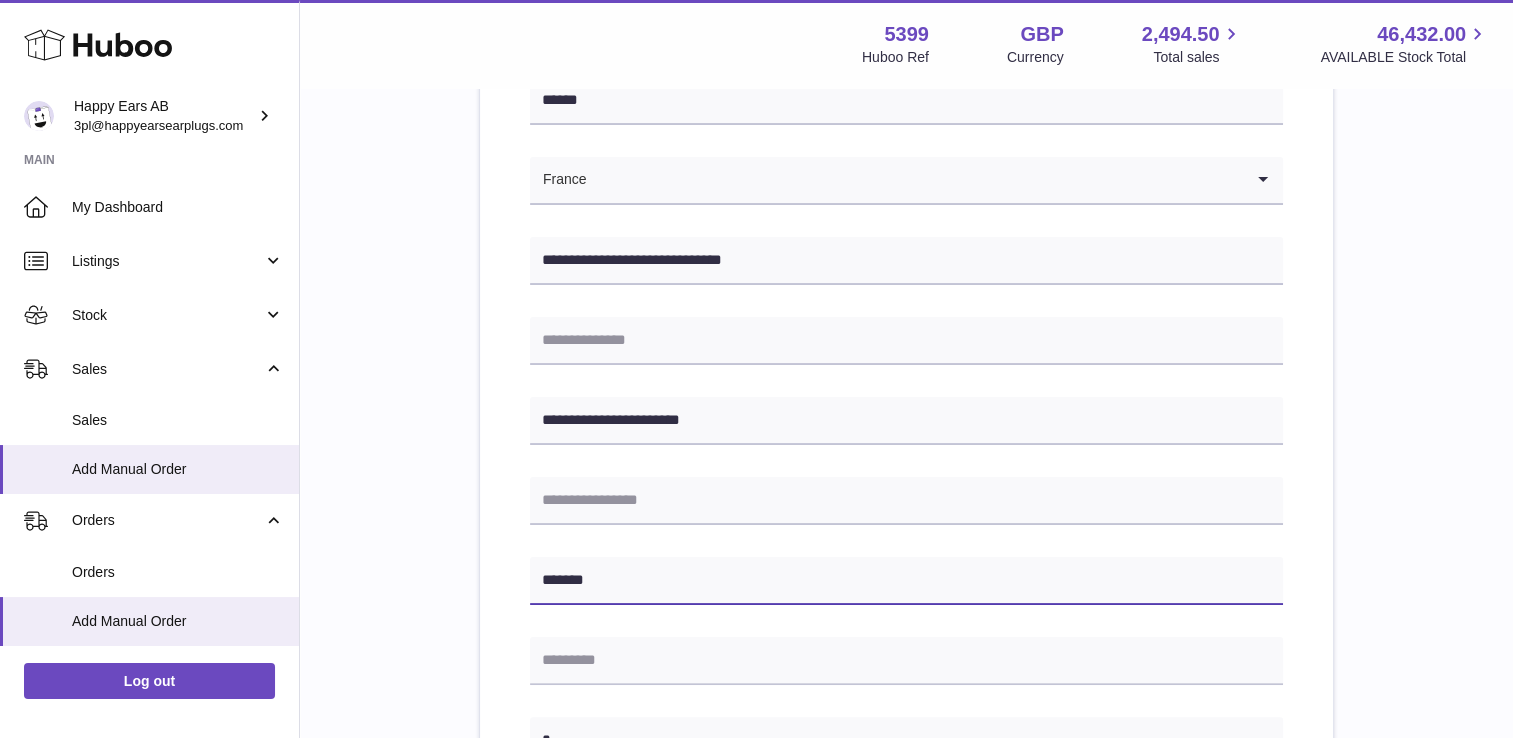 type on "*******" 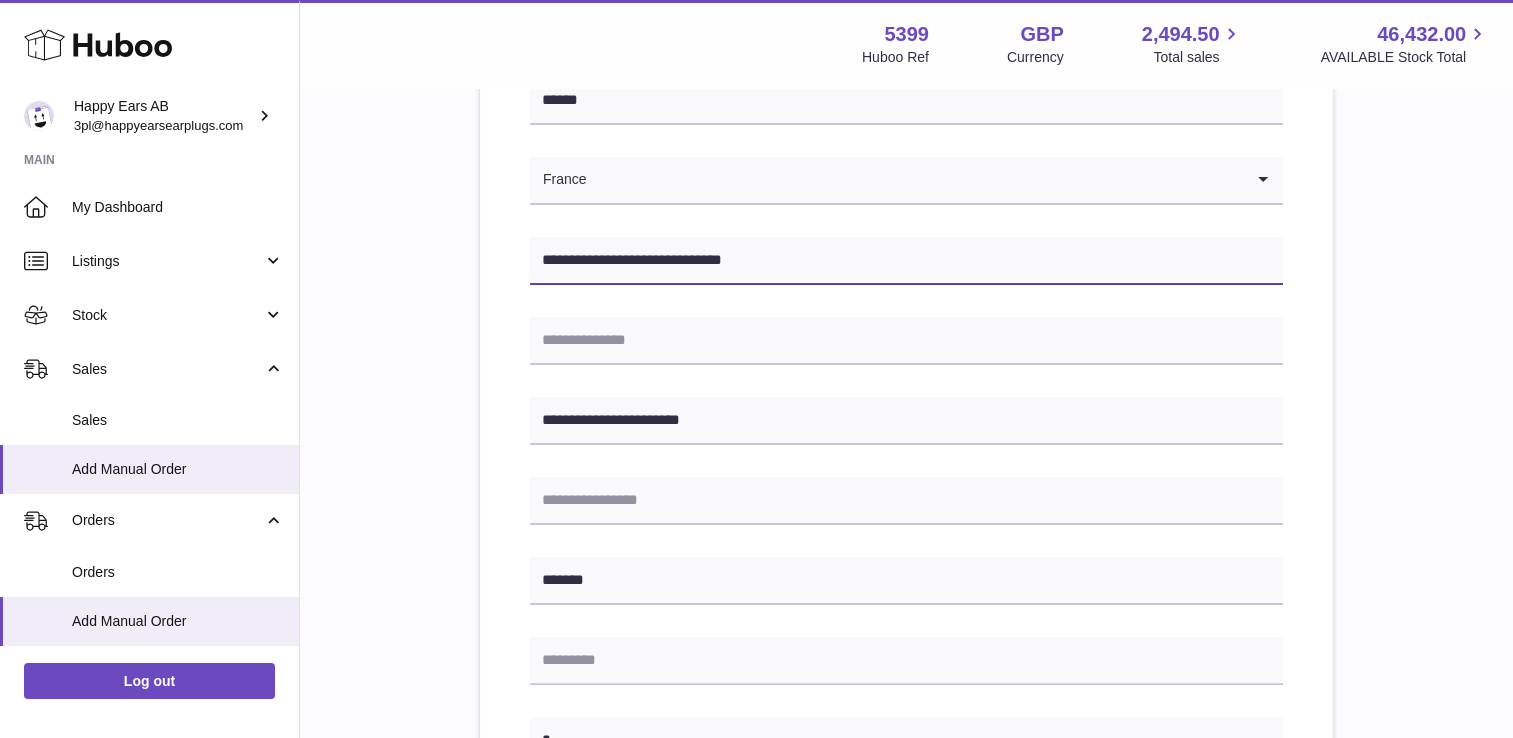 drag, startPoint x: 770, startPoint y: 257, endPoint x: 704, endPoint y: 267, distance: 66.75328 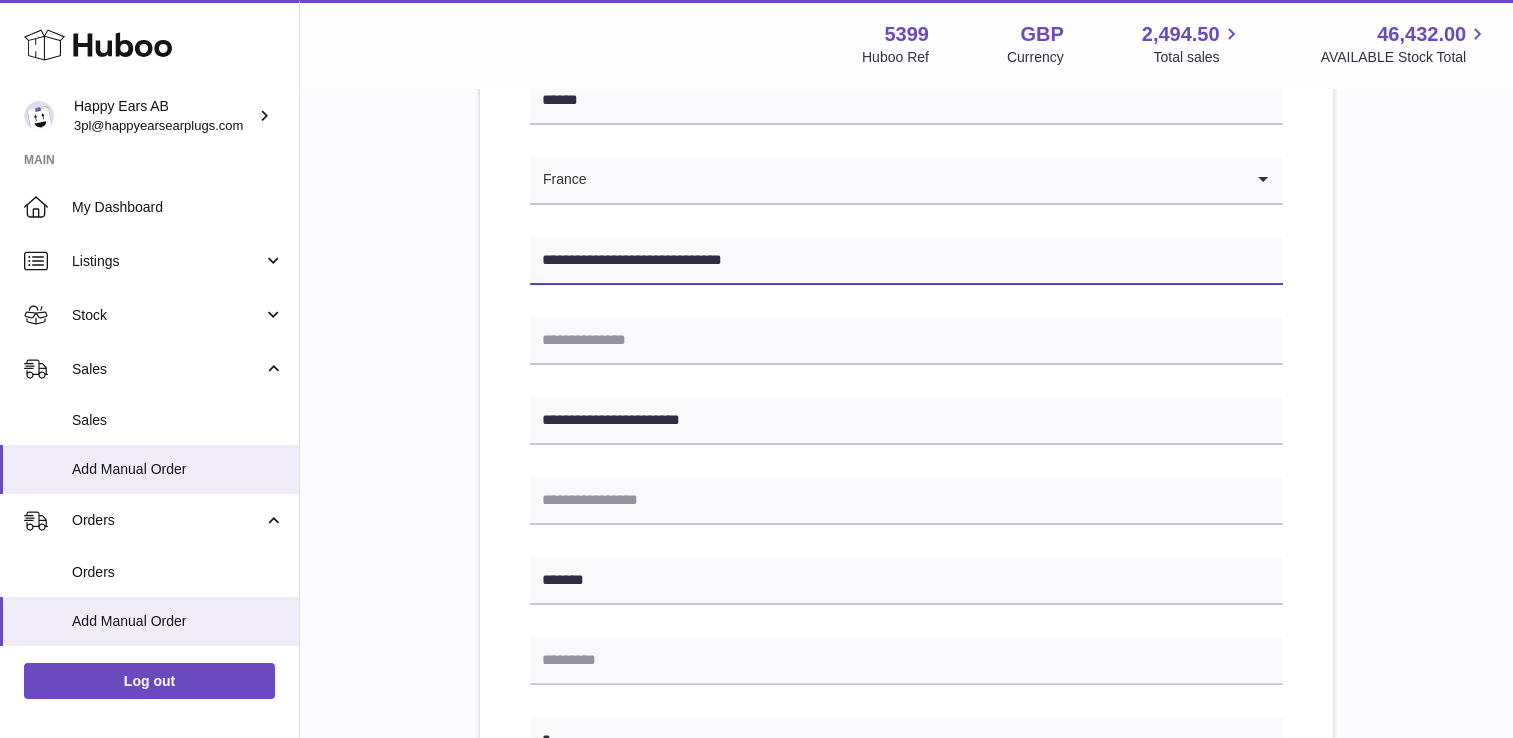 click on "**********" at bounding box center (906, 261) 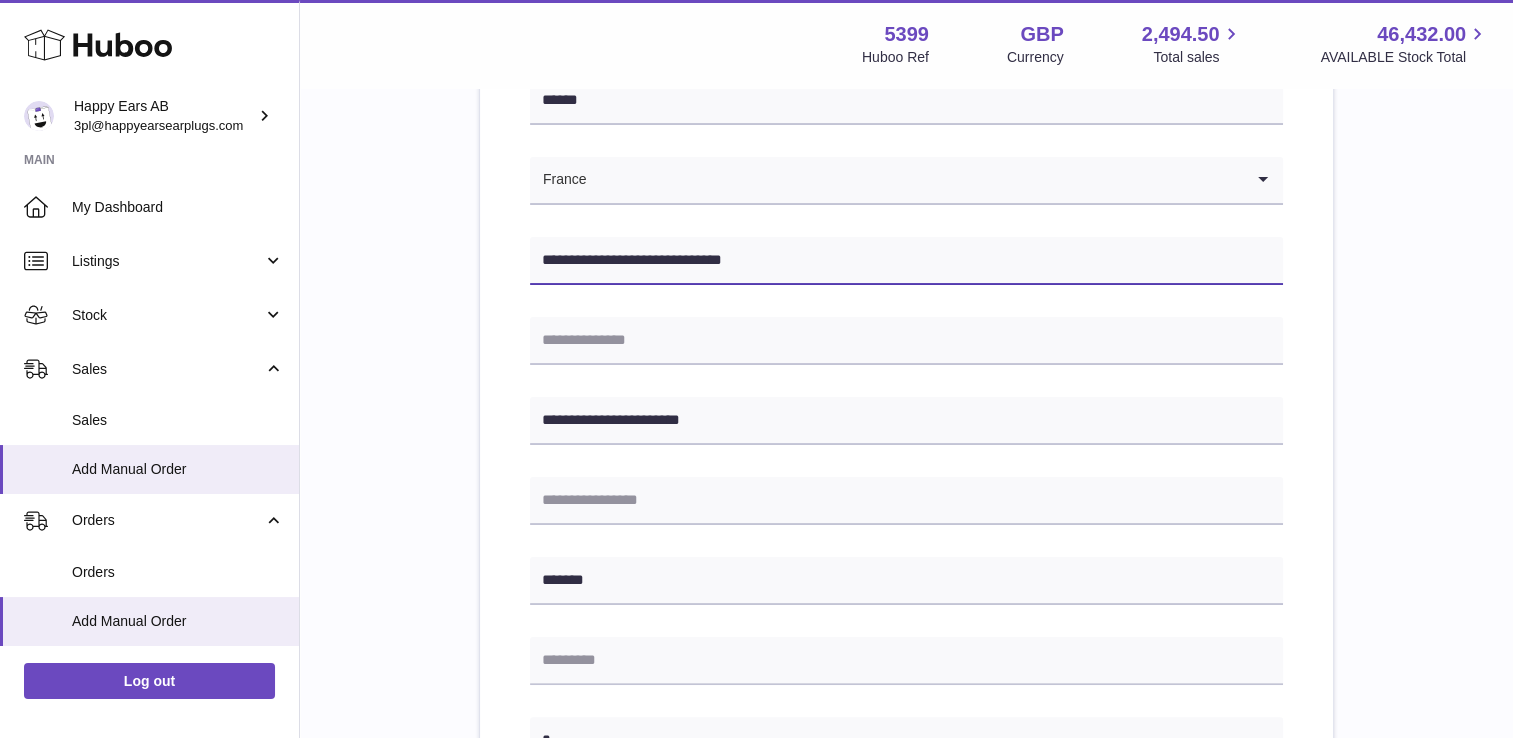 type on "**********" 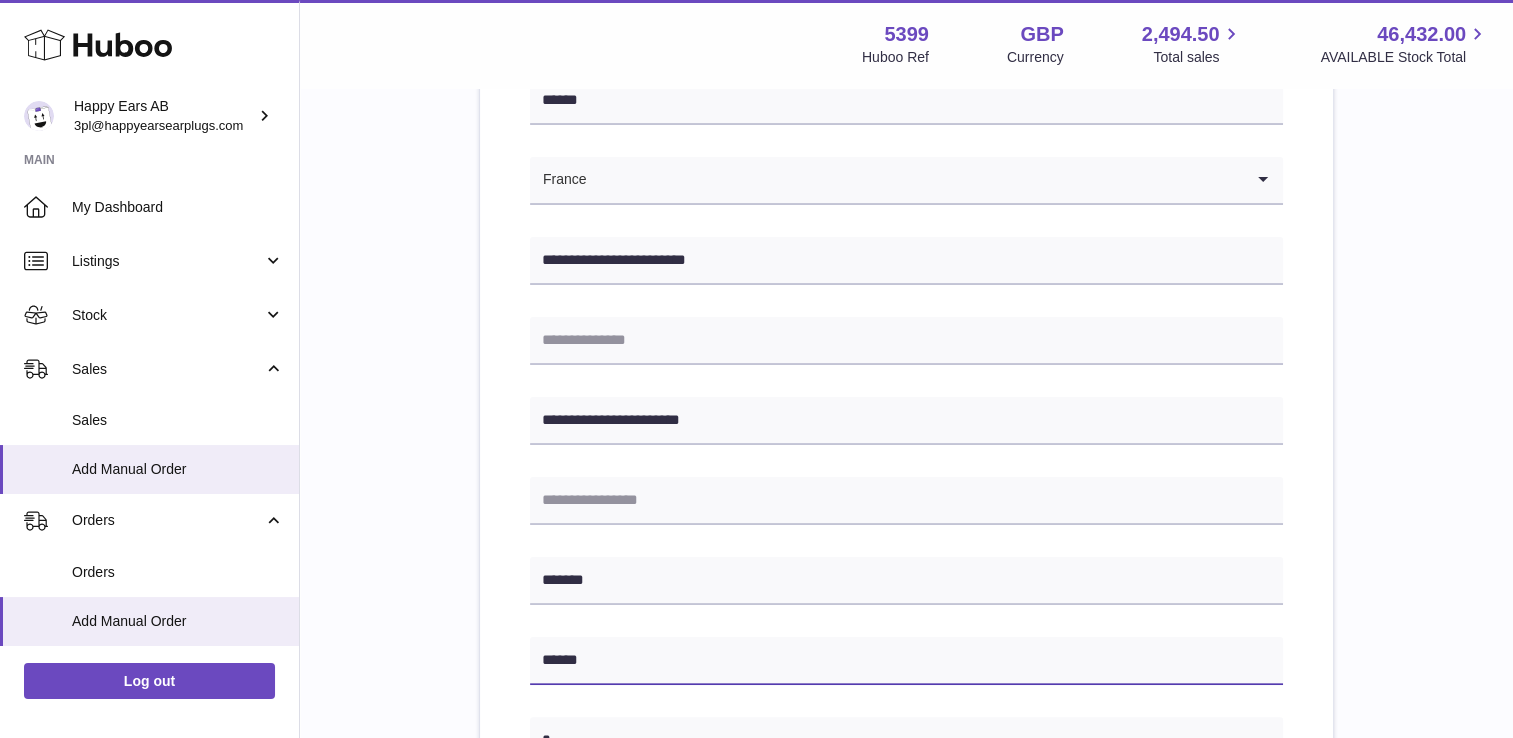 type on "*****" 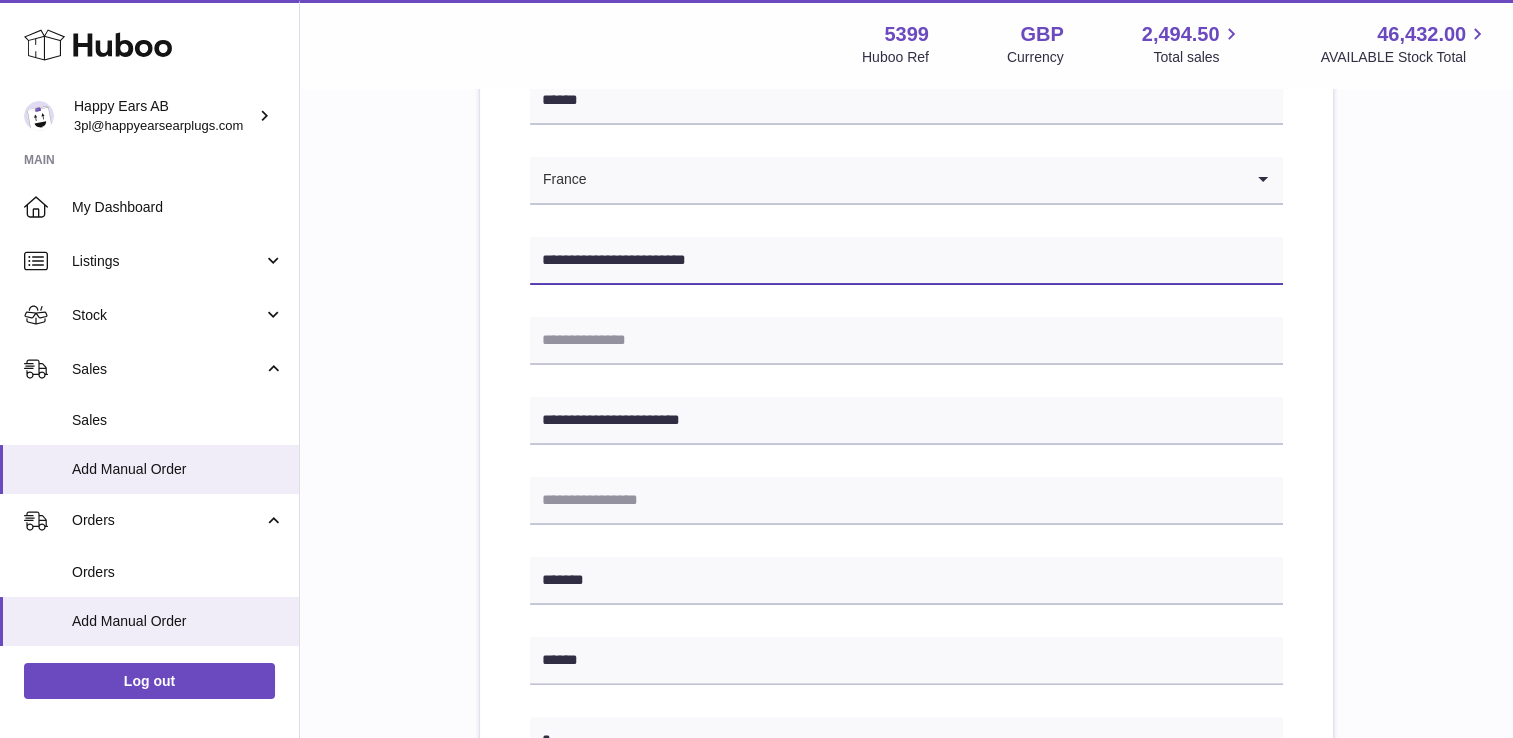 drag, startPoint x: 725, startPoint y: 254, endPoint x: 572, endPoint y: 251, distance: 153.0294 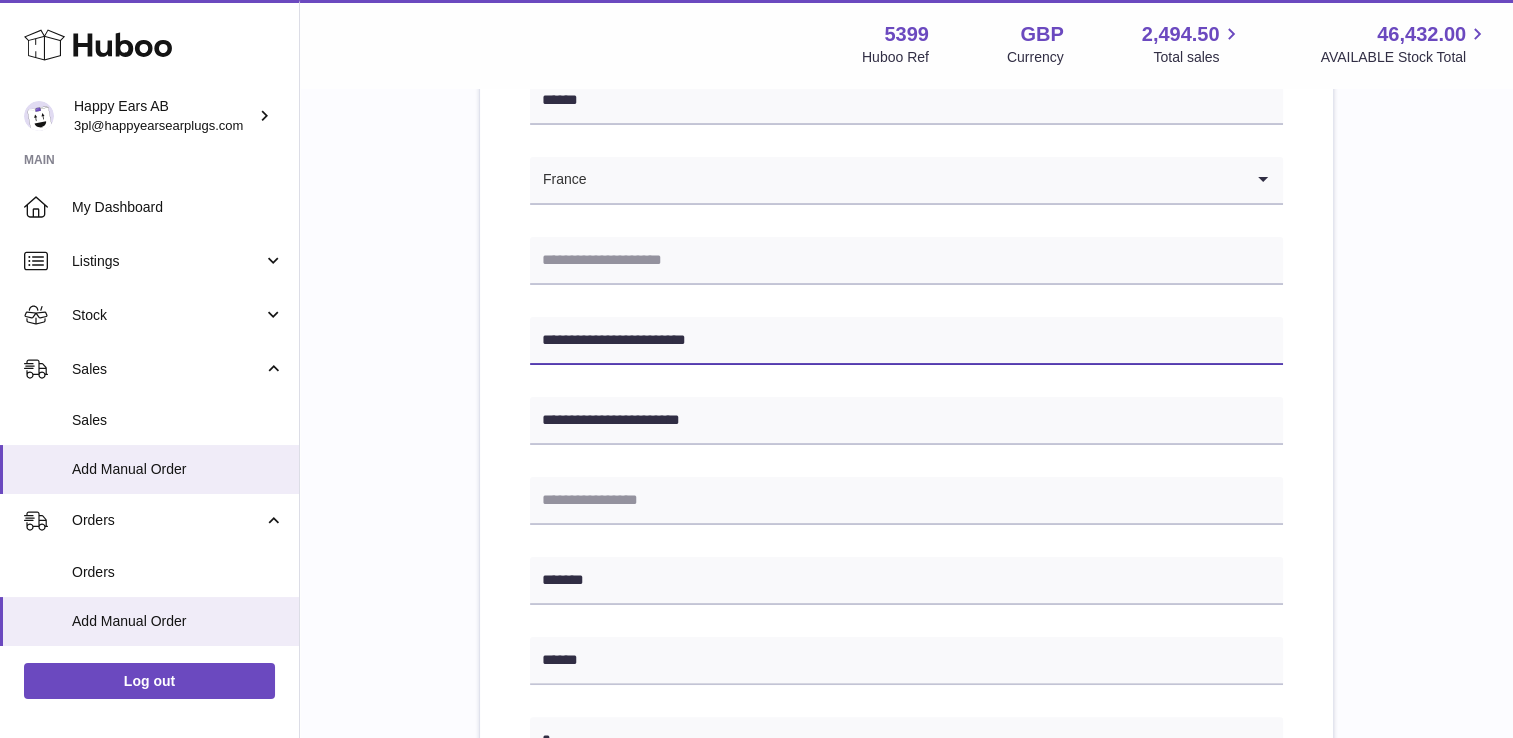 type on "**********" 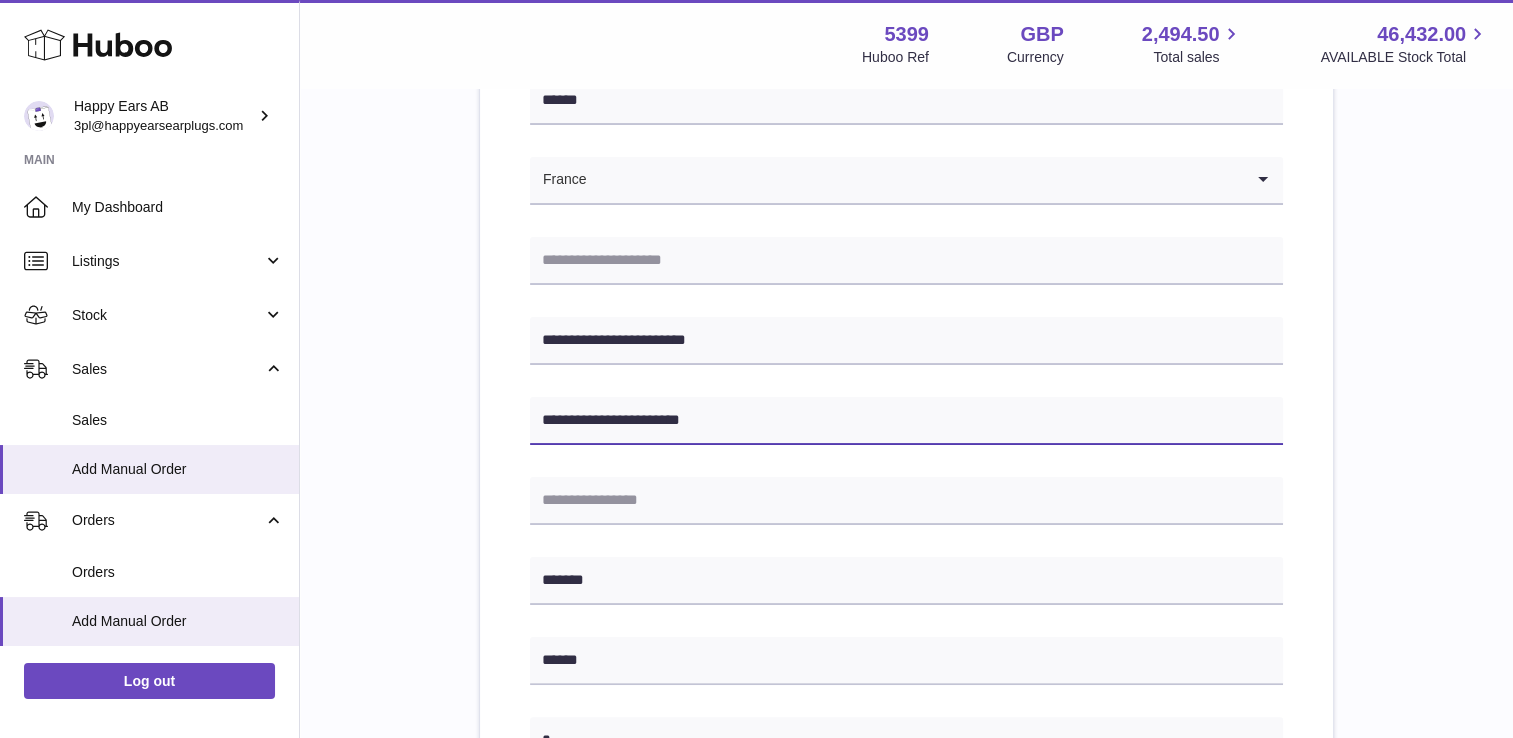 drag, startPoint x: 566, startPoint y: 423, endPoint x: 543, endPoint y: 421, distance: 23.086792 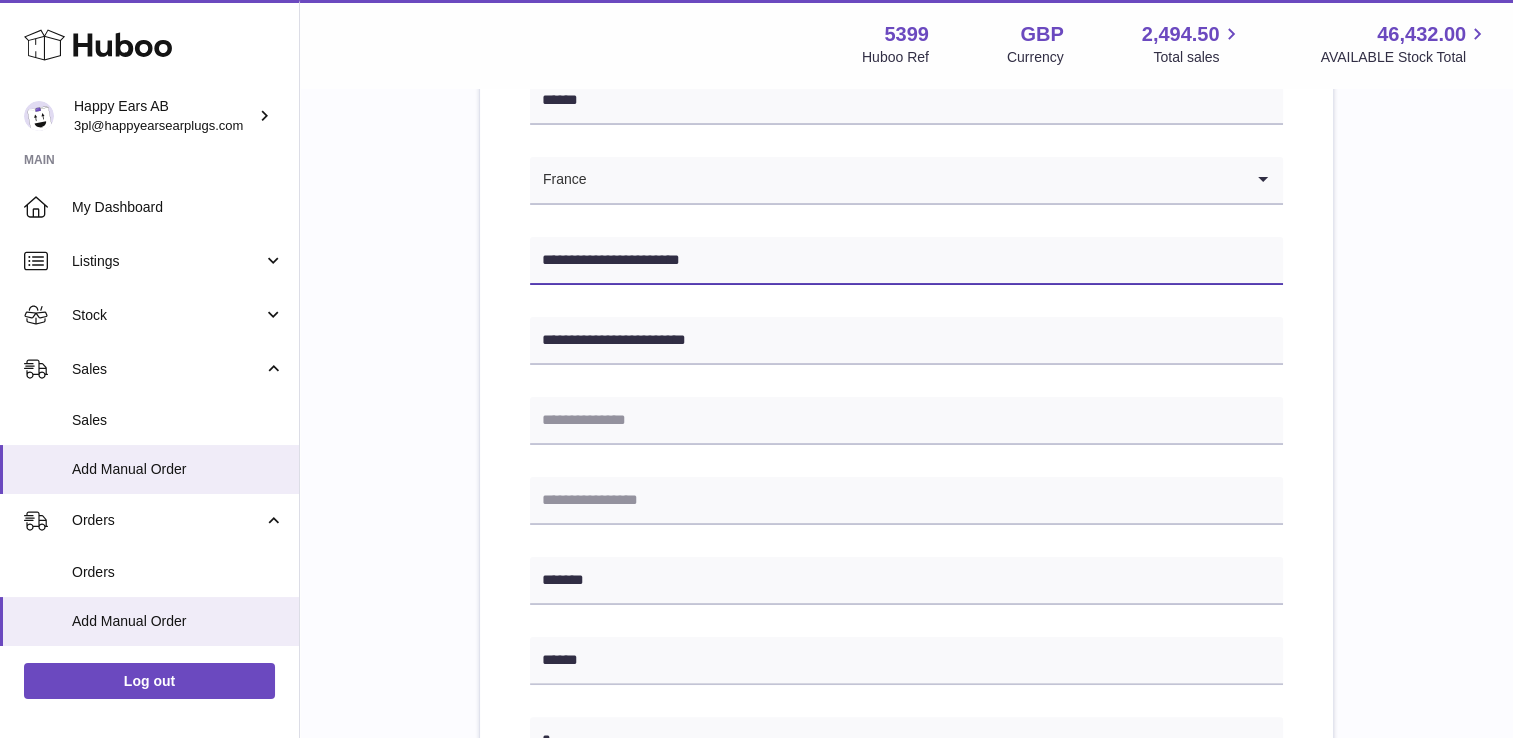 type on "**********" 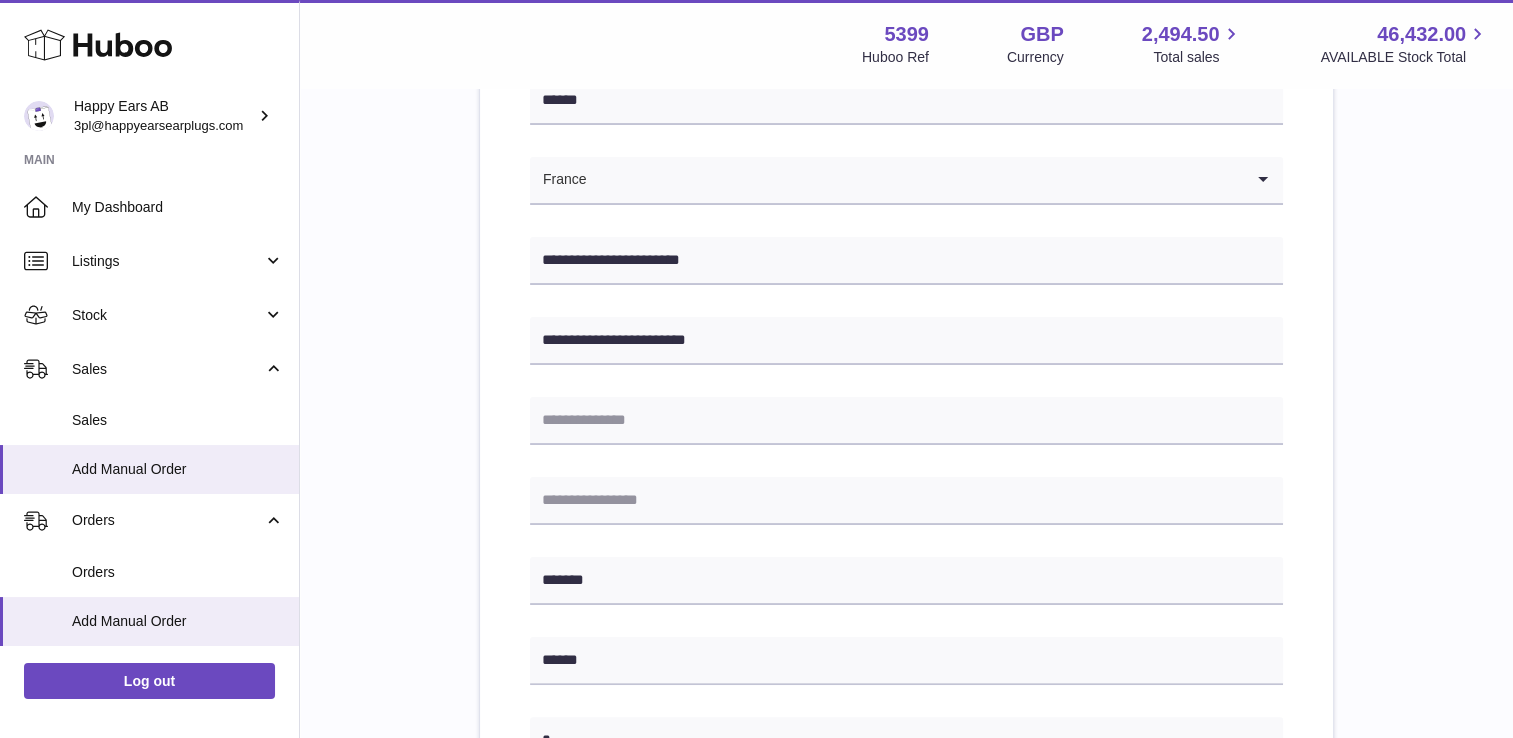 click on "**********" at bounding box center (906, 681) 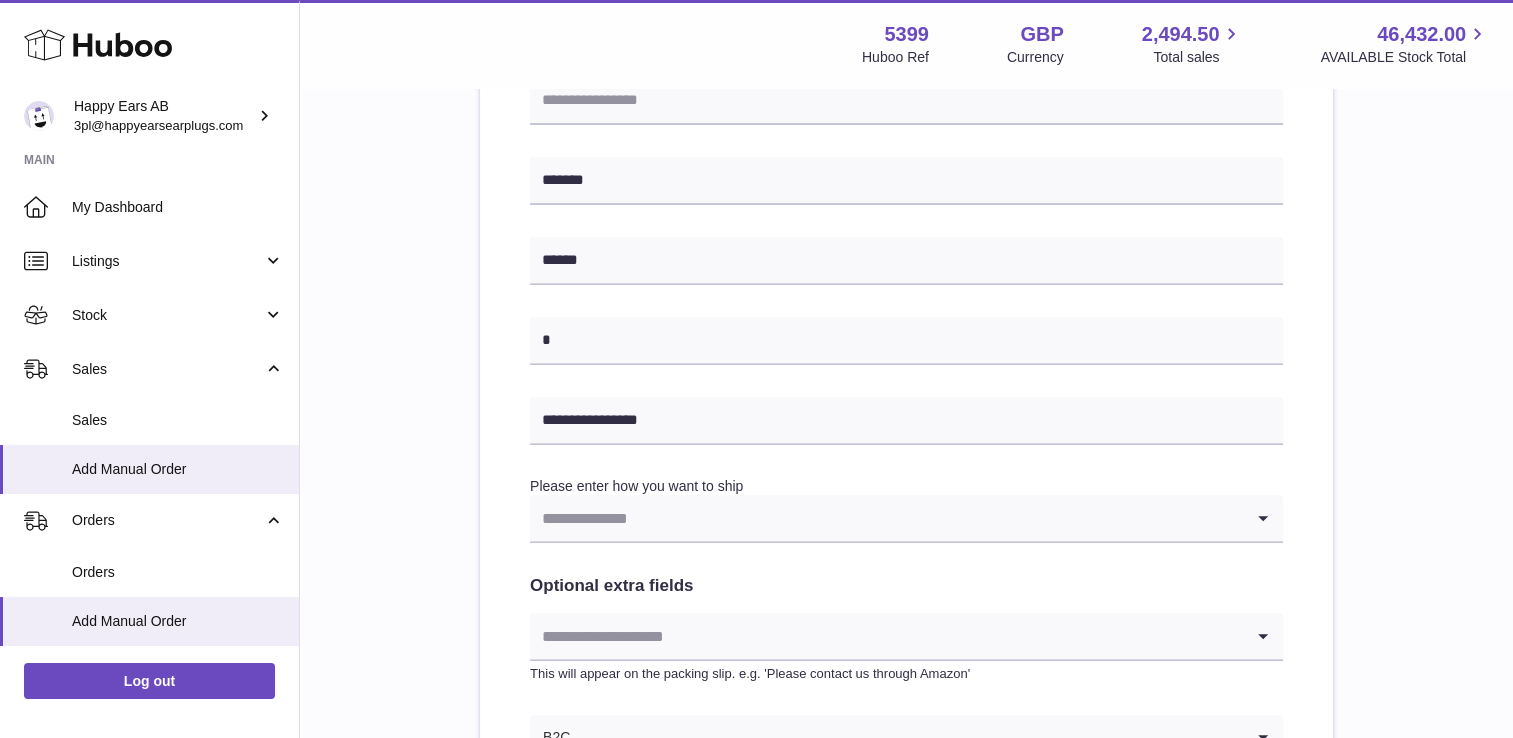 scroll, scrollTop: 900, scrollLeft: 0, axis: vertical 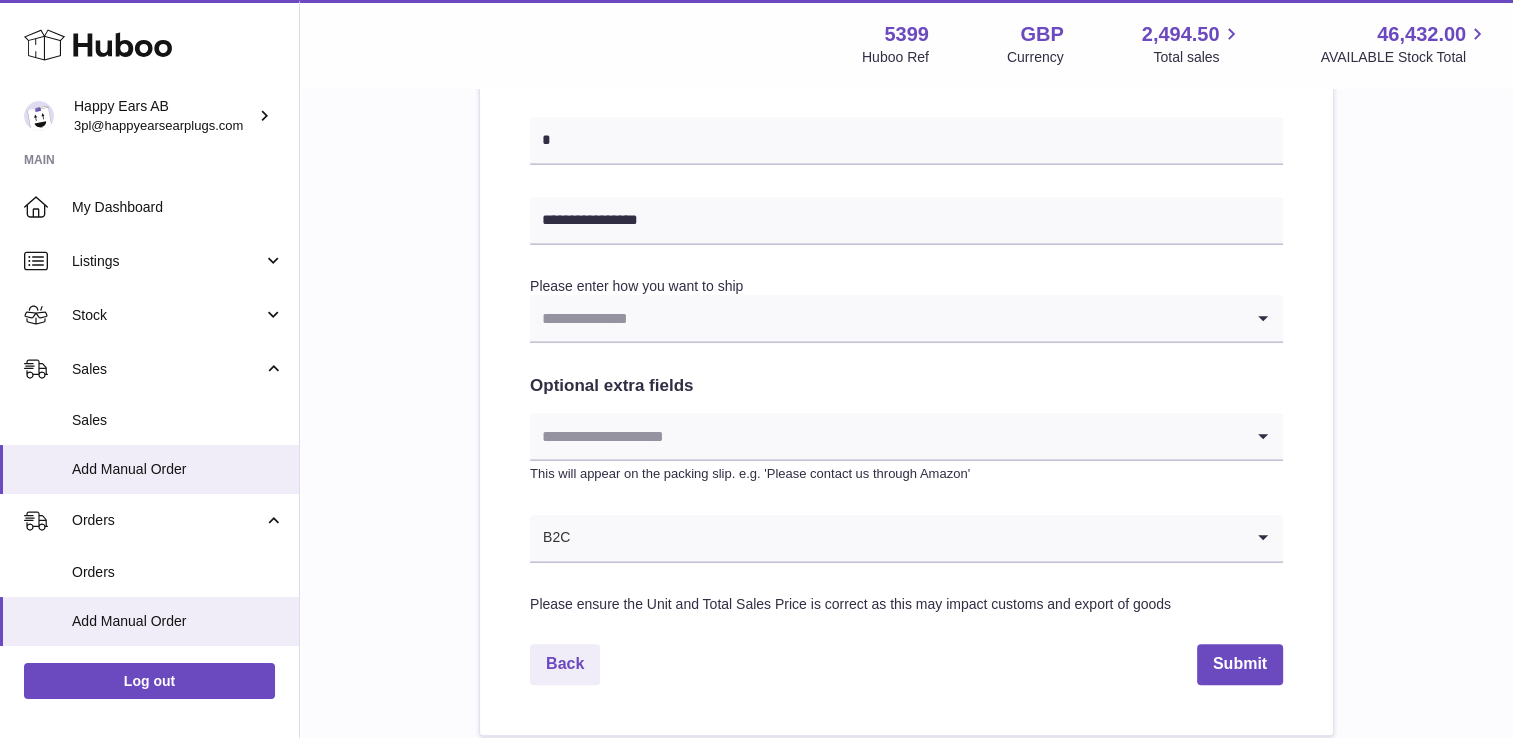 click at bounding box center [886, 318] 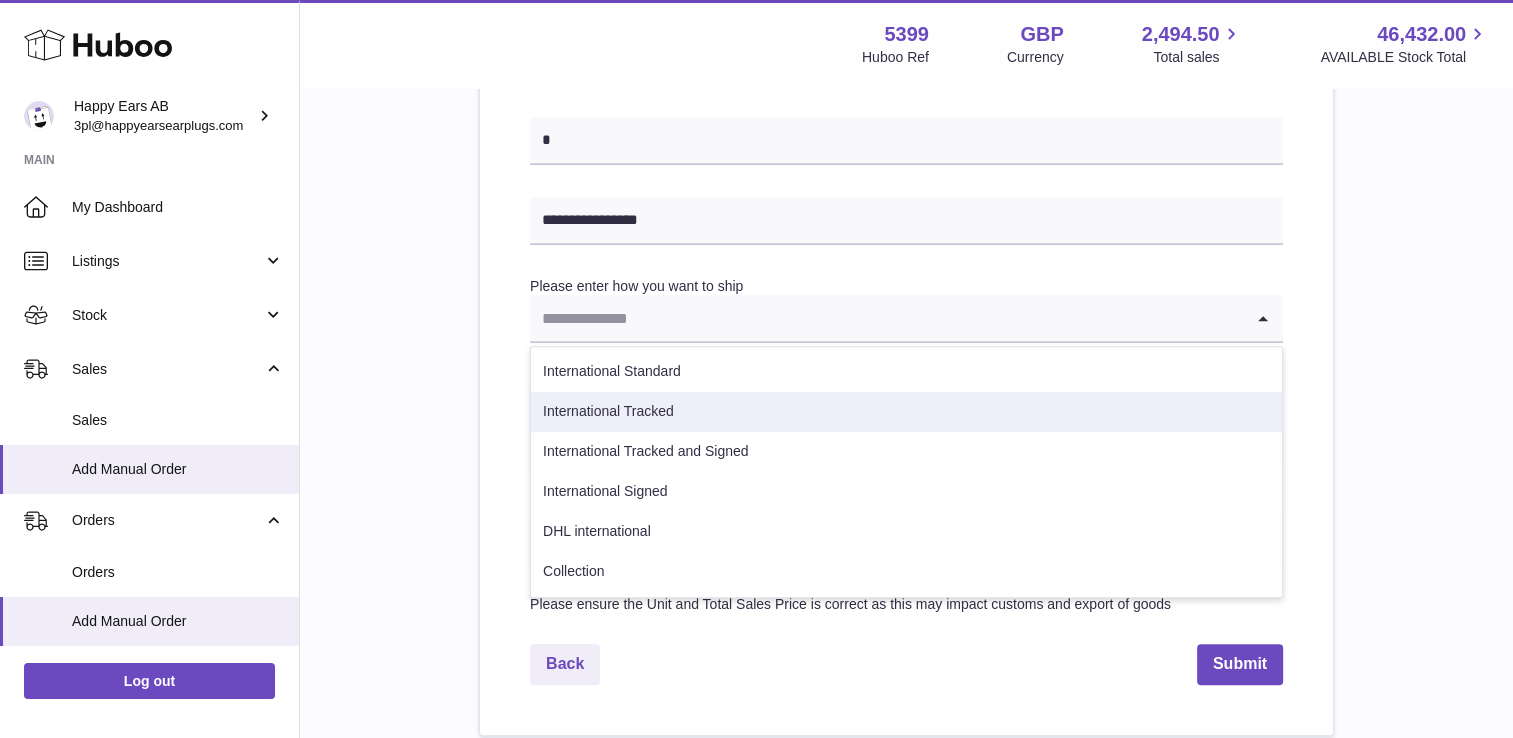 click on "International Tracked" at bounding box center [906, 412] 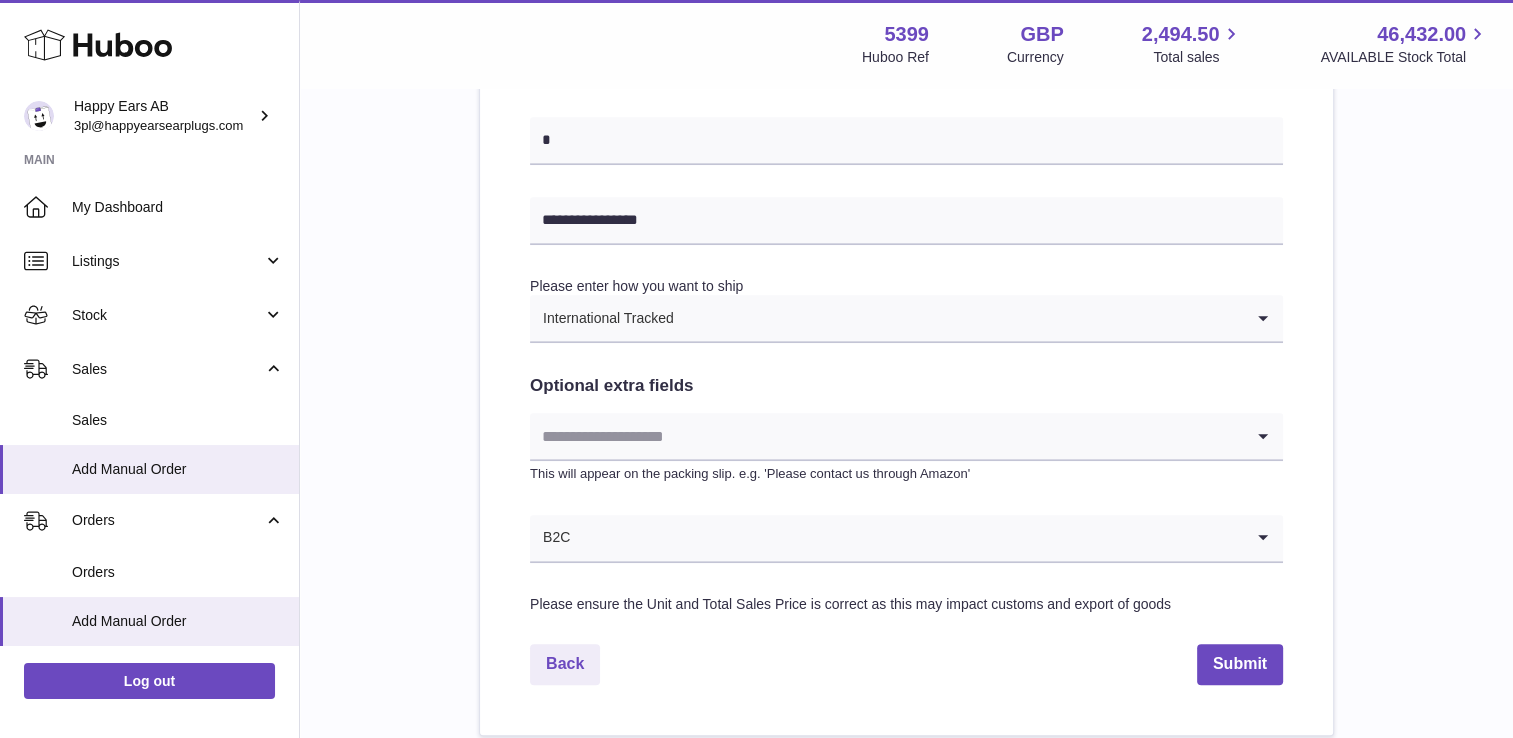 click on "**********" at bounding box center [906, 16] 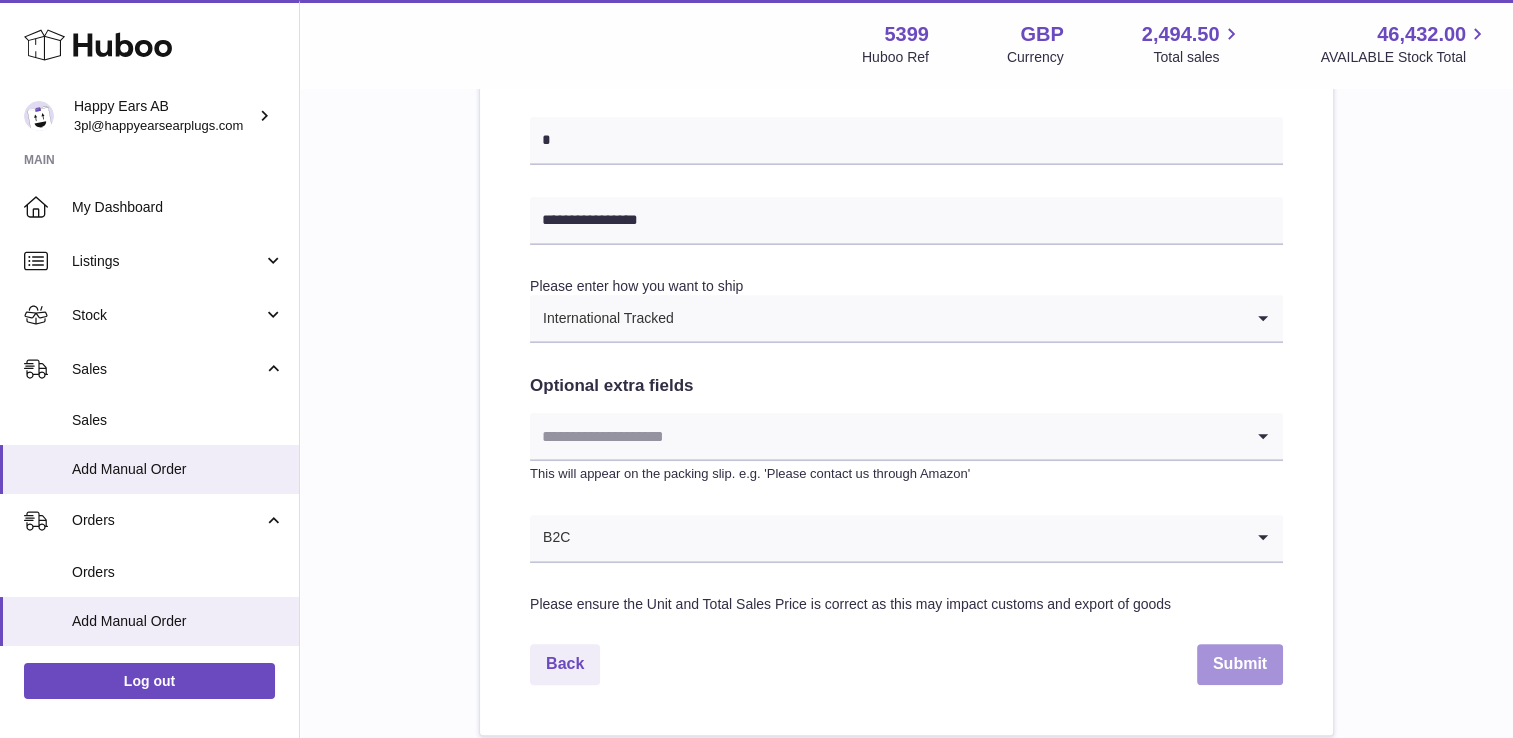 click on "Submit" at bounding box center (1240, 664) 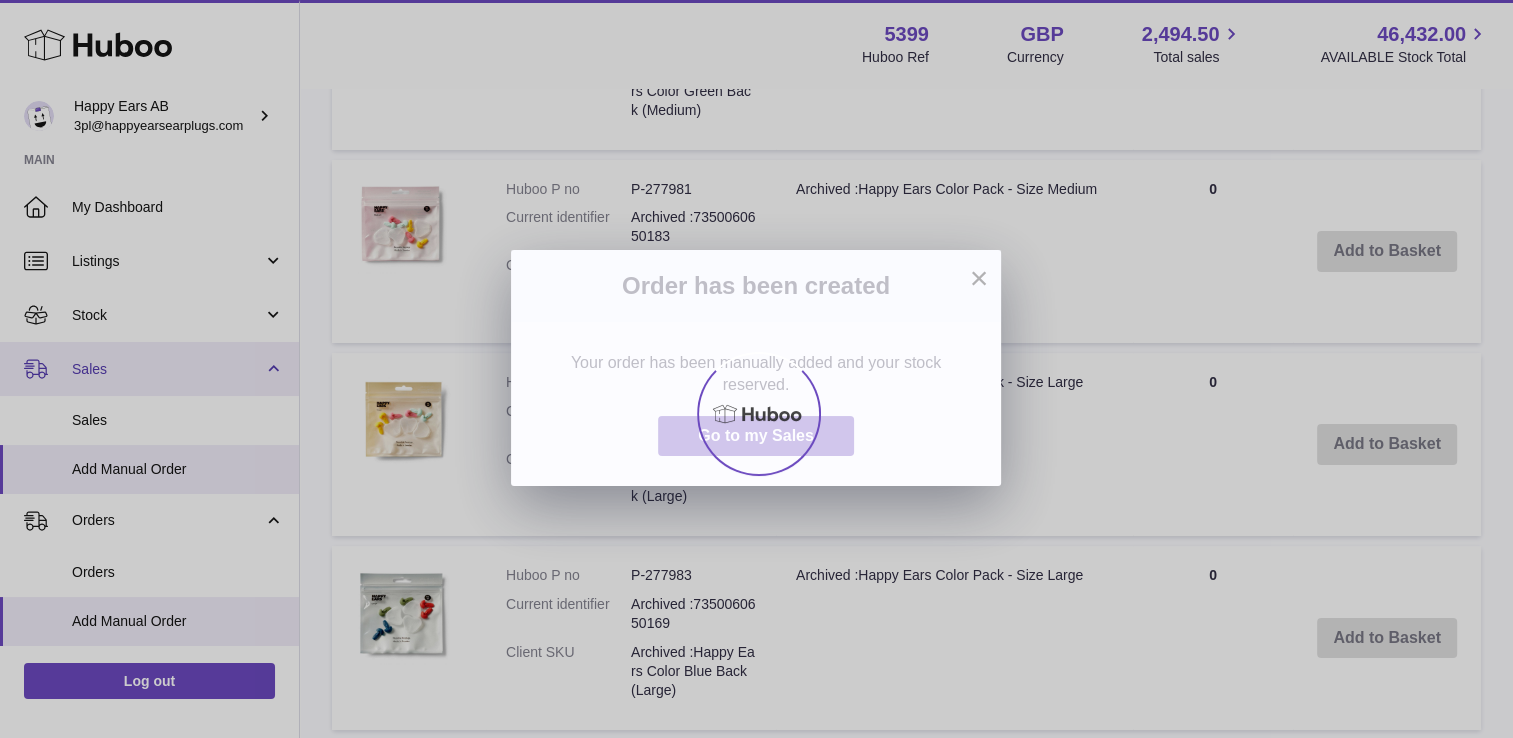 scroll, scrollTop: 0, scrollLeft: 0, axis: both 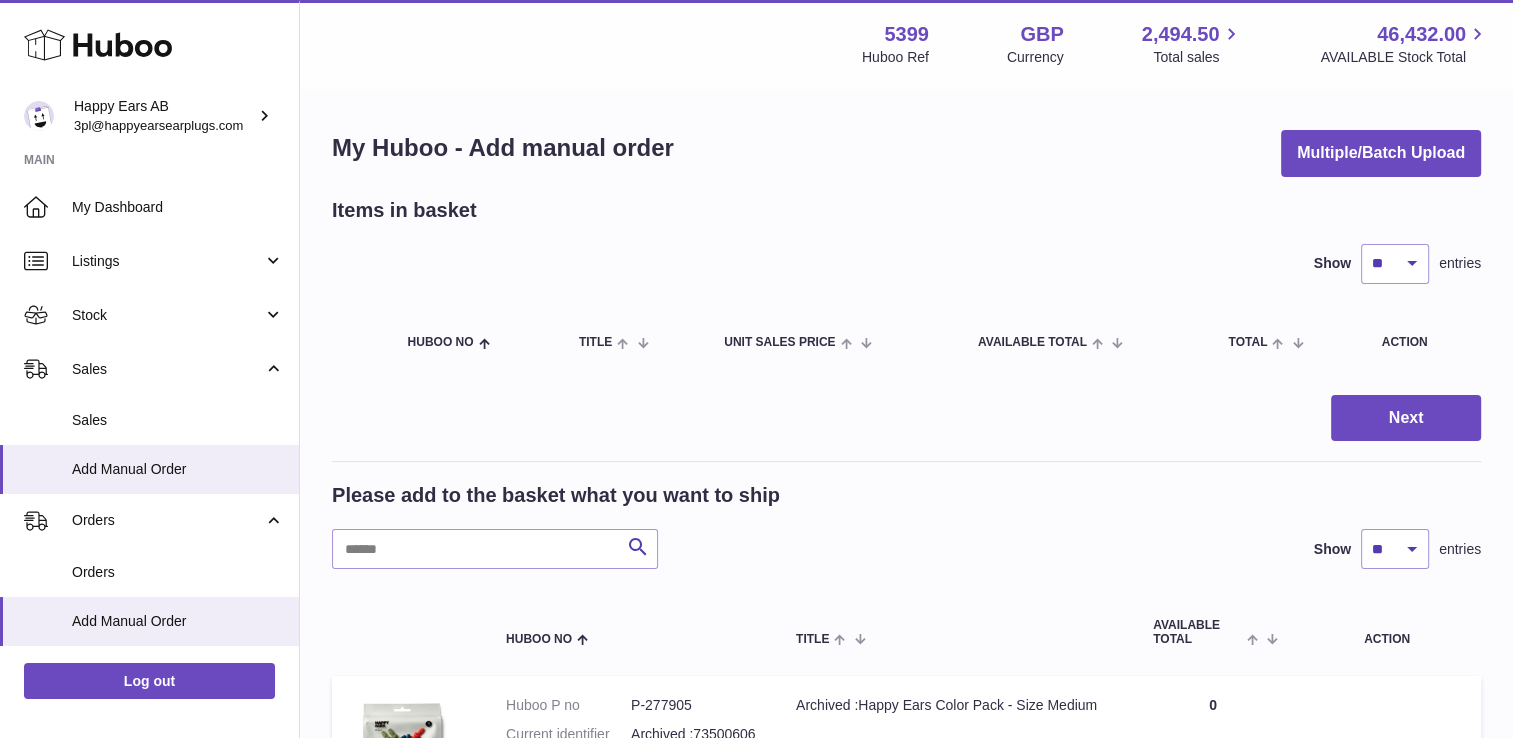 click at bounding box center (756, 369) 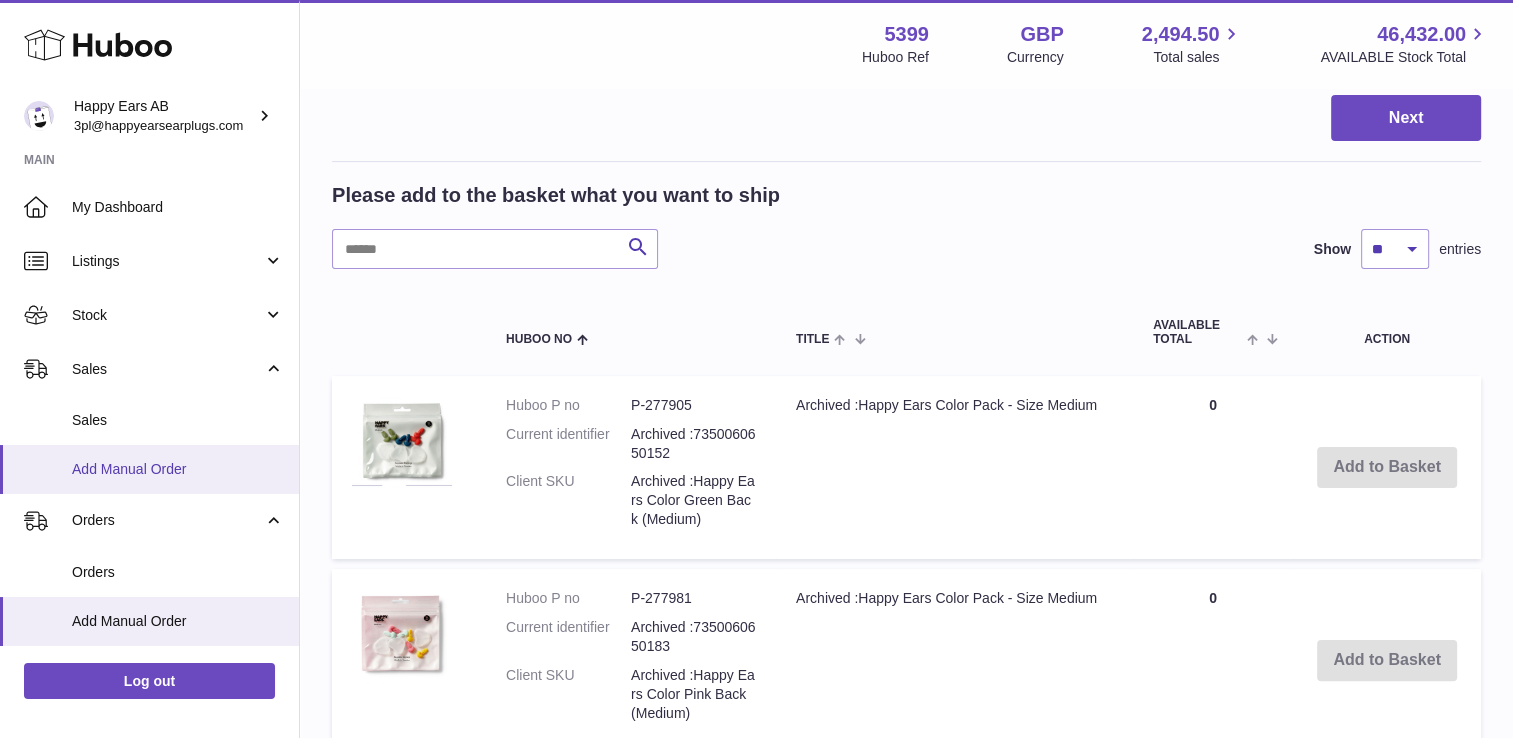 scroll, scrollTop: 0, scrollLeft: 0, axis: both 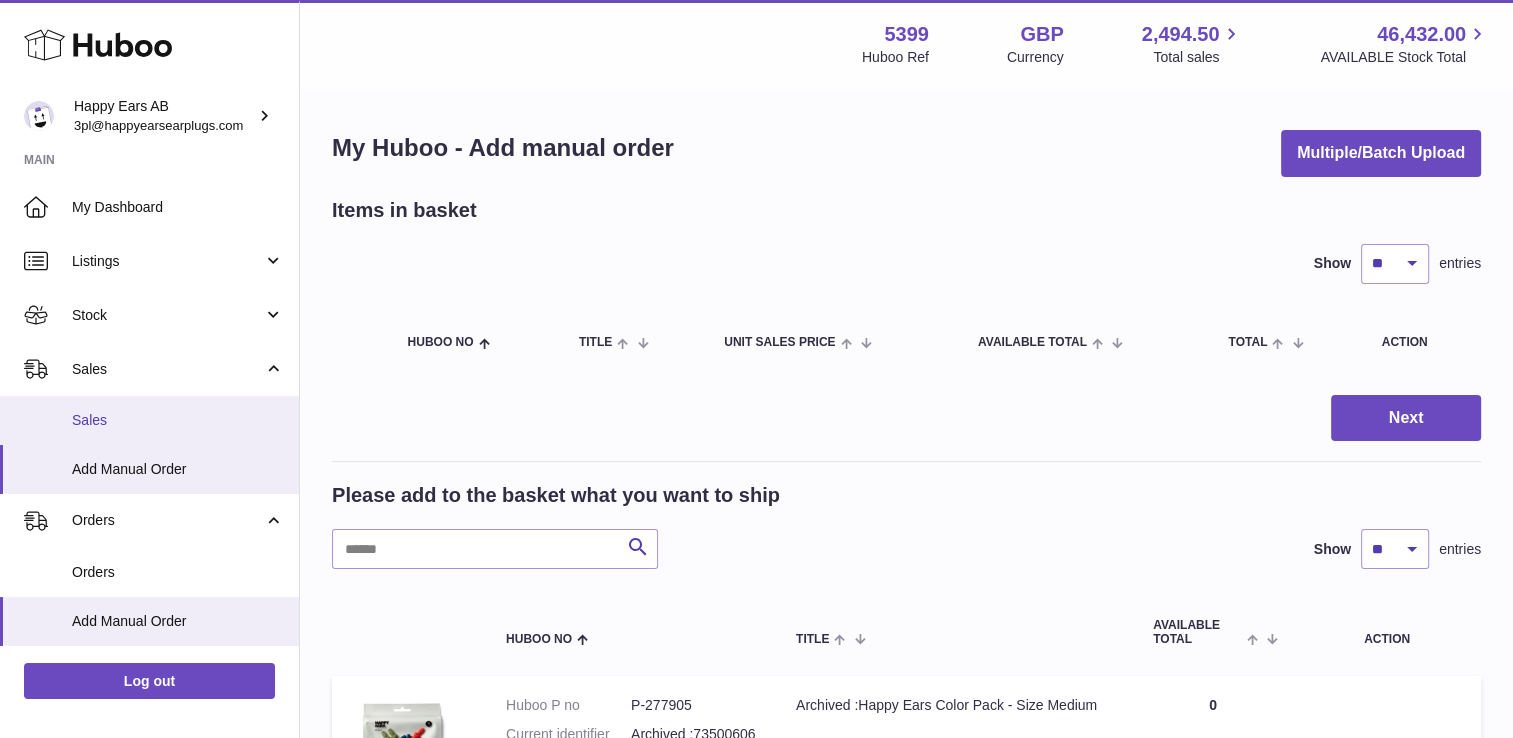 click on "Sales" at bounding box center (178, 420) 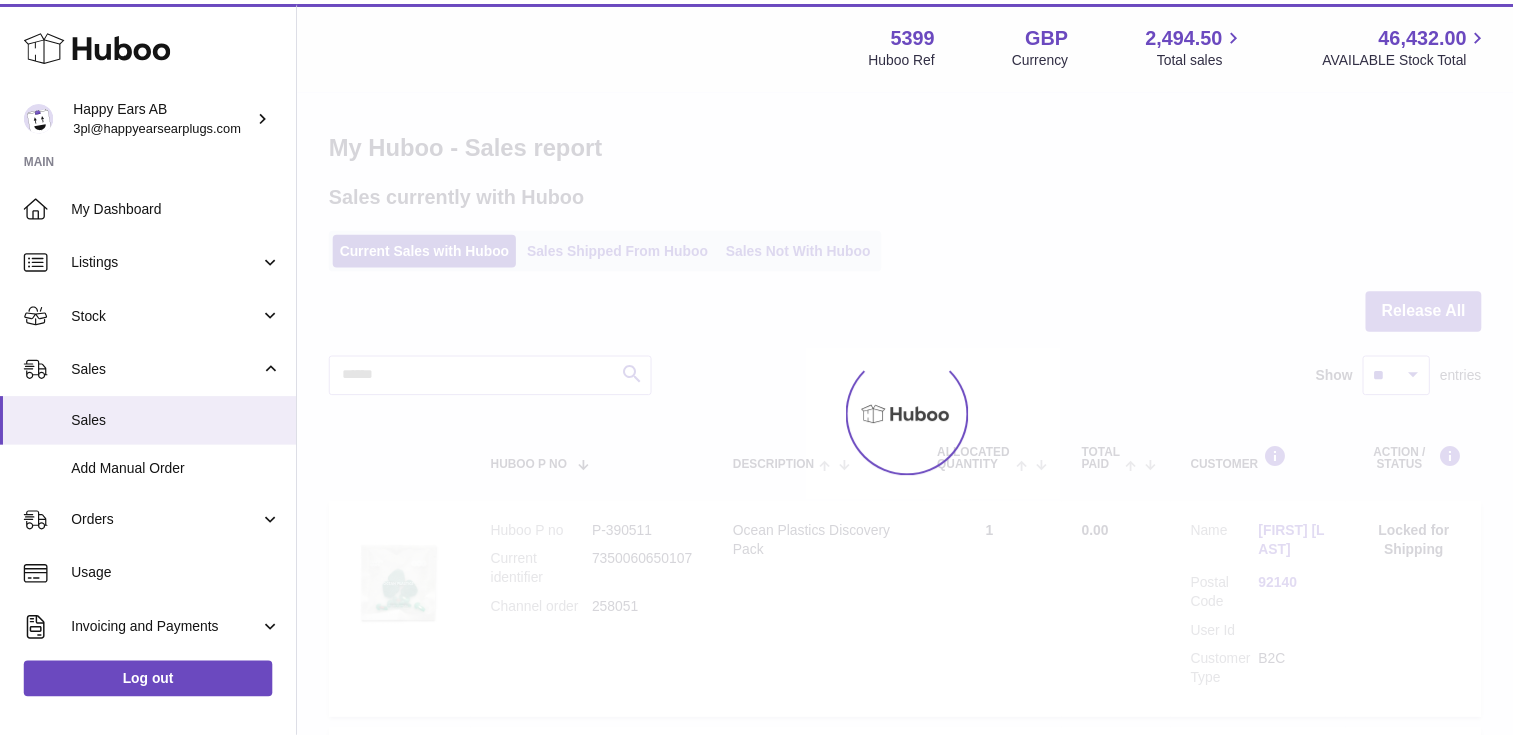 scroll, scrollTop: 0, scrollLeft: 0, axis: both 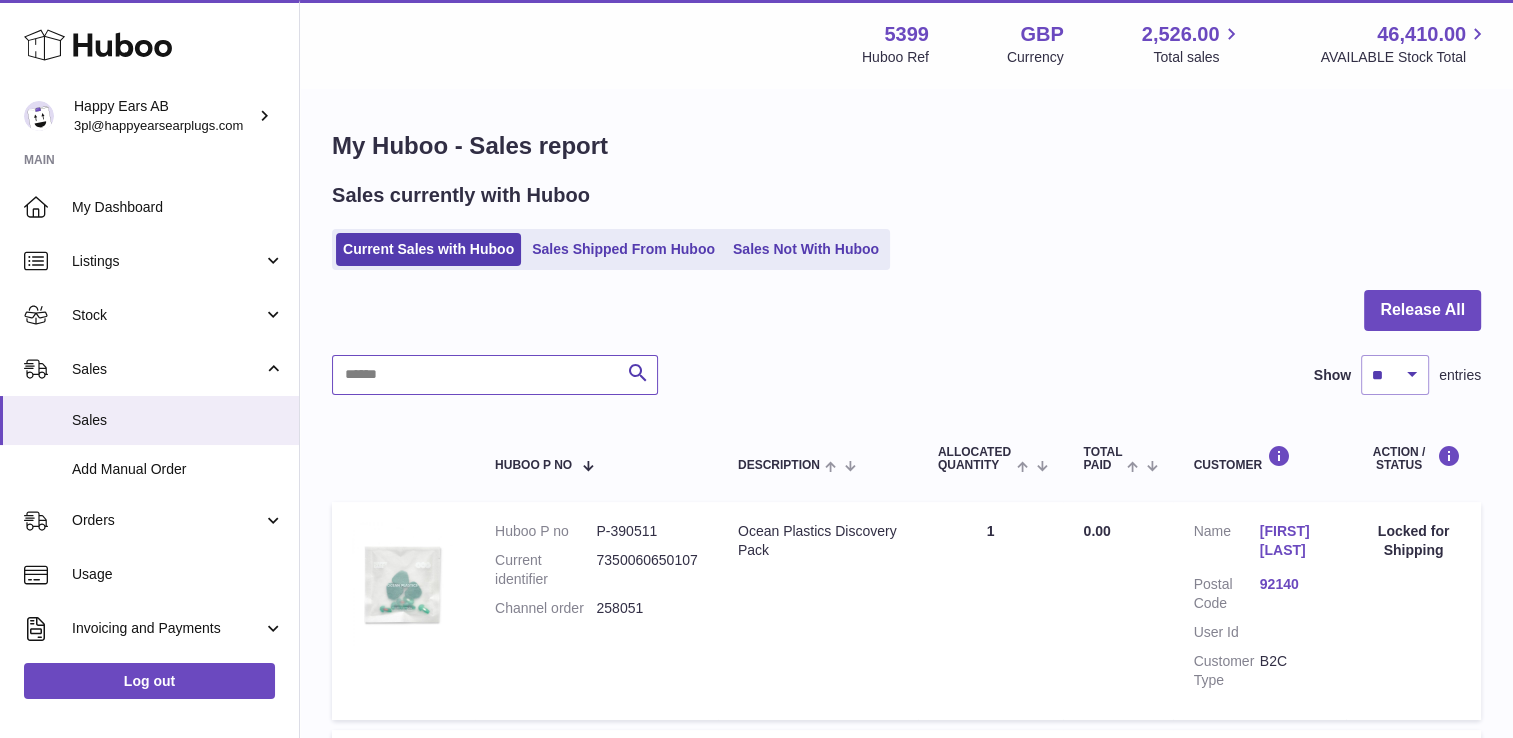 click at bounding box center [495, 375] 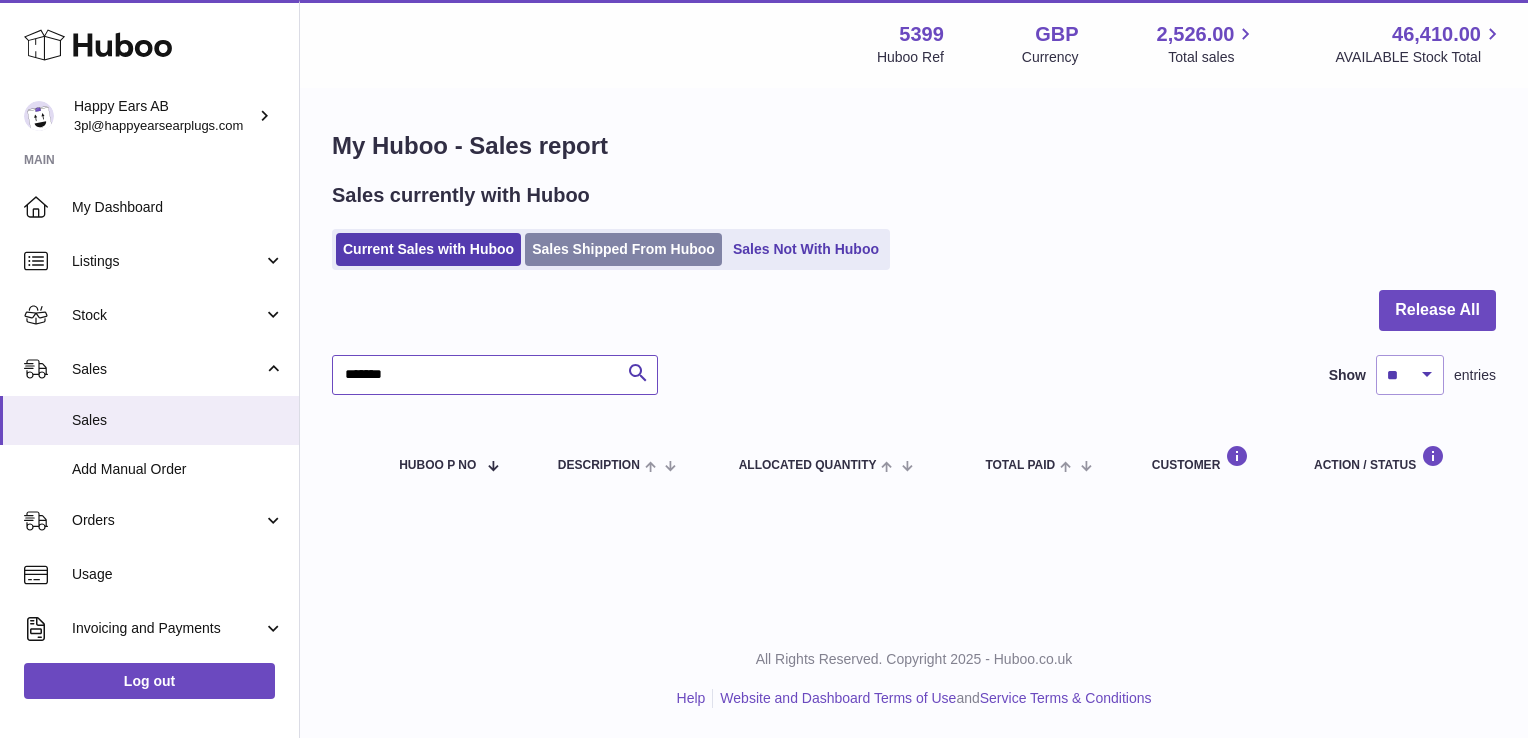 type on "*******" 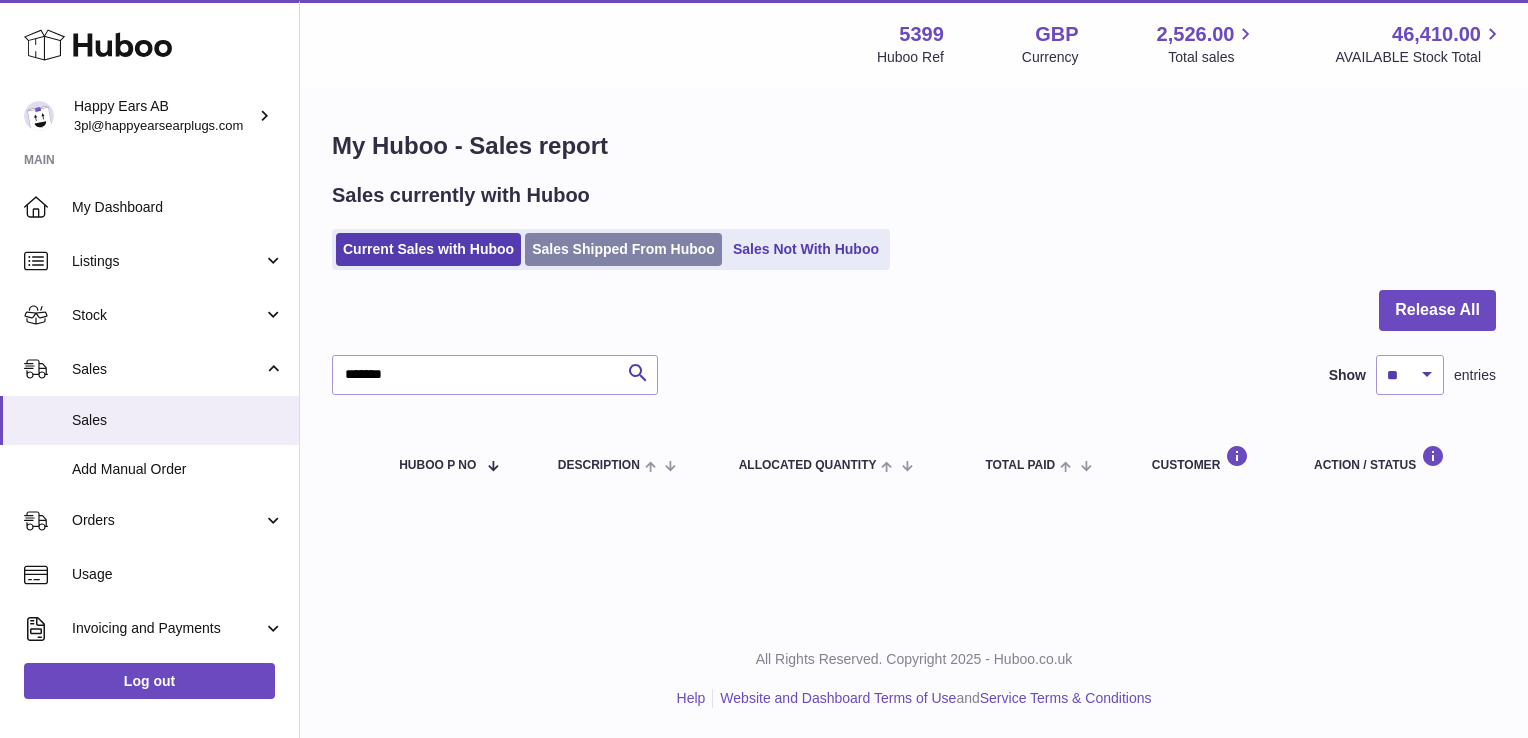 click on "Sales Shipped From Huboo" at bounding box center (623, 249) 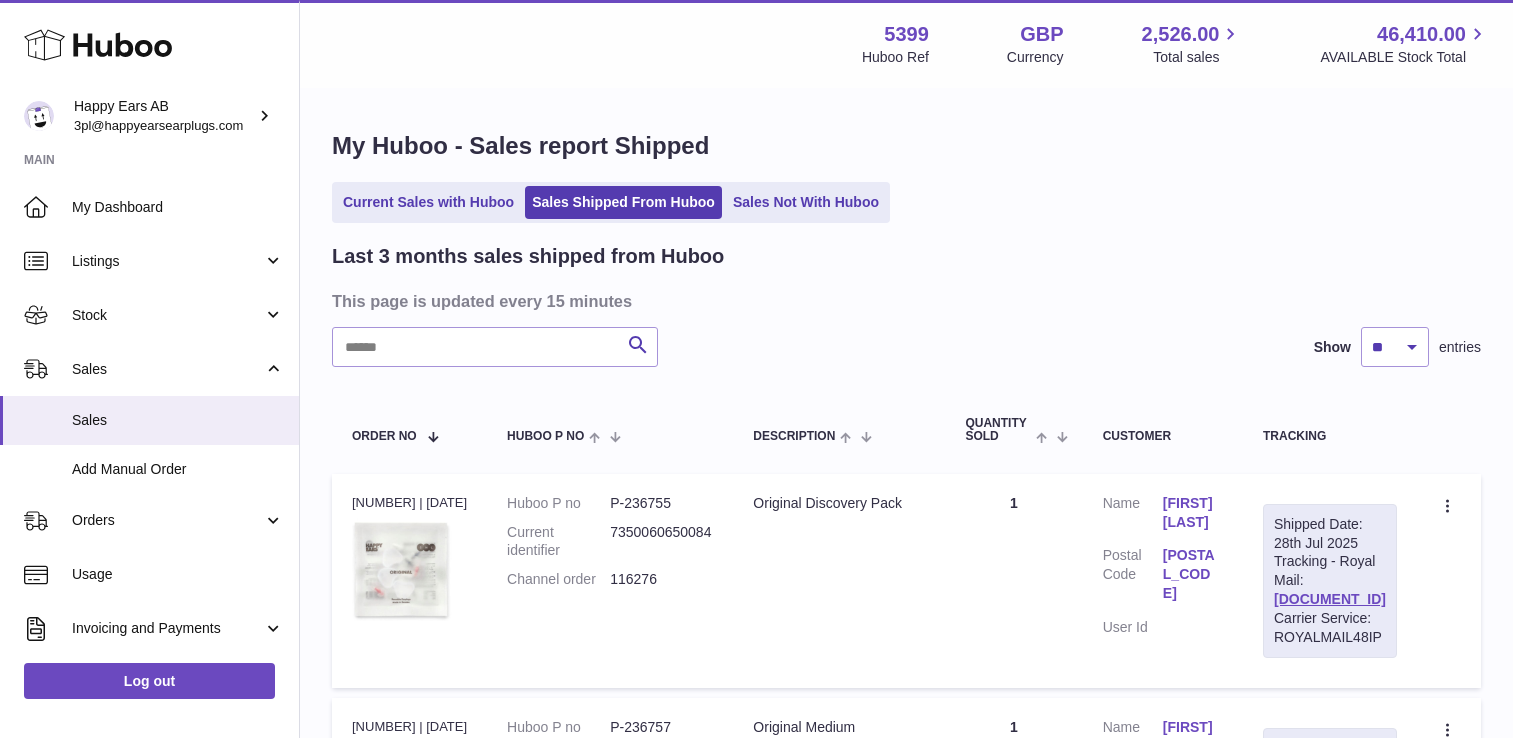 scroll, scrollTop: 0, scrollLeft: 0, axis: both 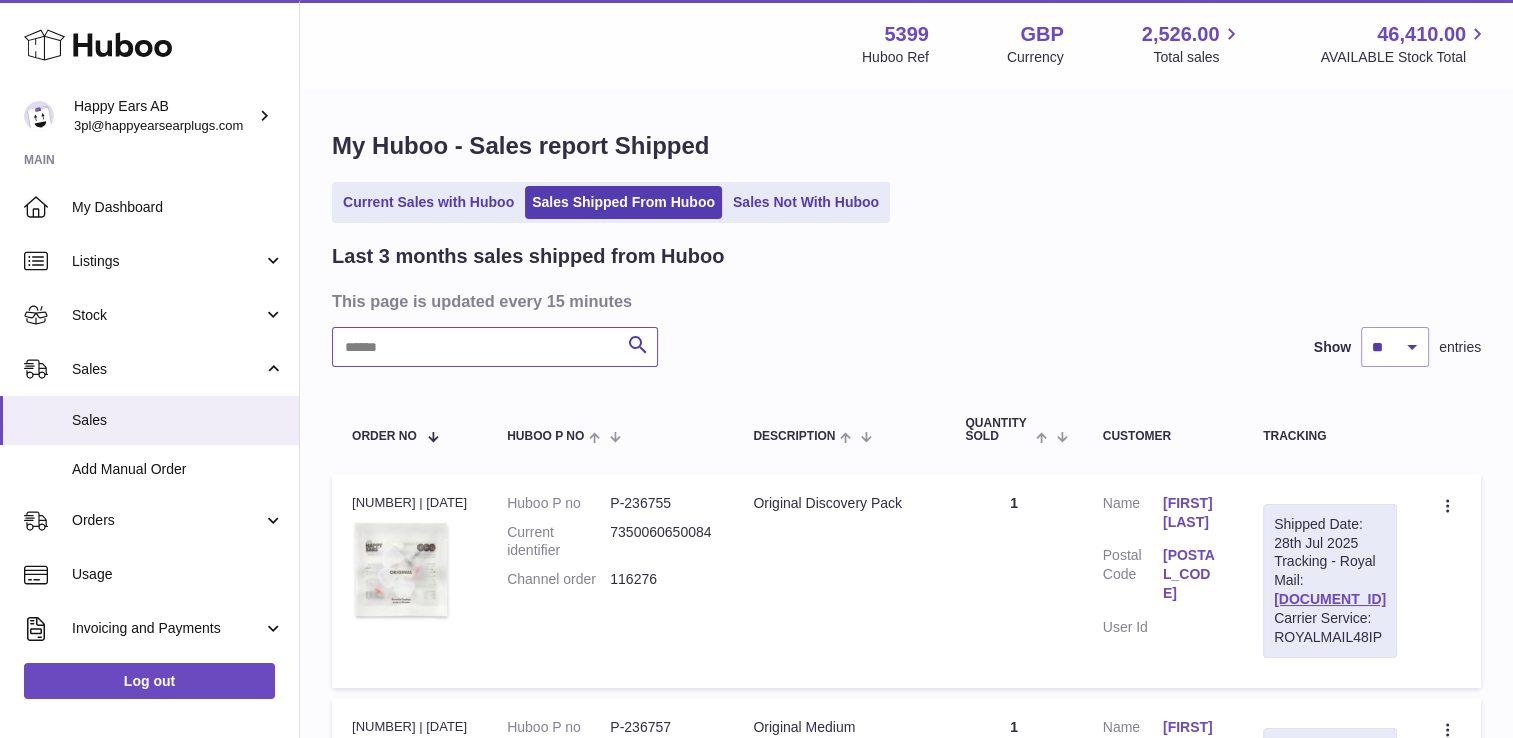 click at bounding box center [495, 347] 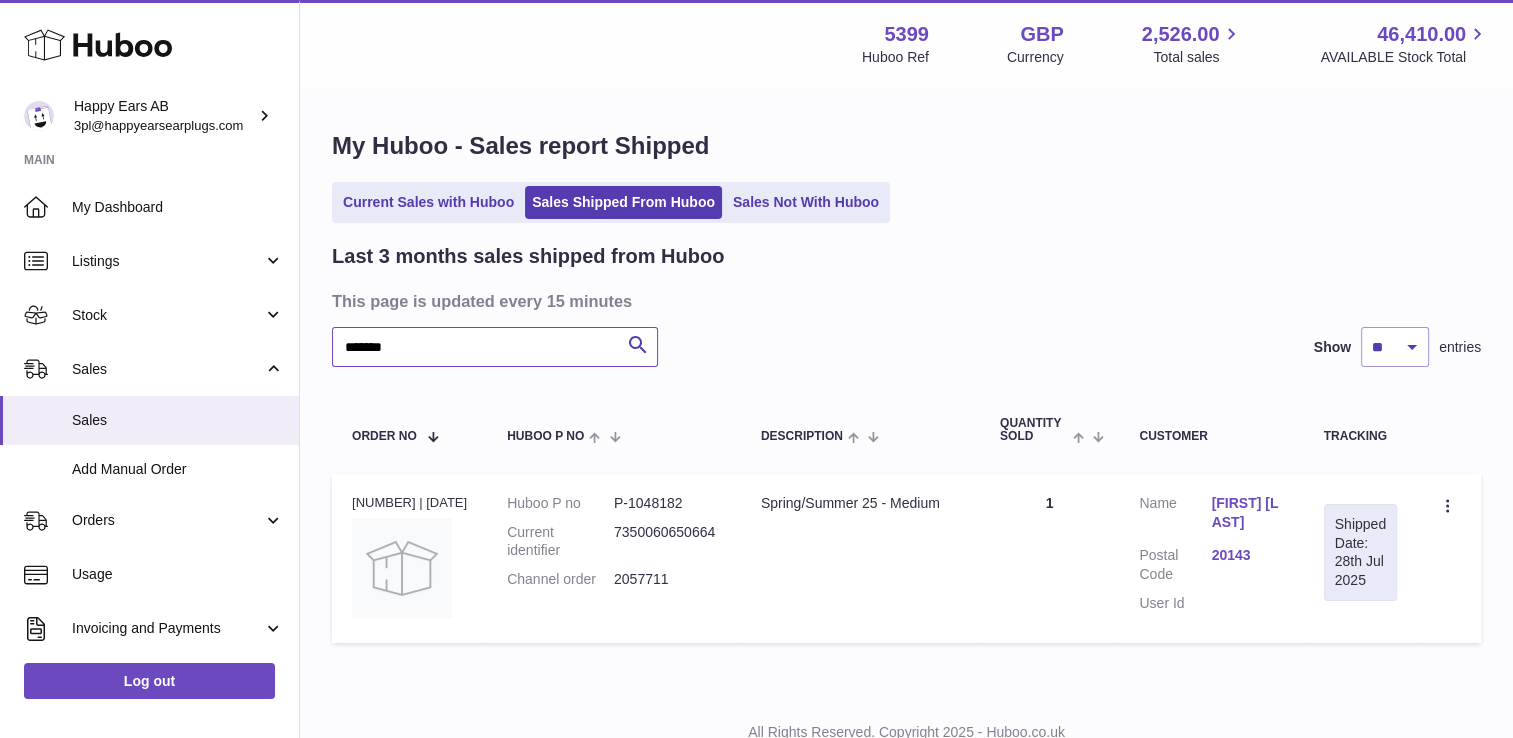 type on "*******" 